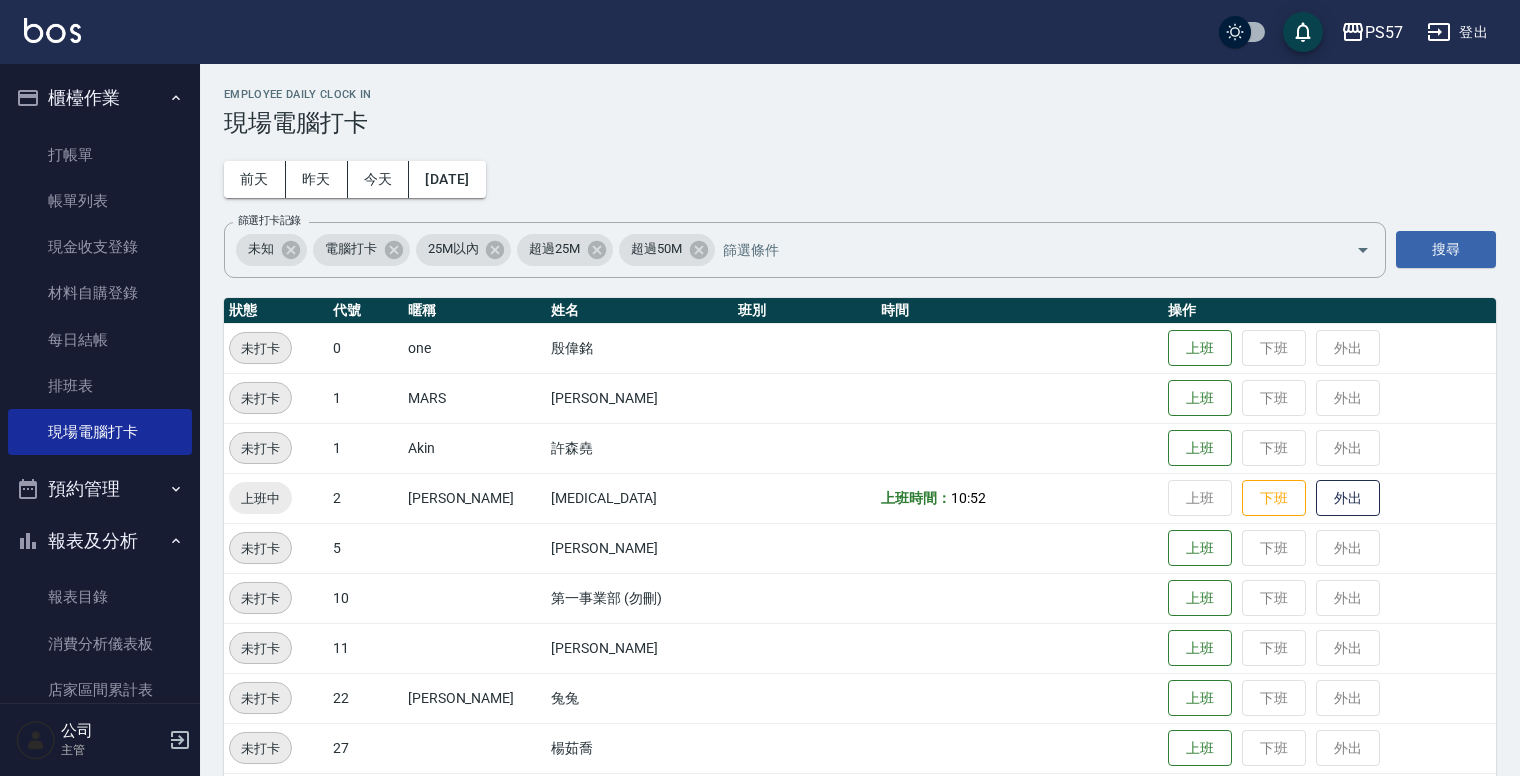 scroll, scrollTop: 0, scrollLeft: 0, axis: both 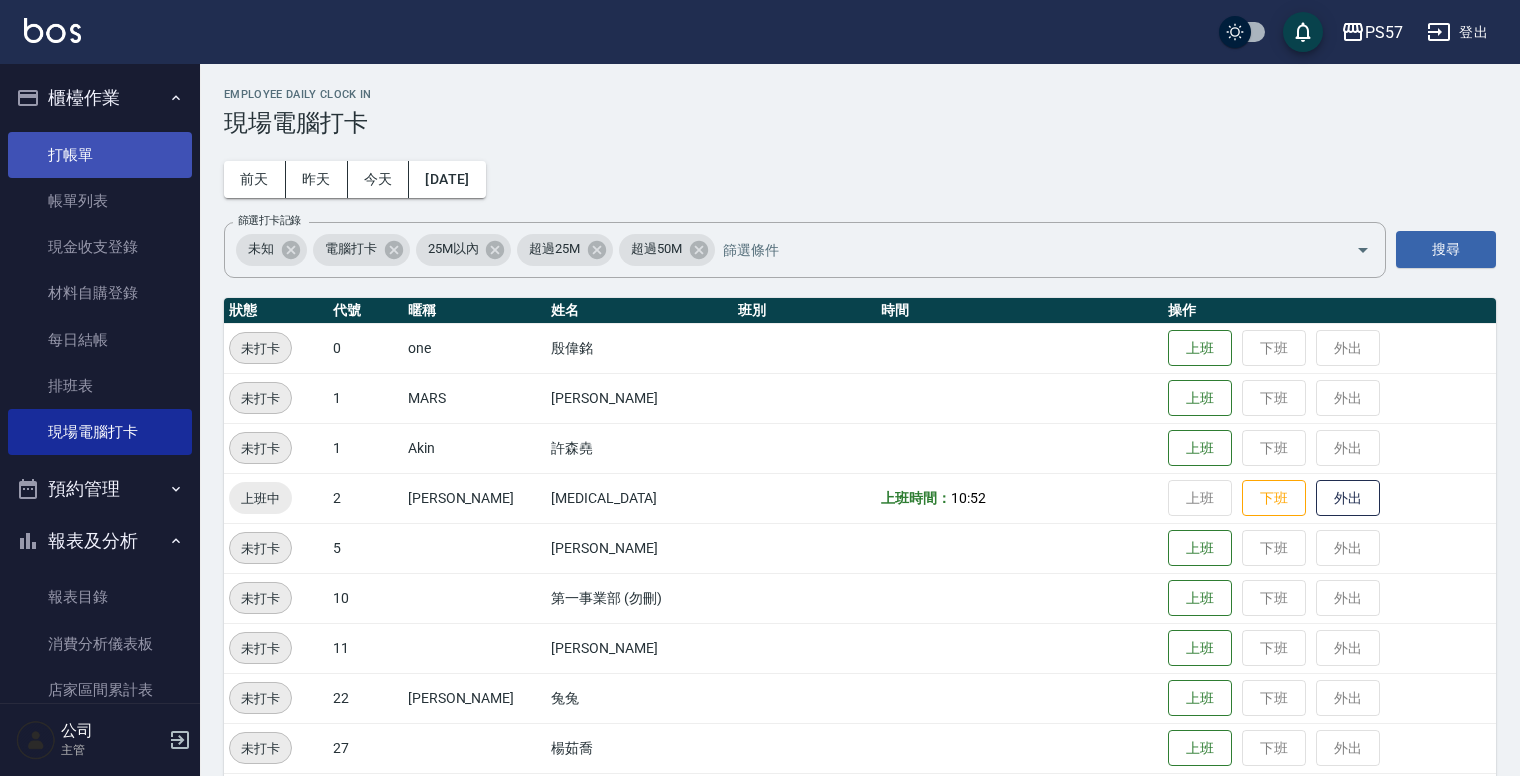 click on "打帳單" at bounding box center [100, 155] 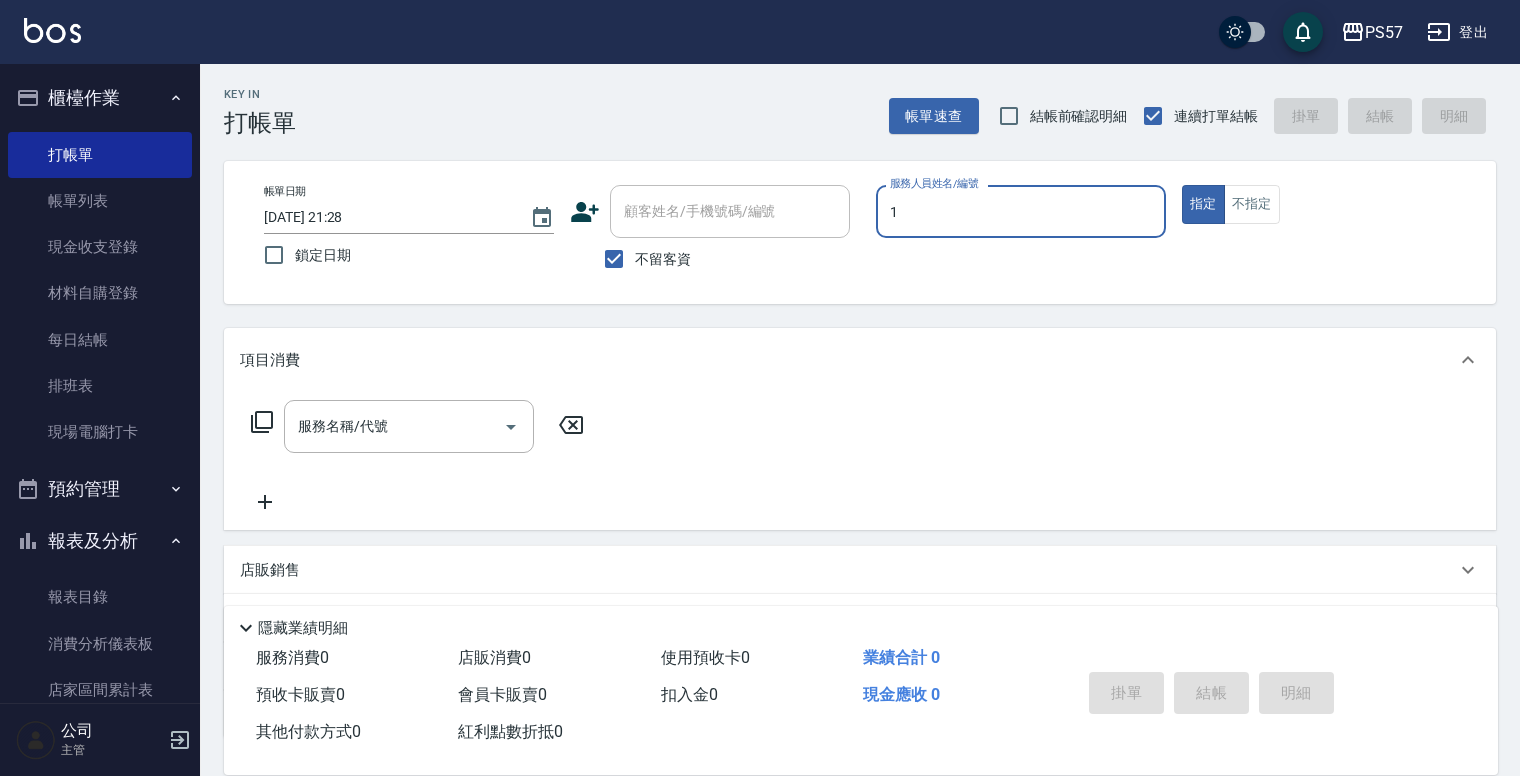 type on "Akin-1" 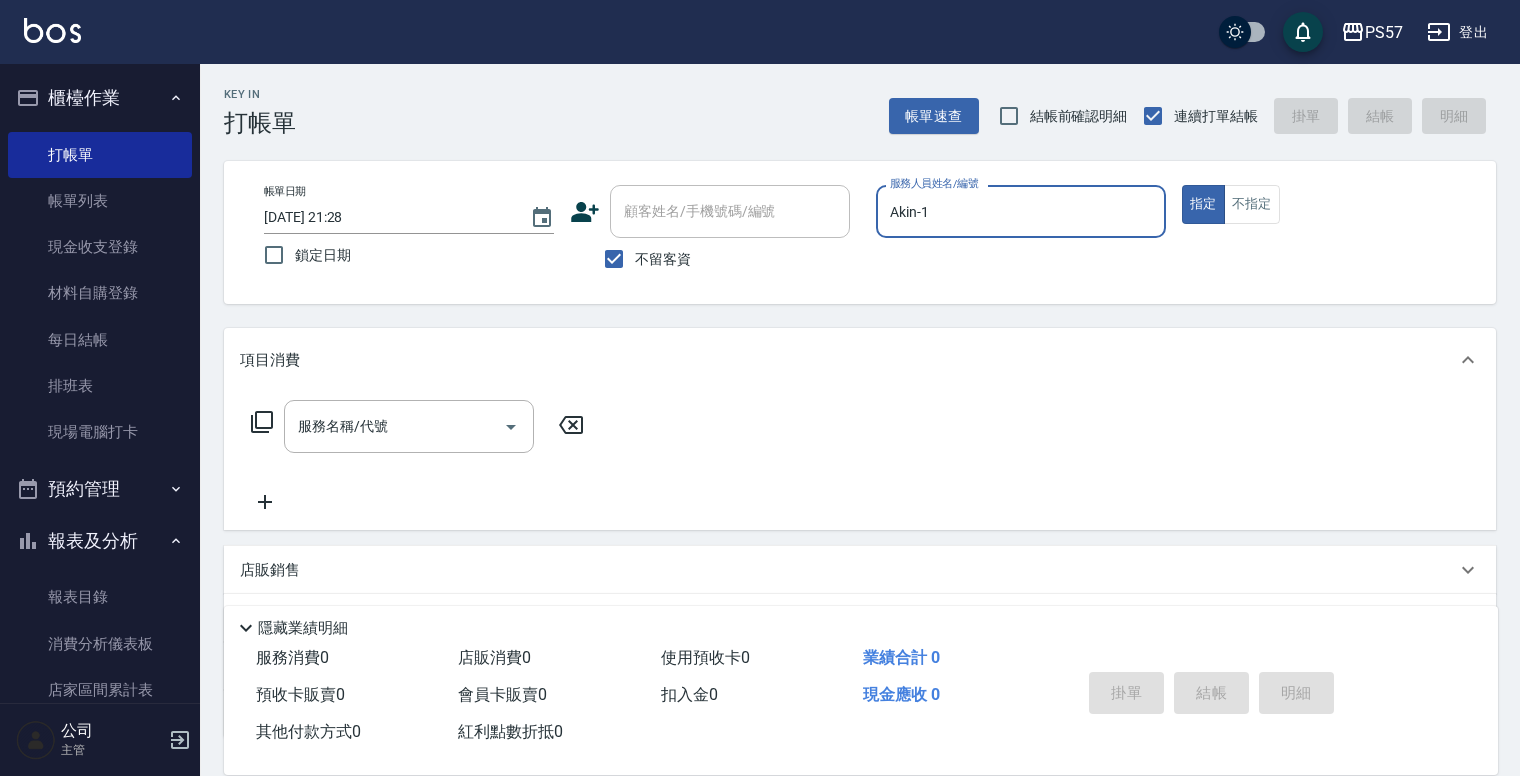 type on "true" 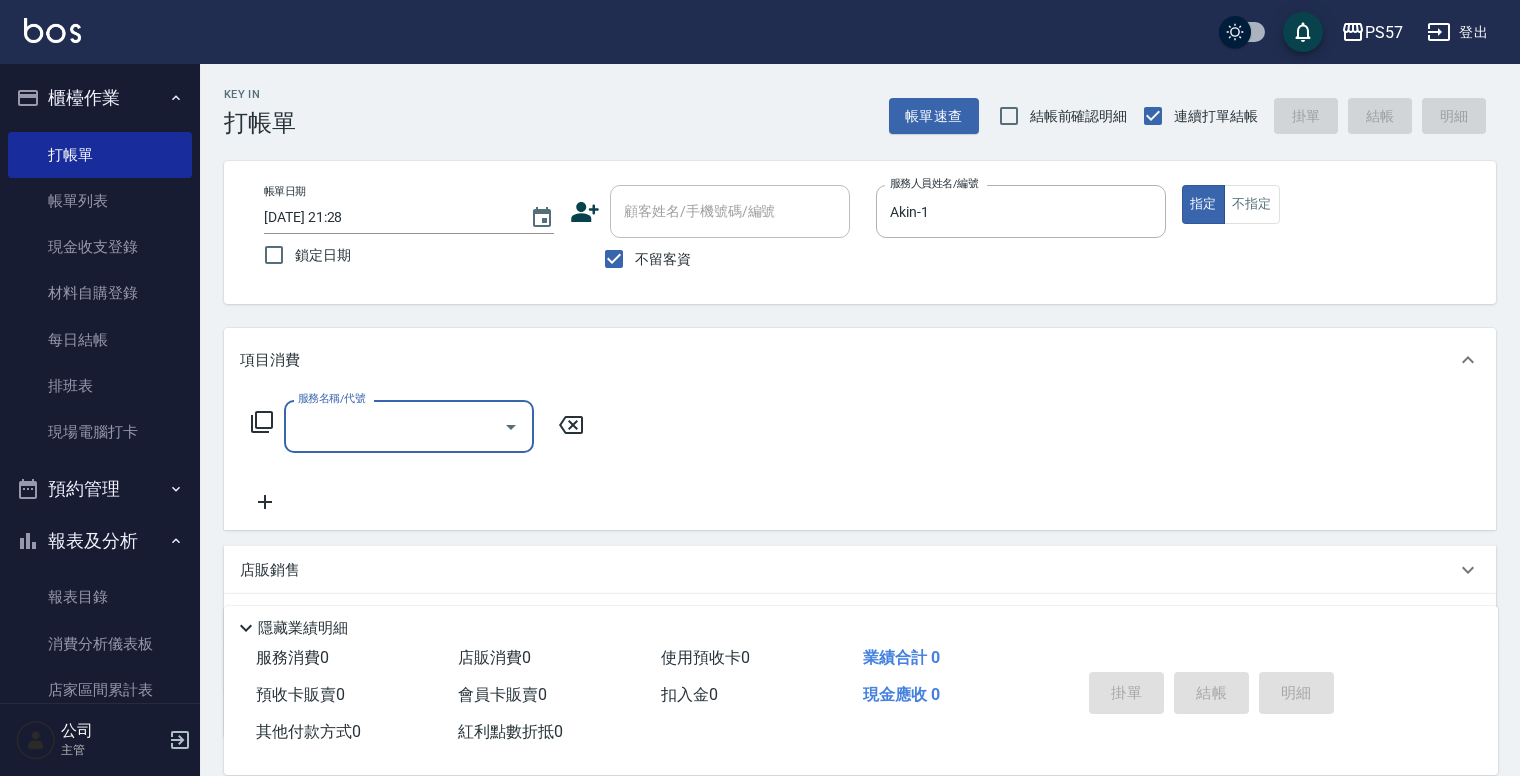 type on "ㄌ" 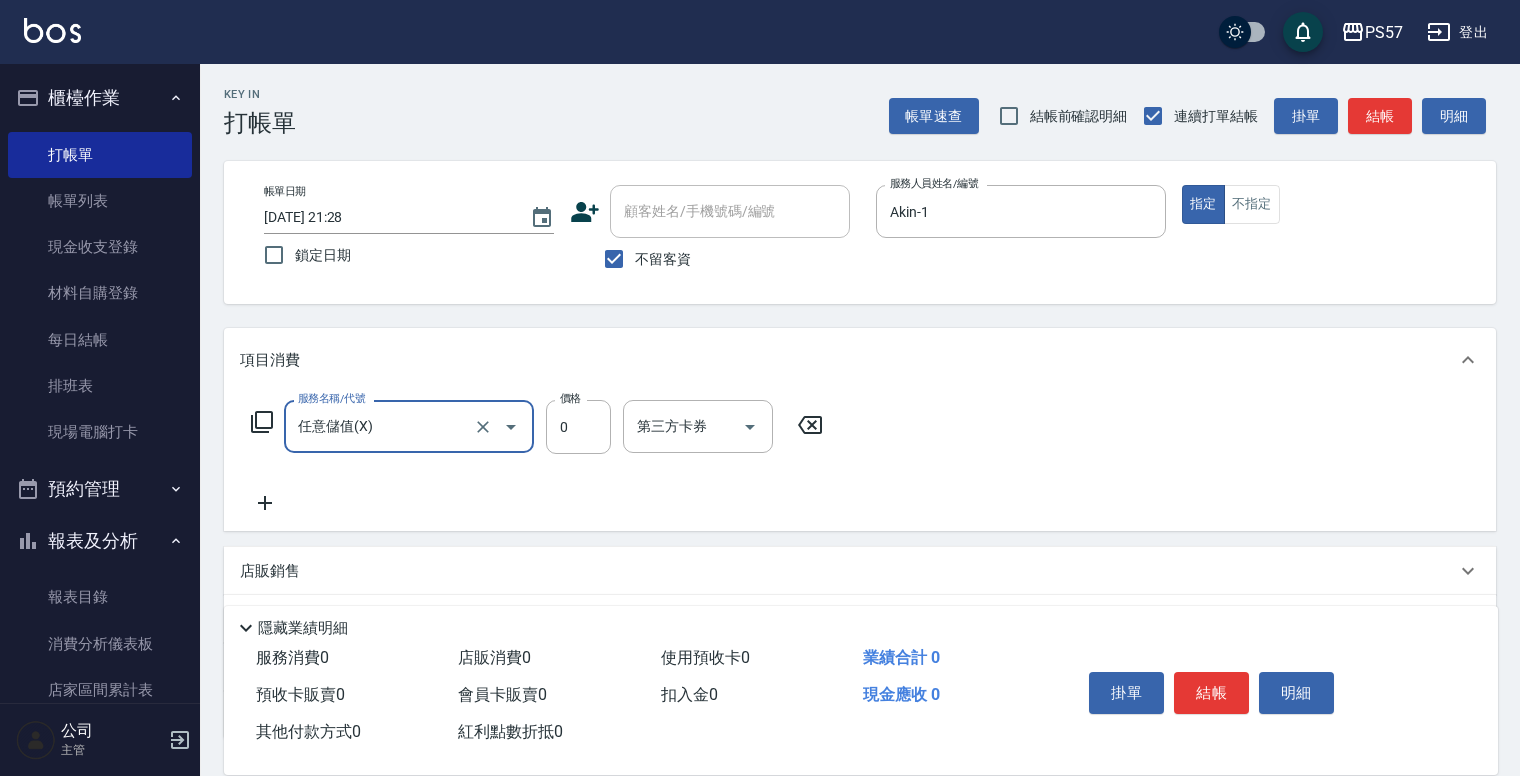 type on "任意儲值(X)" 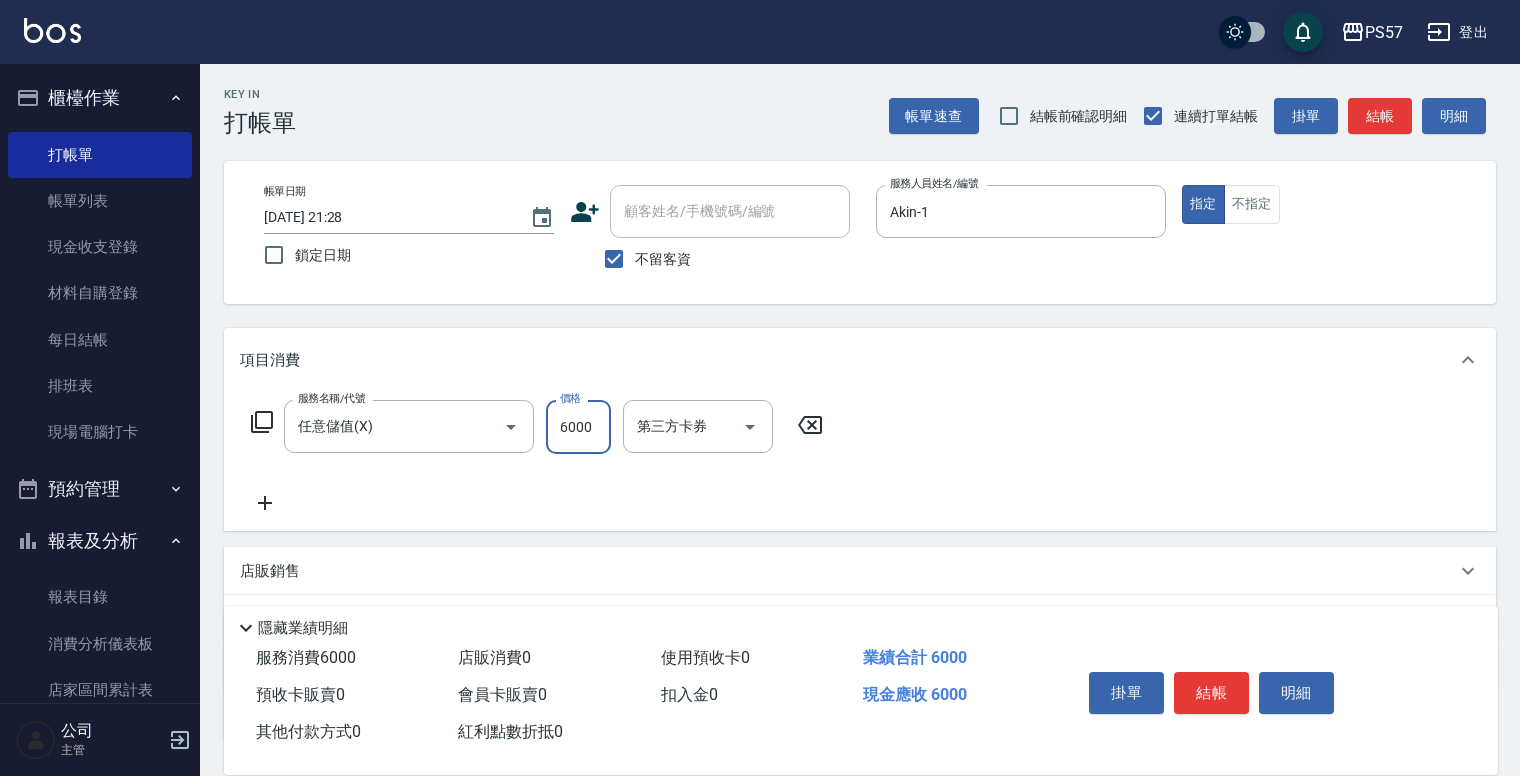 type on "6000" 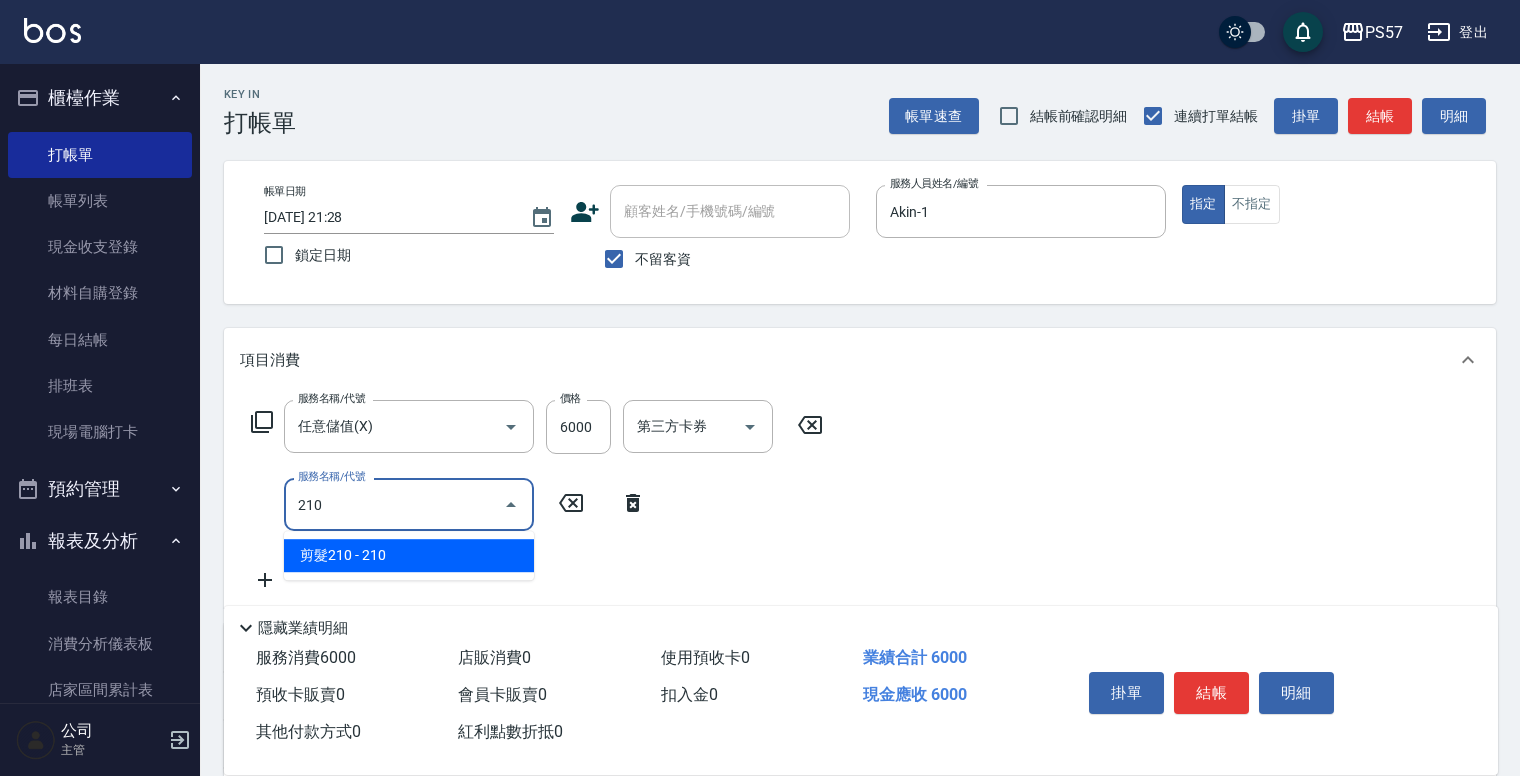 type on "2100" 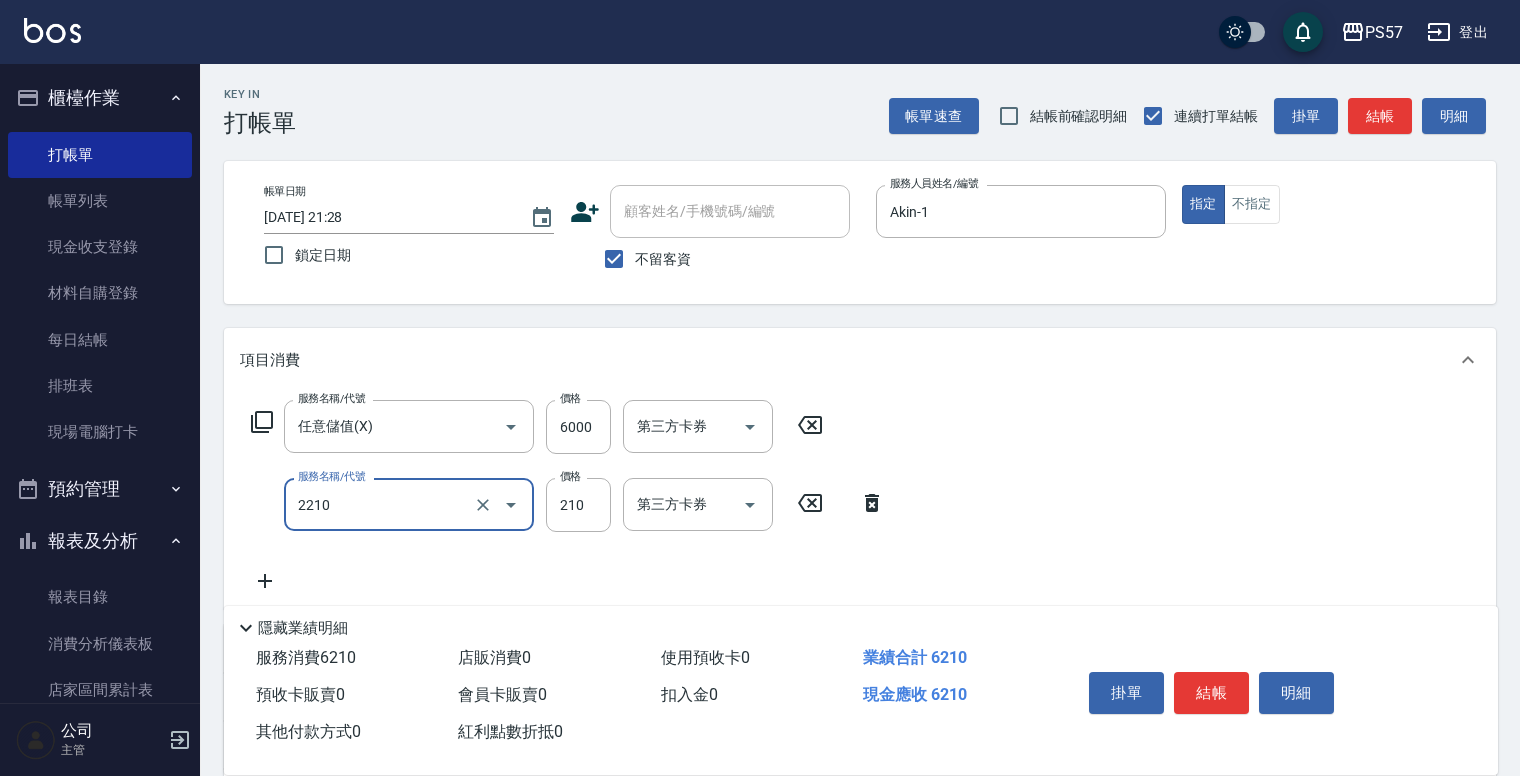 type on "剪髮210(2210)" 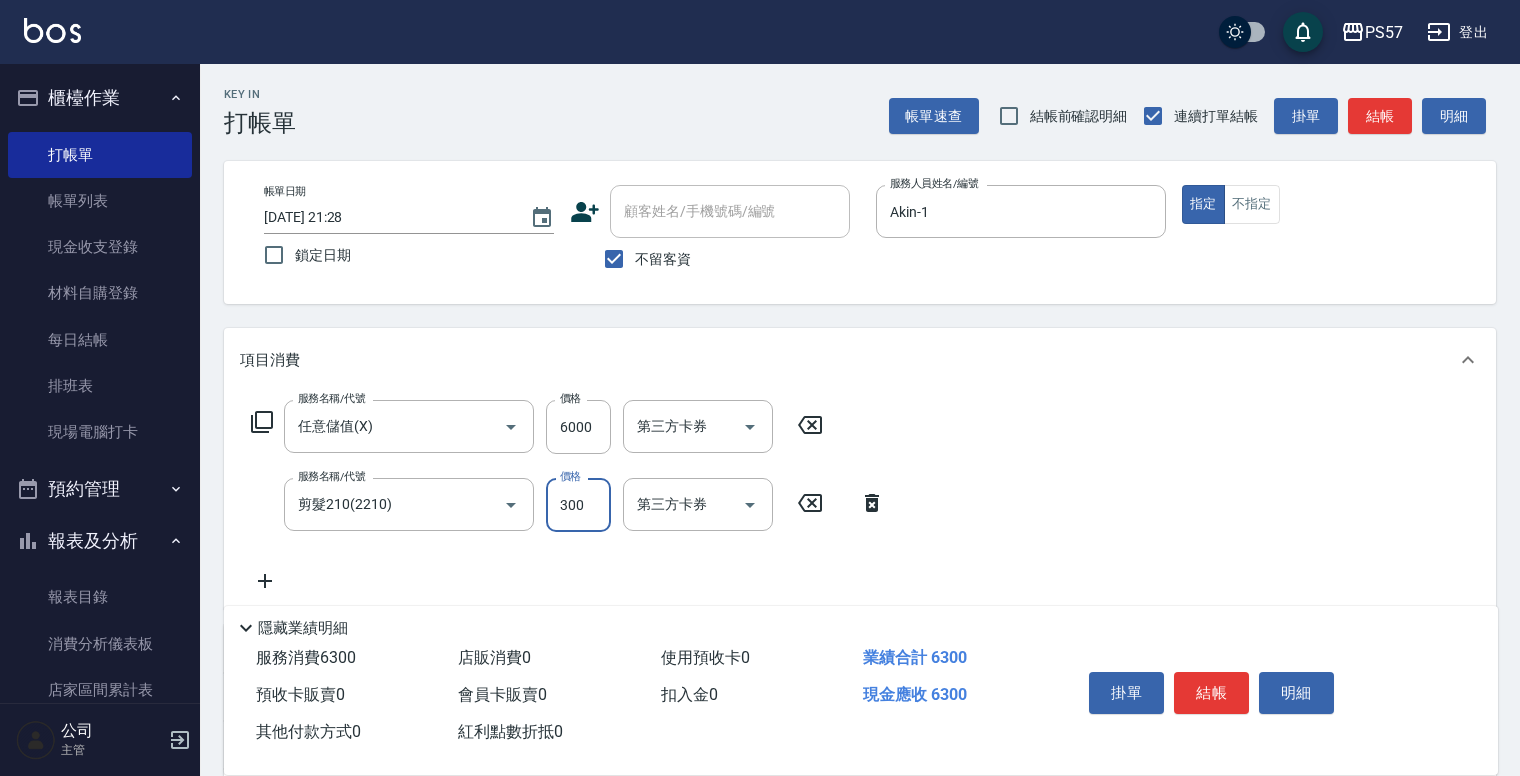 type on "300" 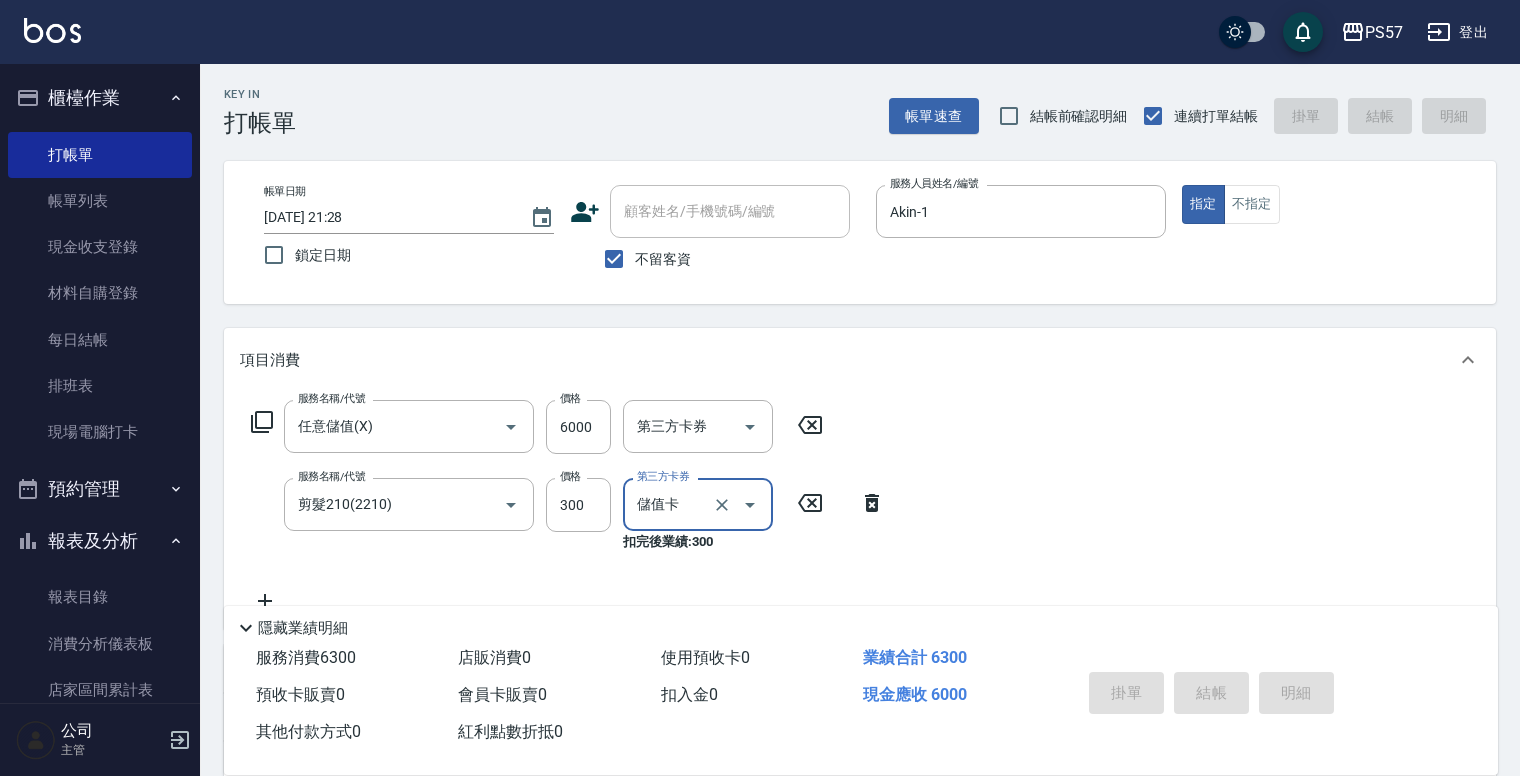 type on "儲值卡" 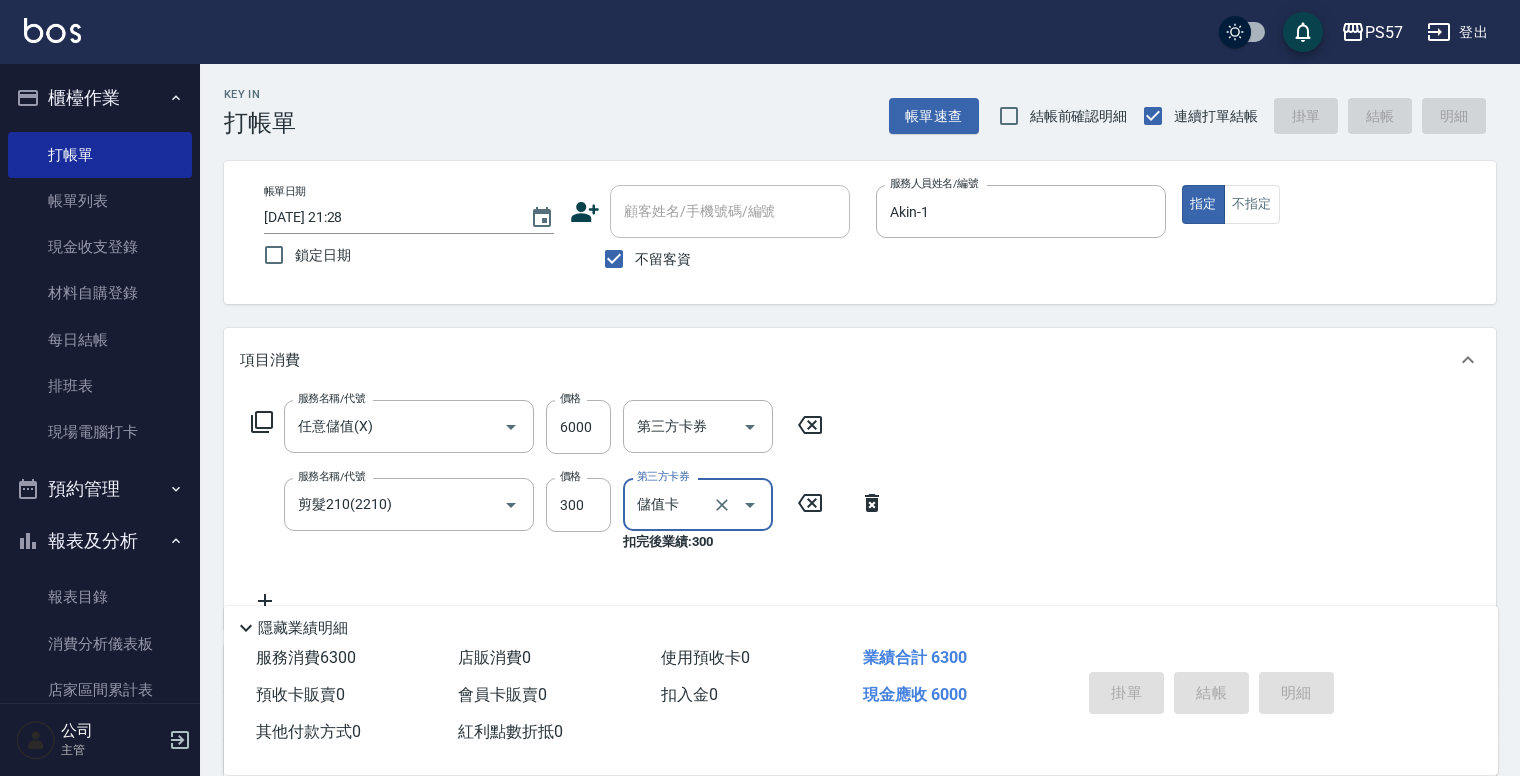 type 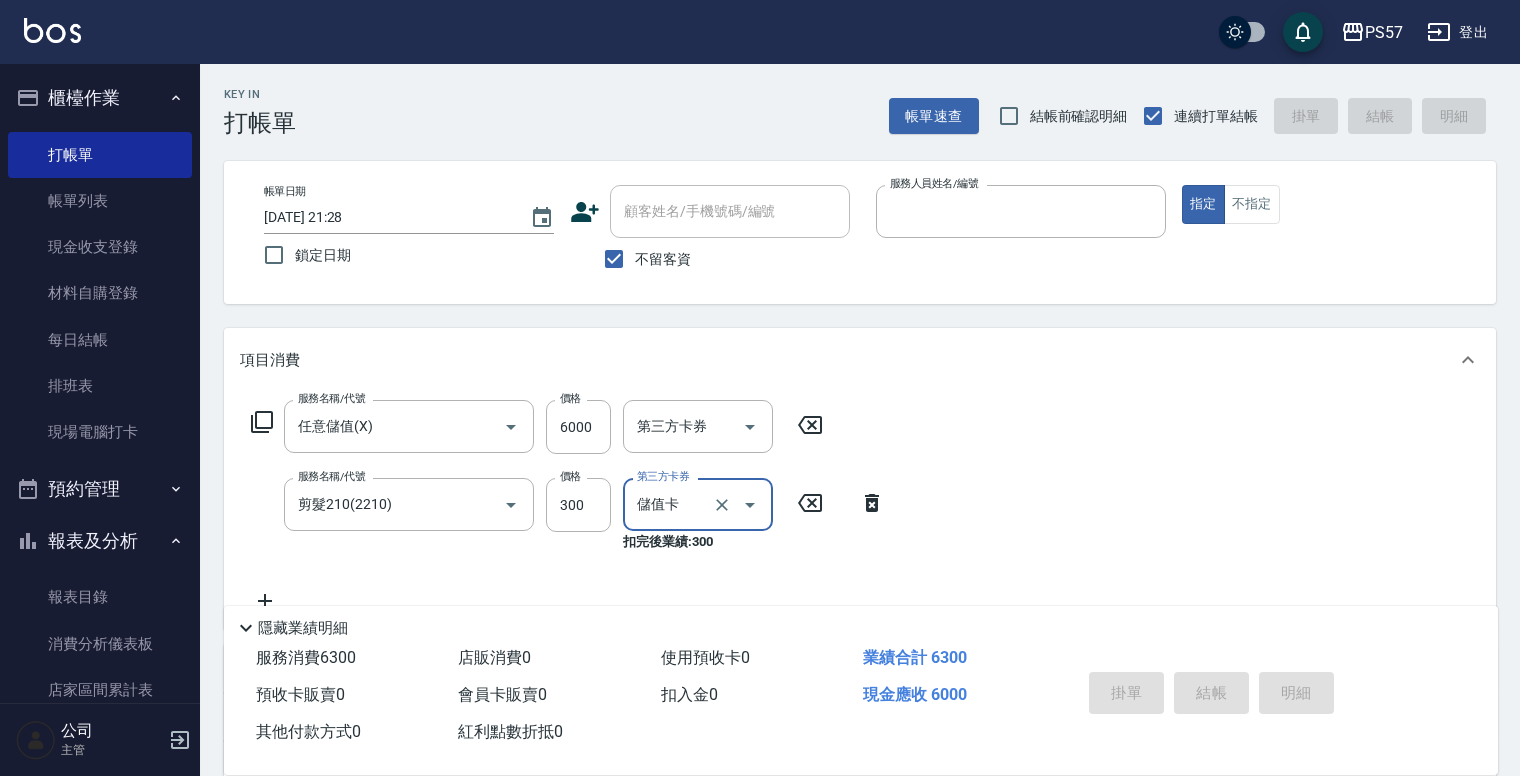 type on "[DATE] 21:29" 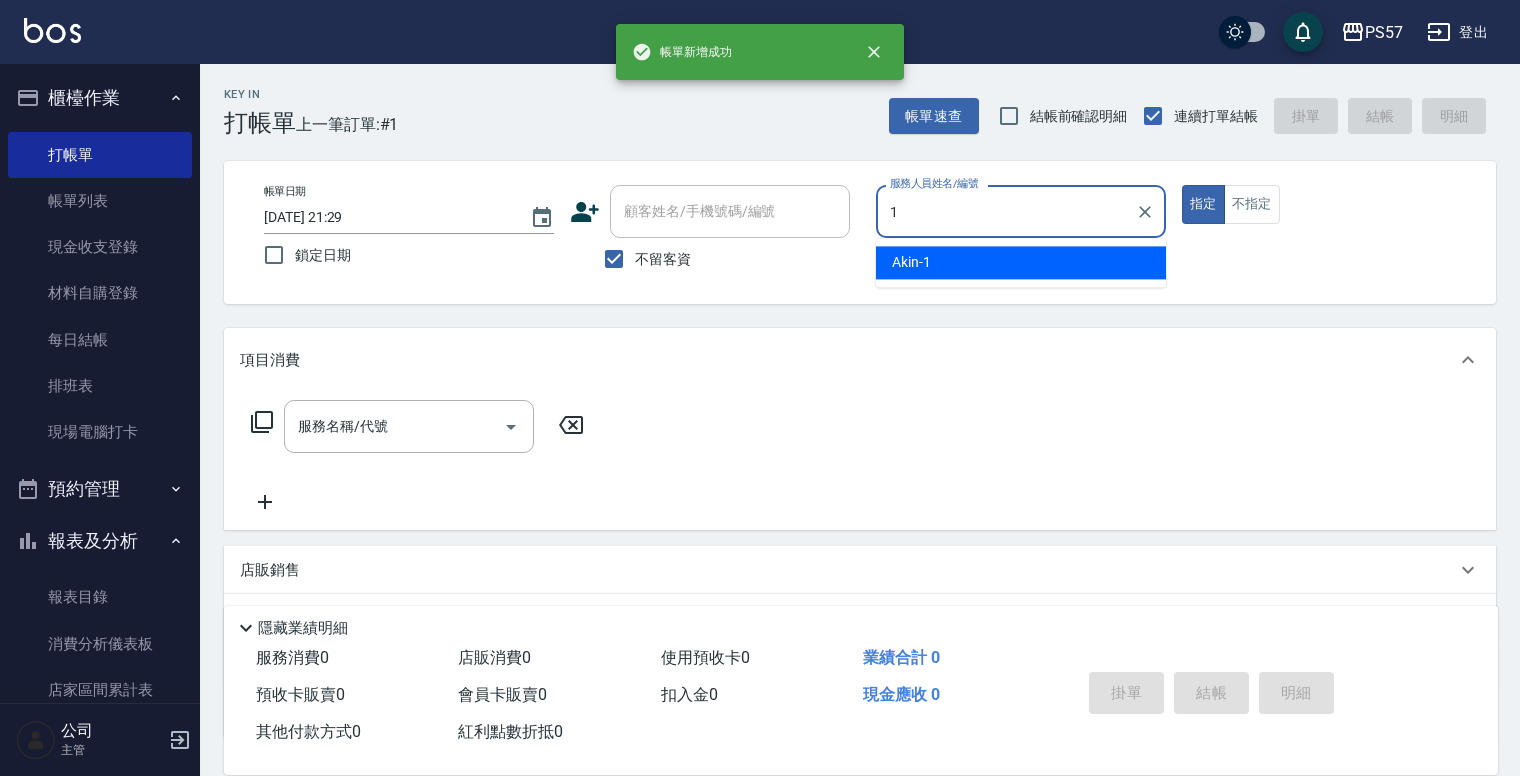 type on "Akin-1" 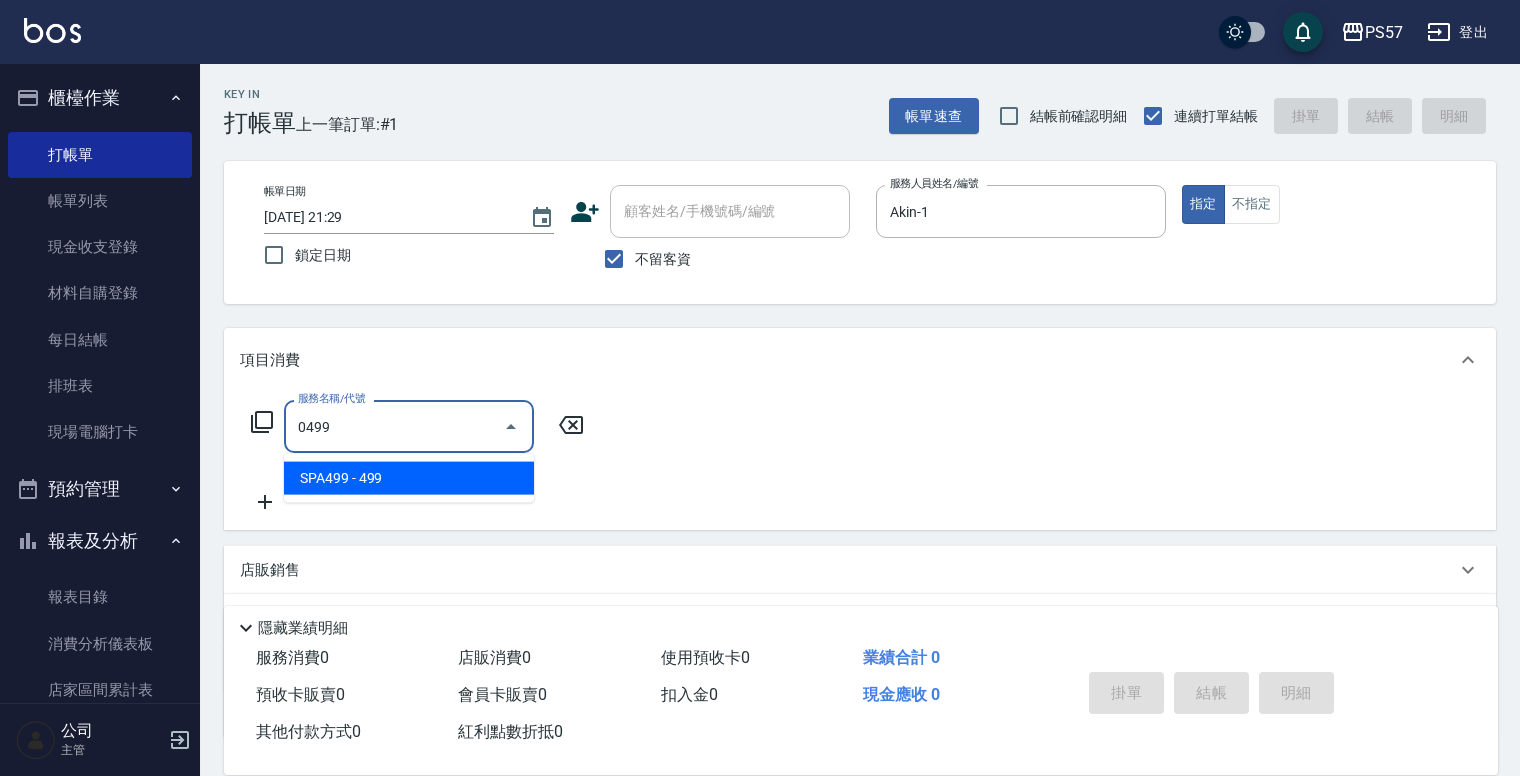 type on "SPA499(0499)" 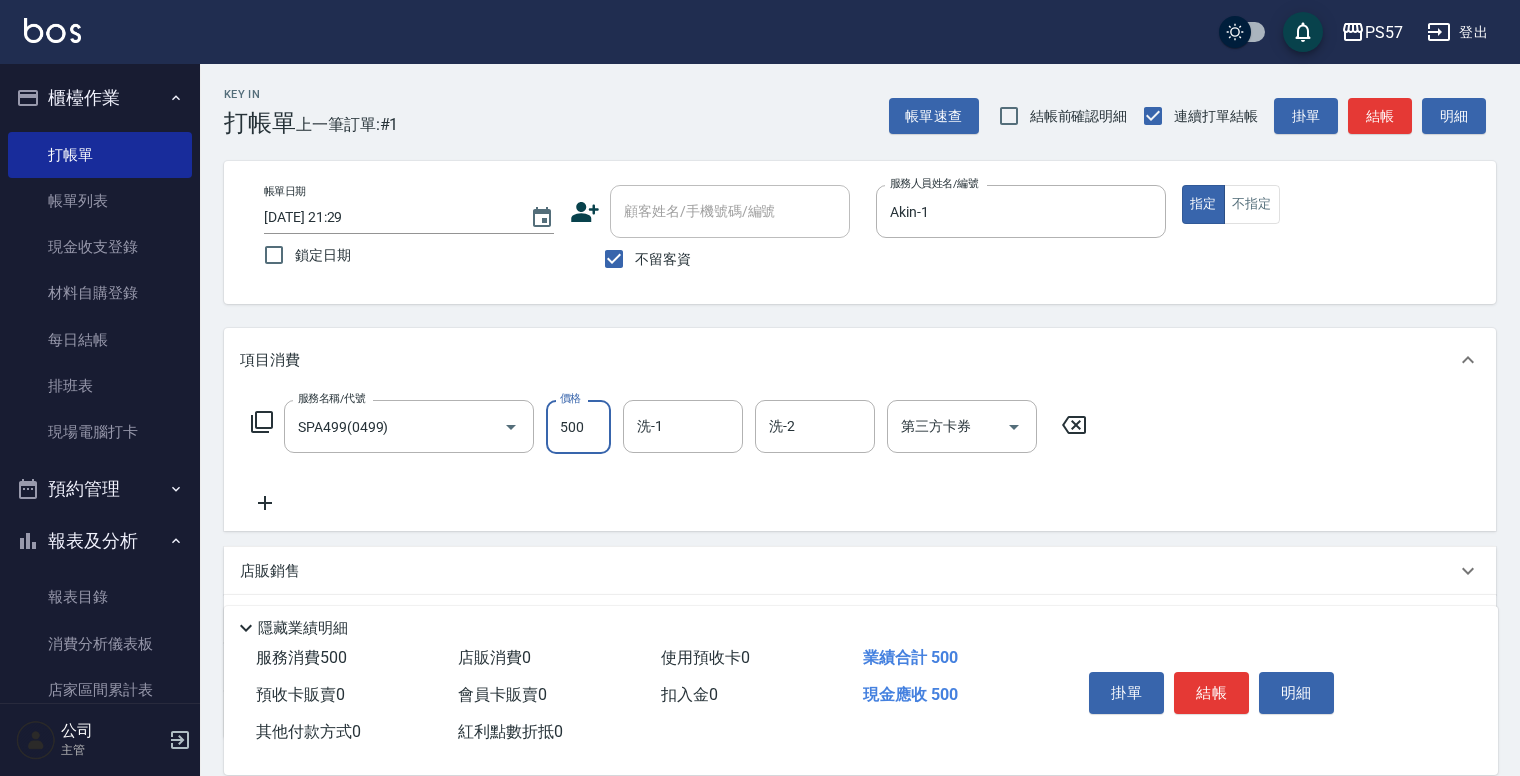 type on "500" 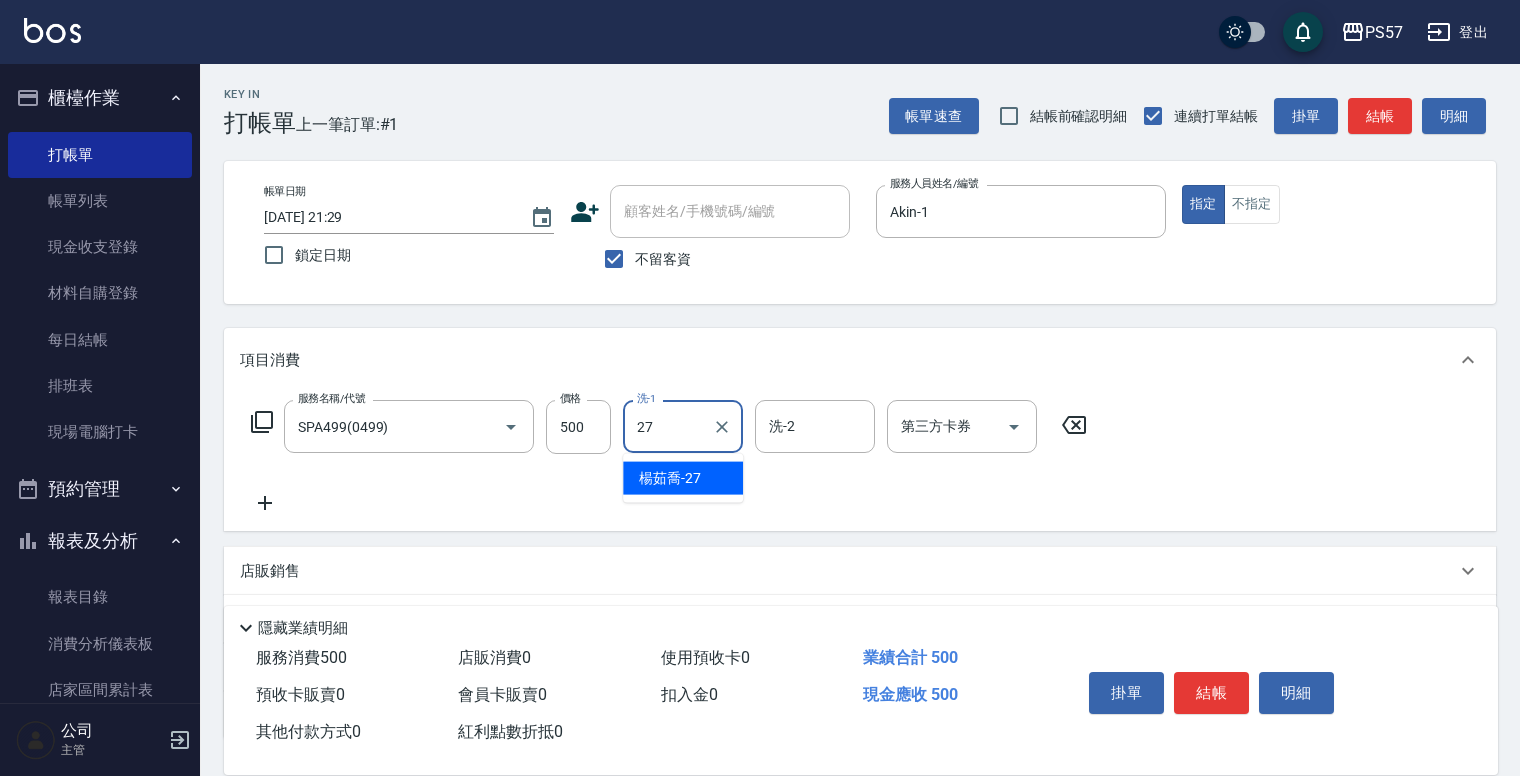 type on "[PERSON_NAME]-27" 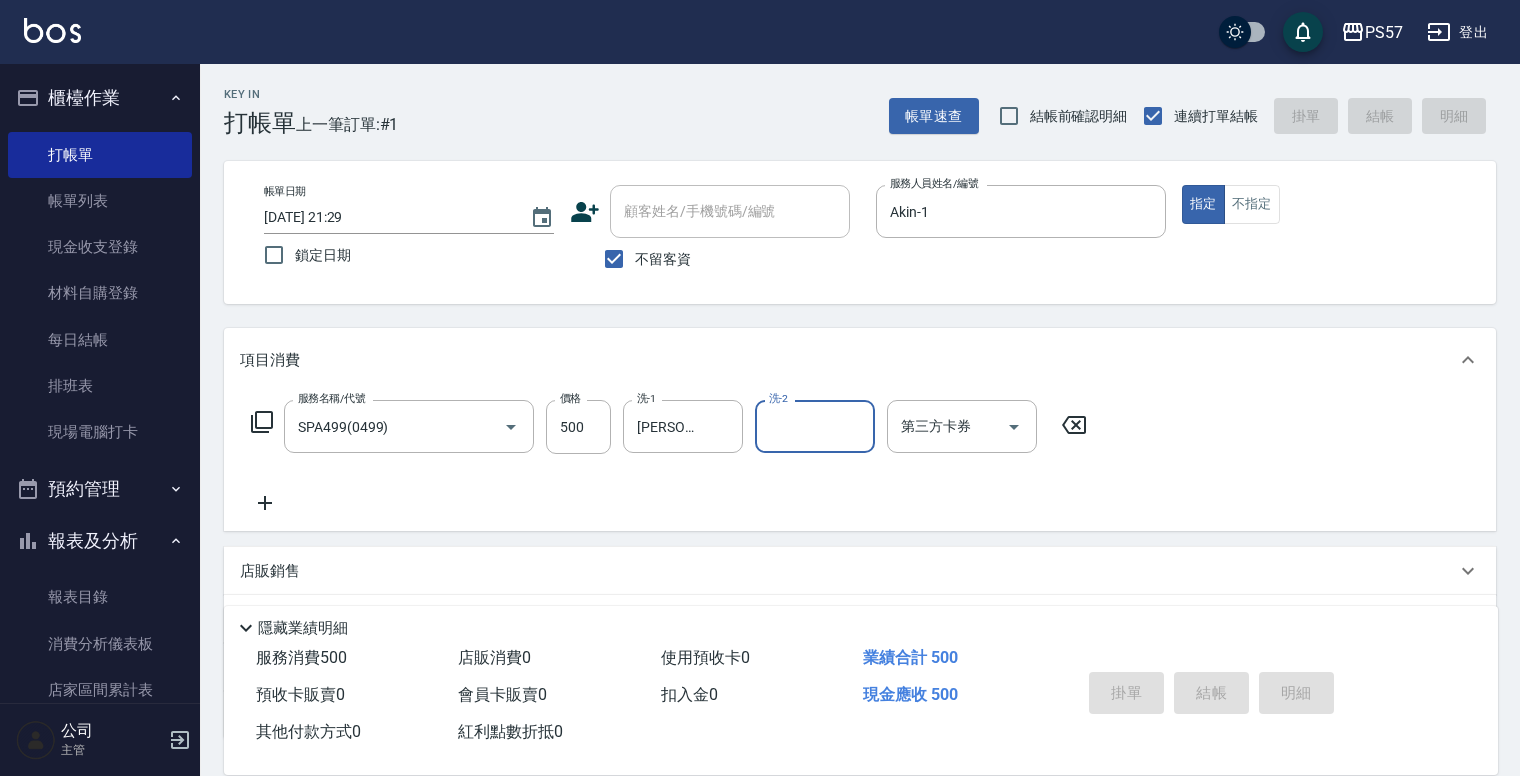 type 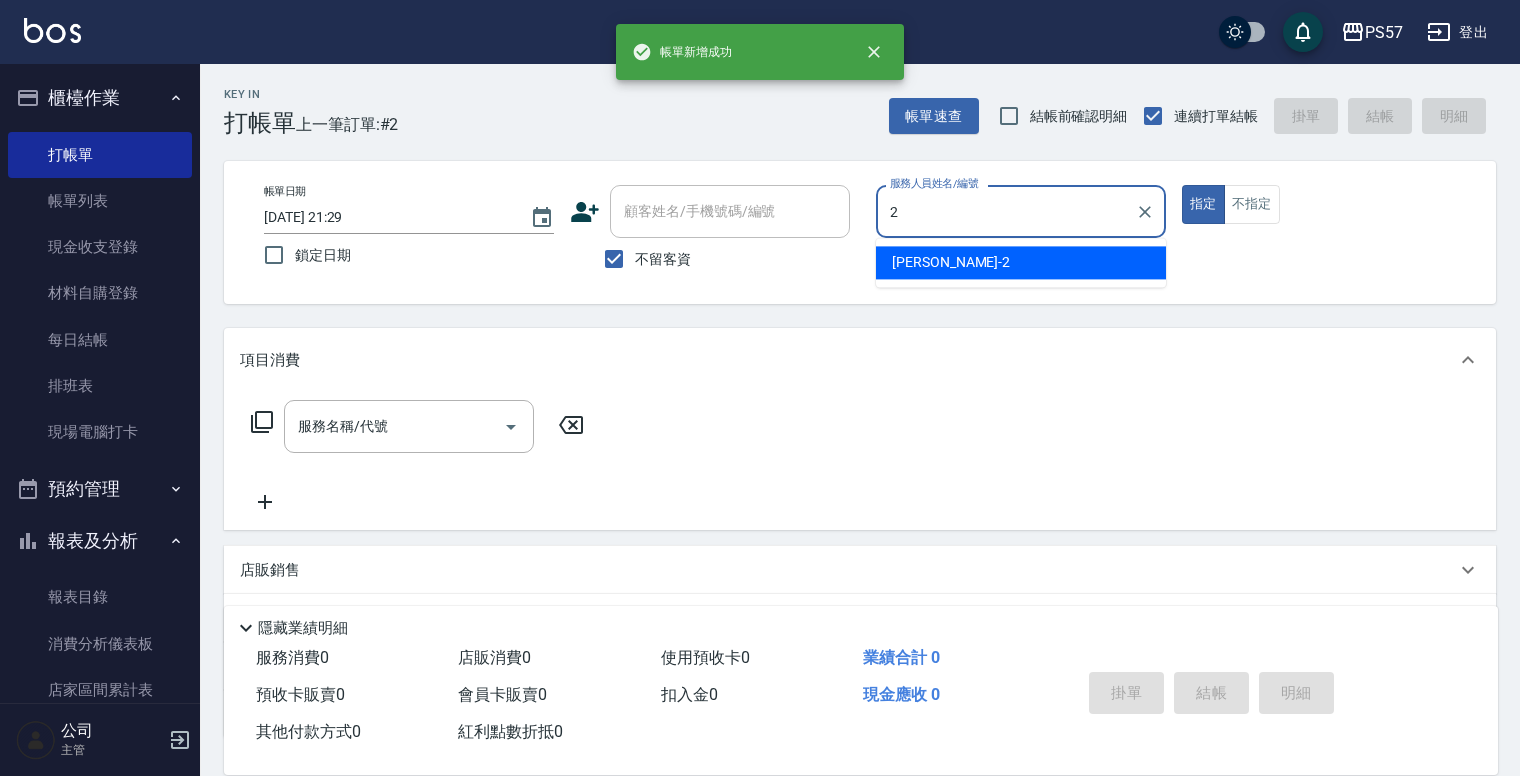 type on "圓圓-2" 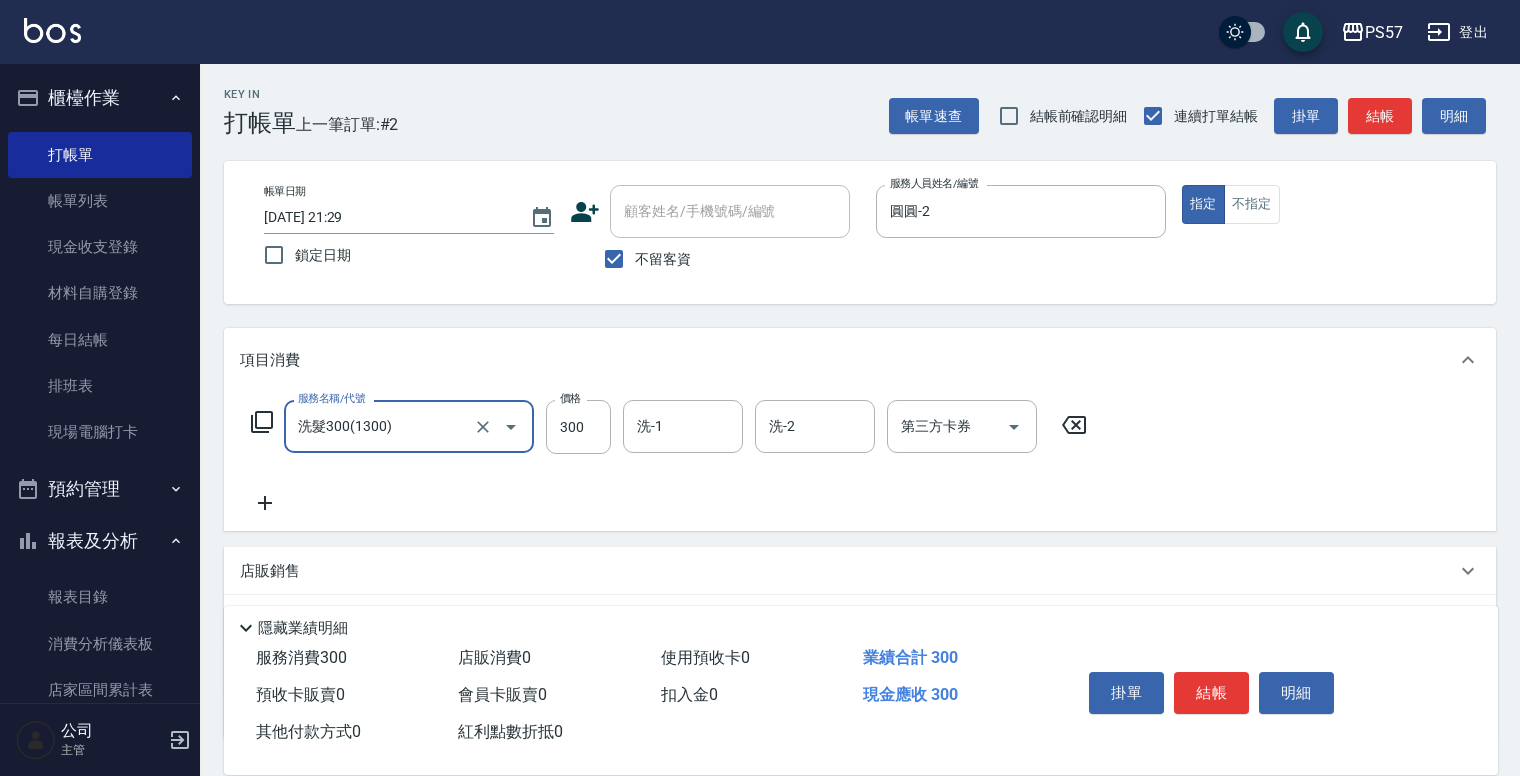 type on "洗髮300(1300)" 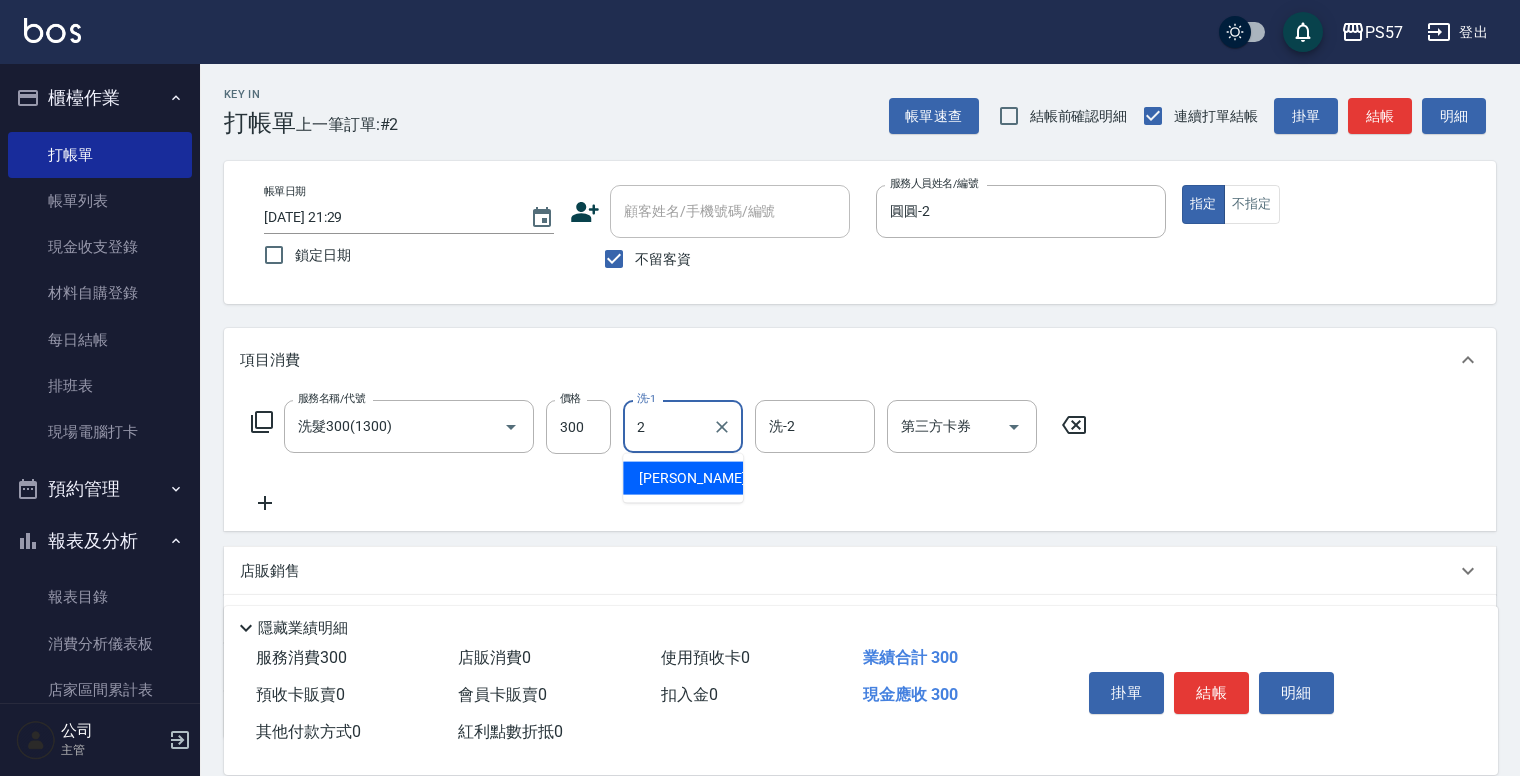 type on "圓圓-2" 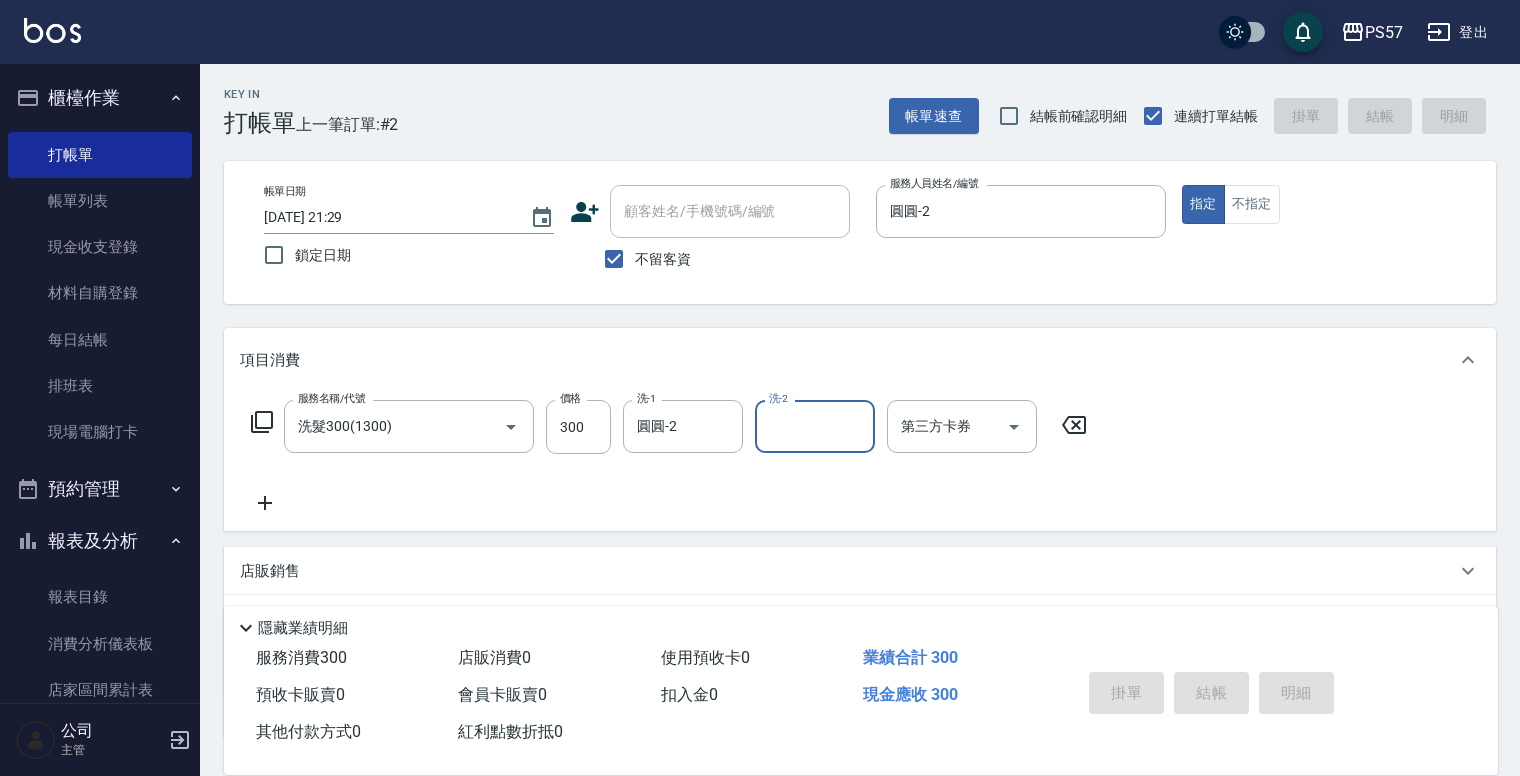 type 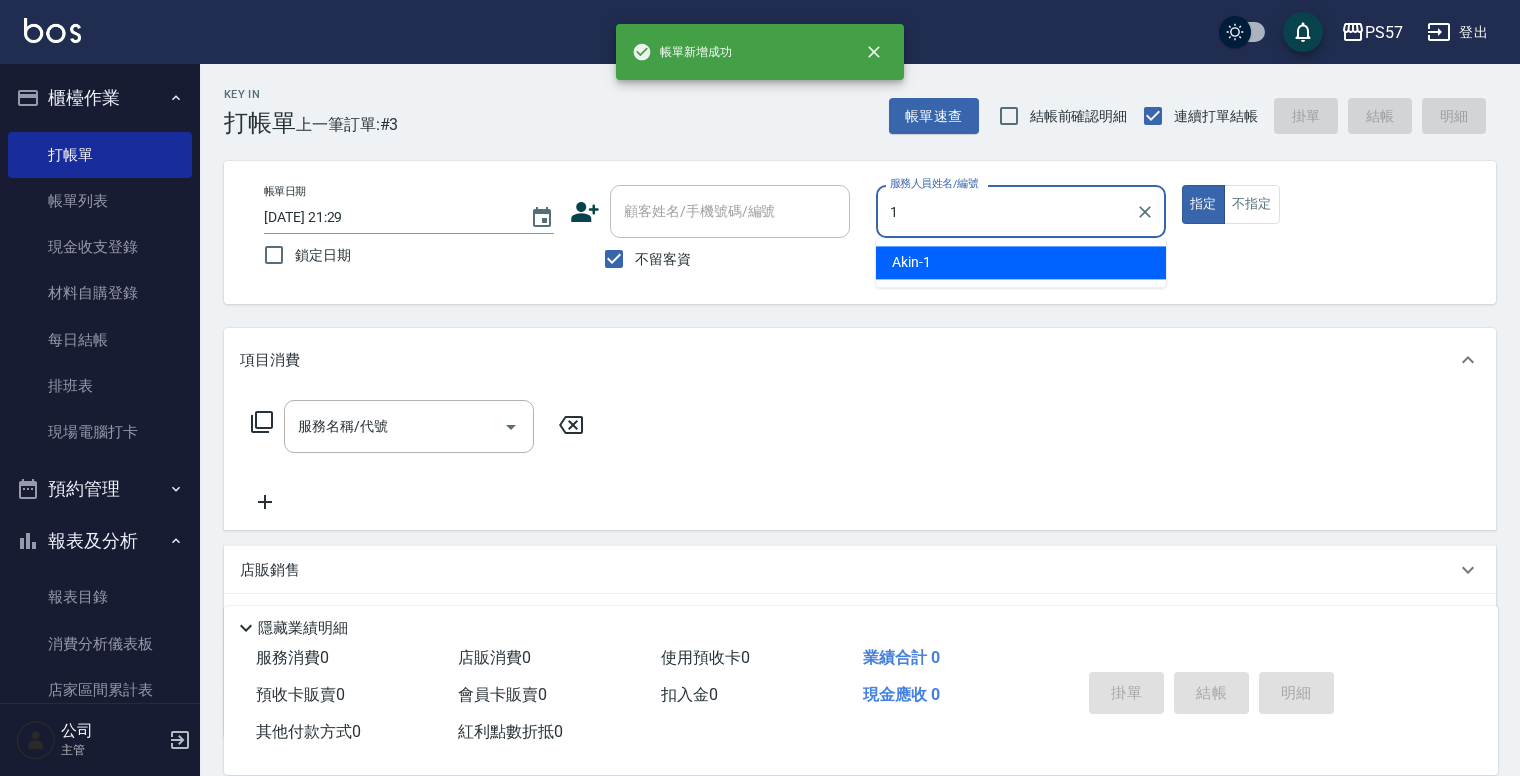 type on "Akin-1" 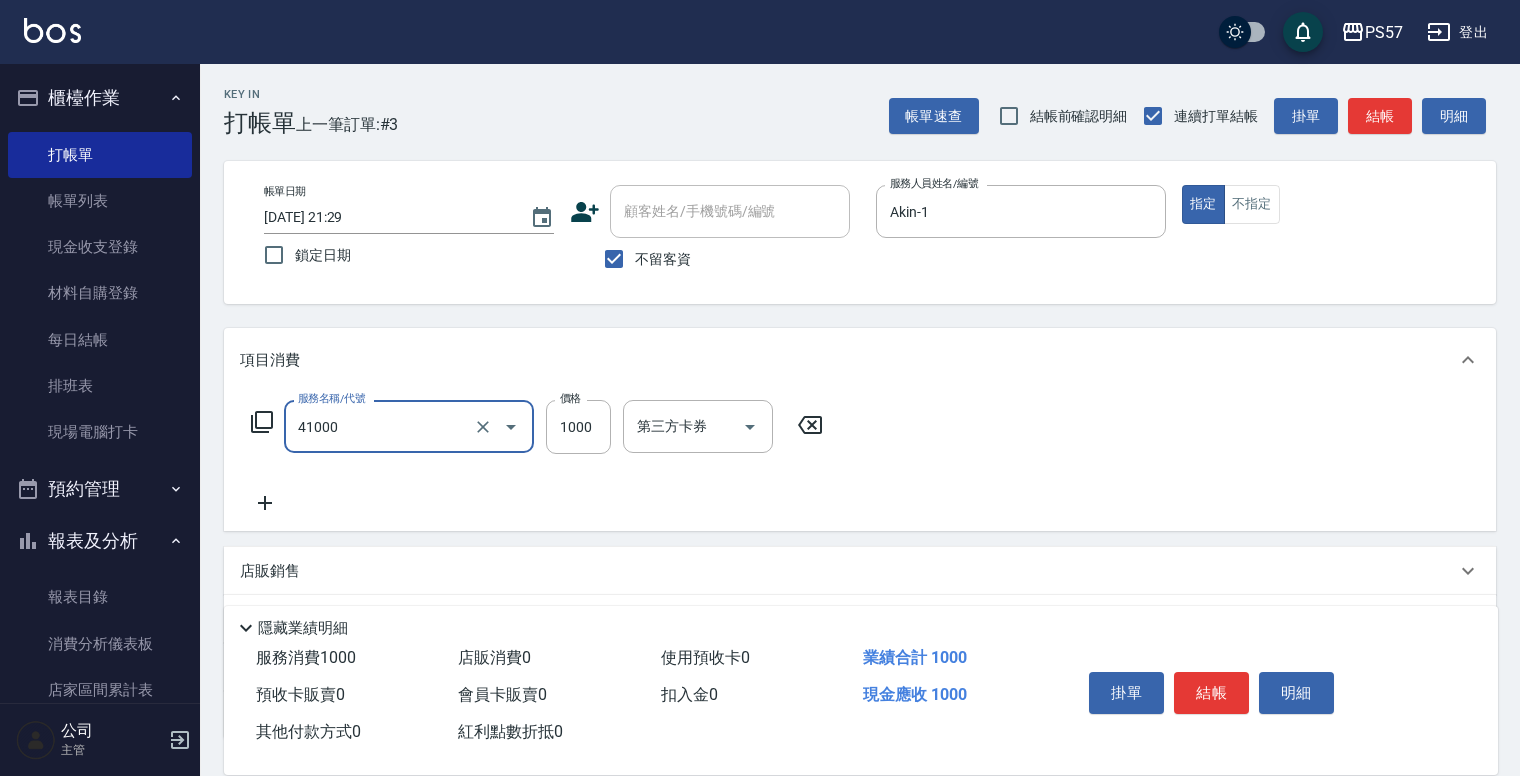 type on "任義金額燙髮(41000)" 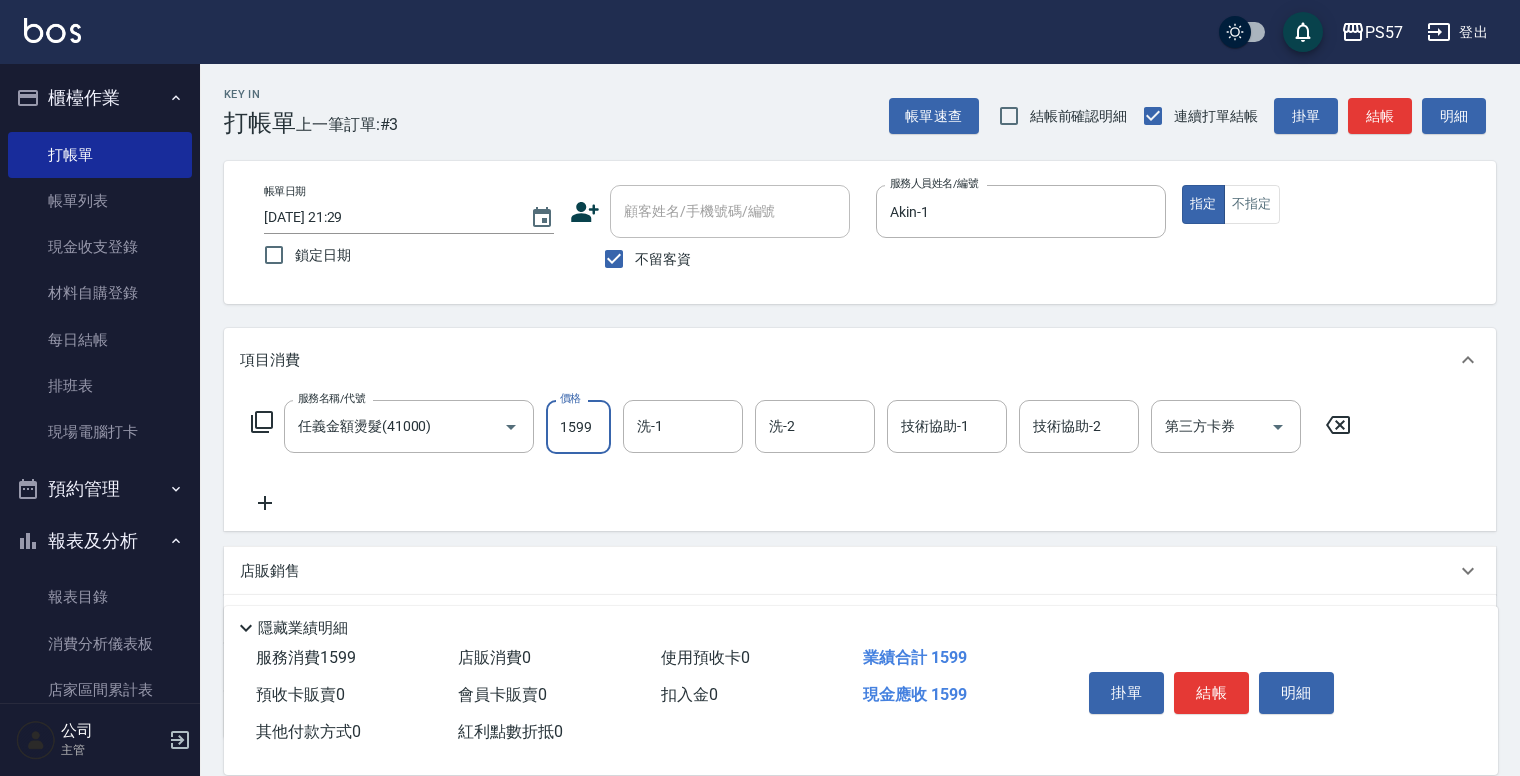 type on "1599" 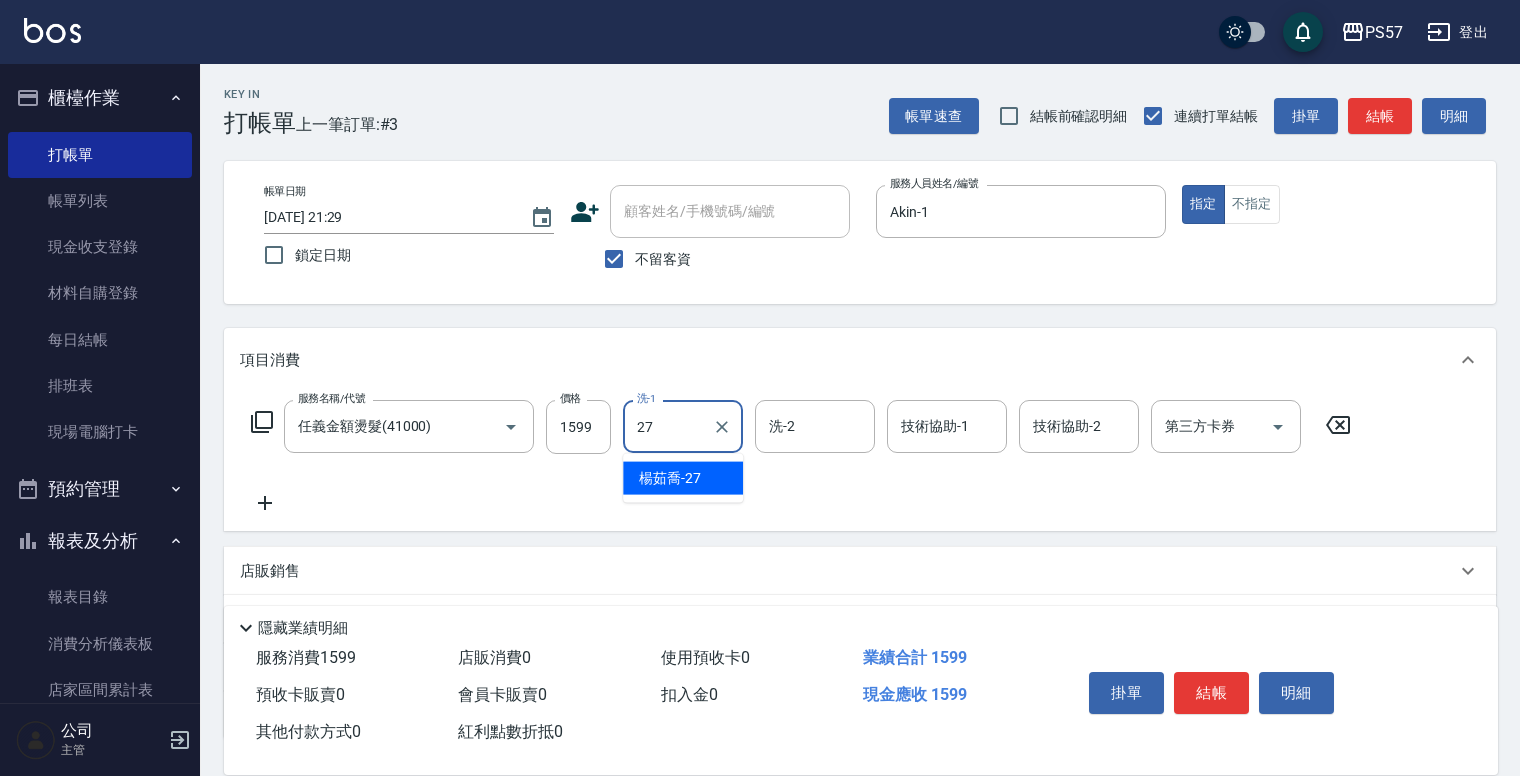 type on "[PERSON_NAME]-27" 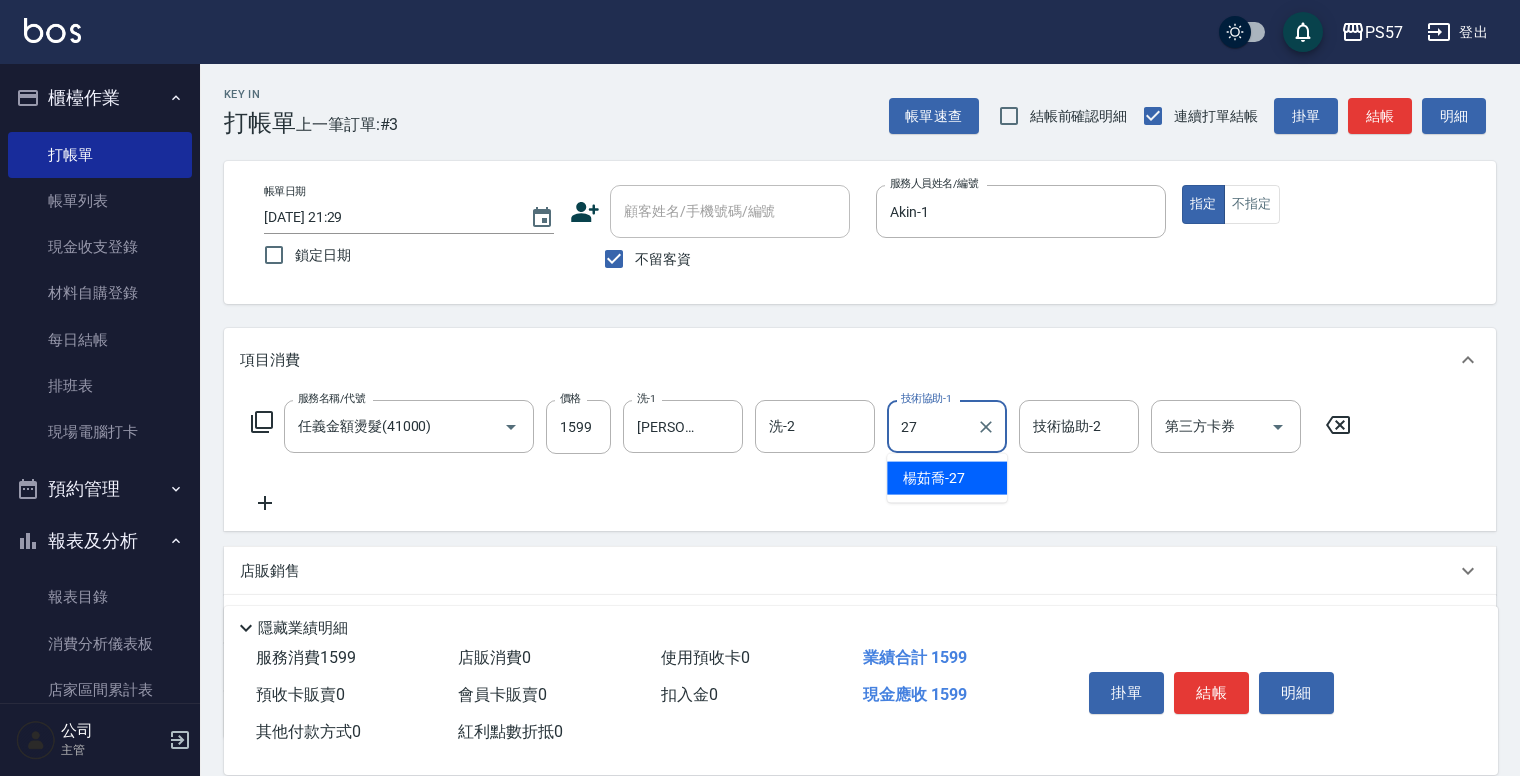 type on "[PERSON_NAME]-27" 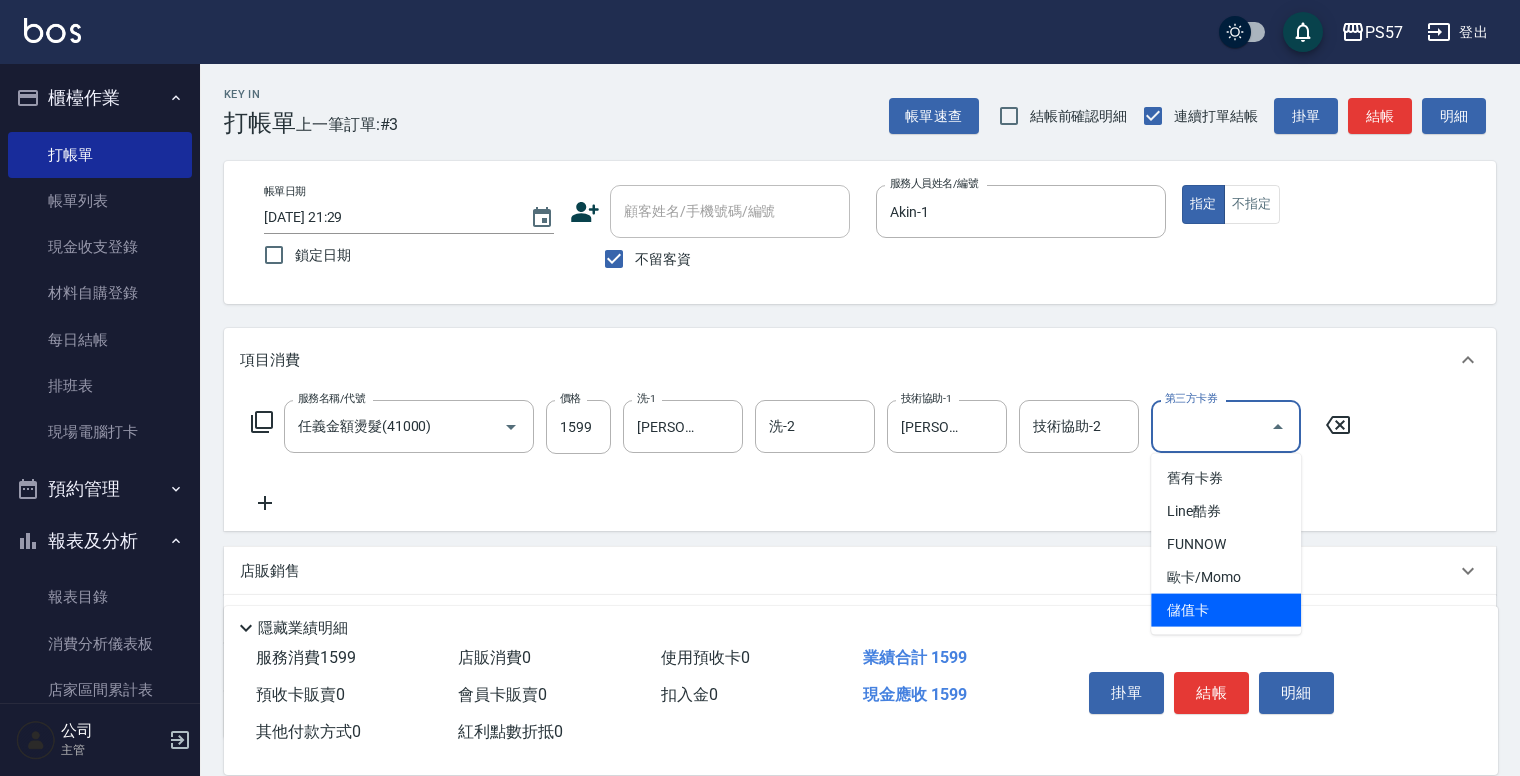 type on "儲值卡" 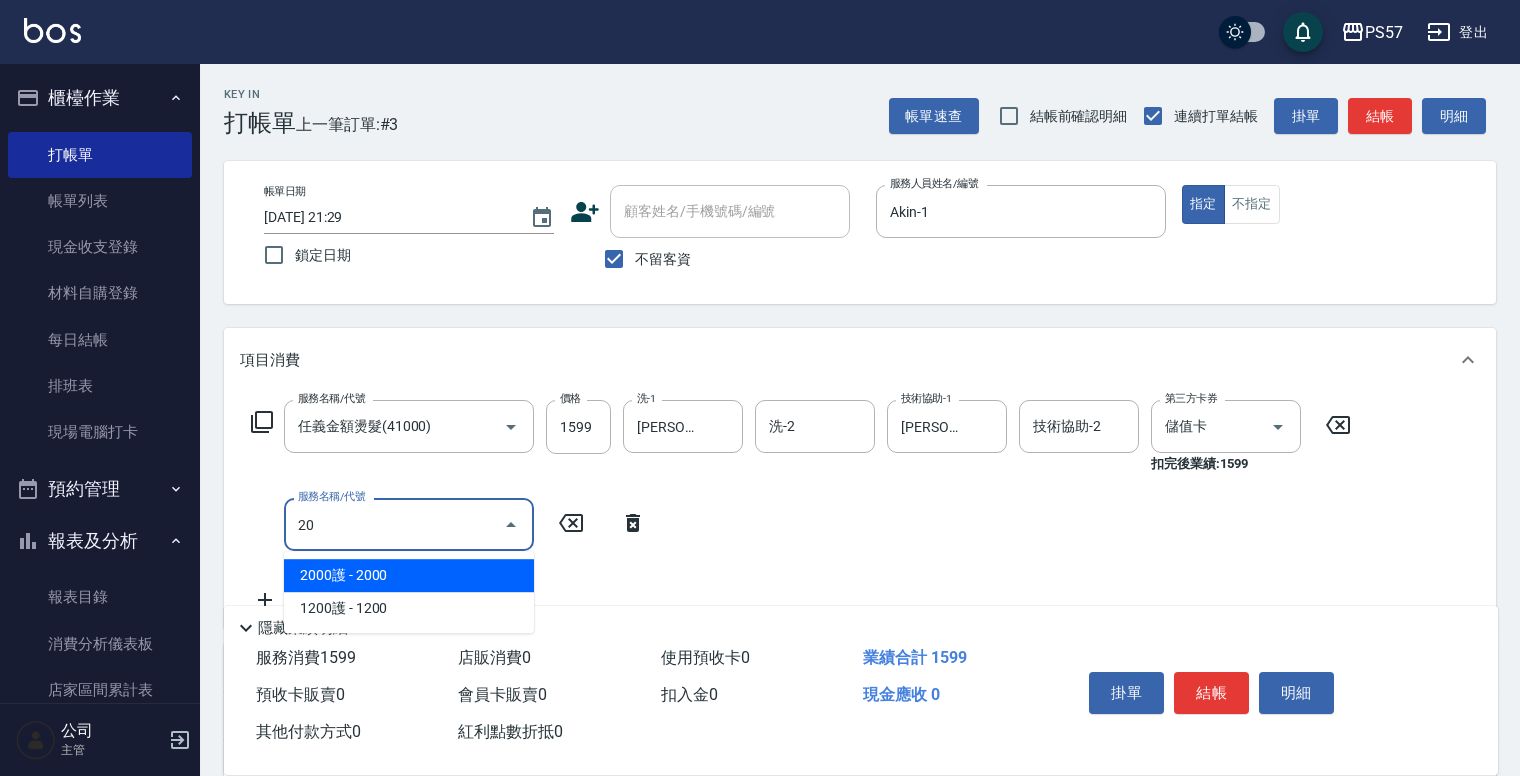 type on "2" 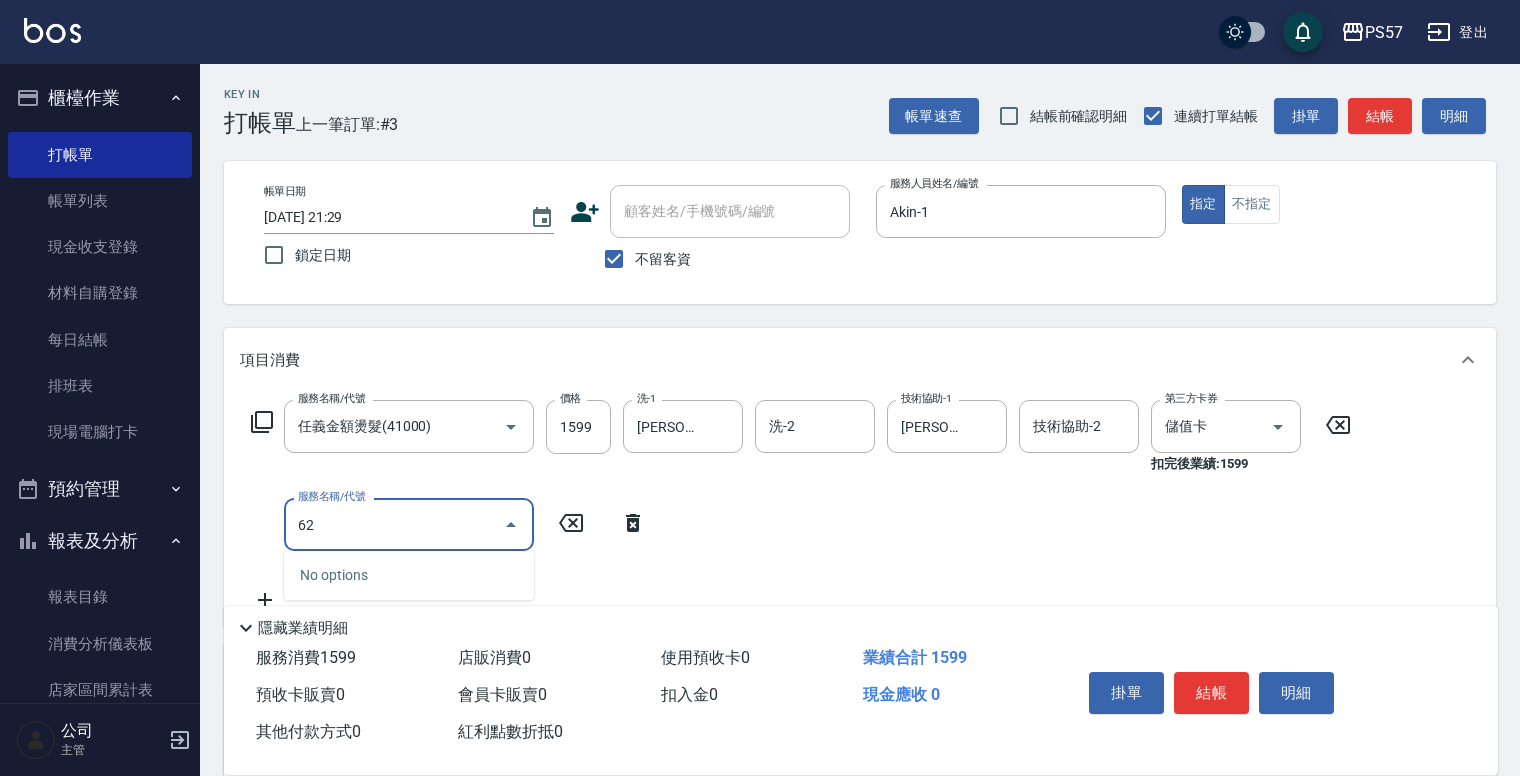 type on "6" 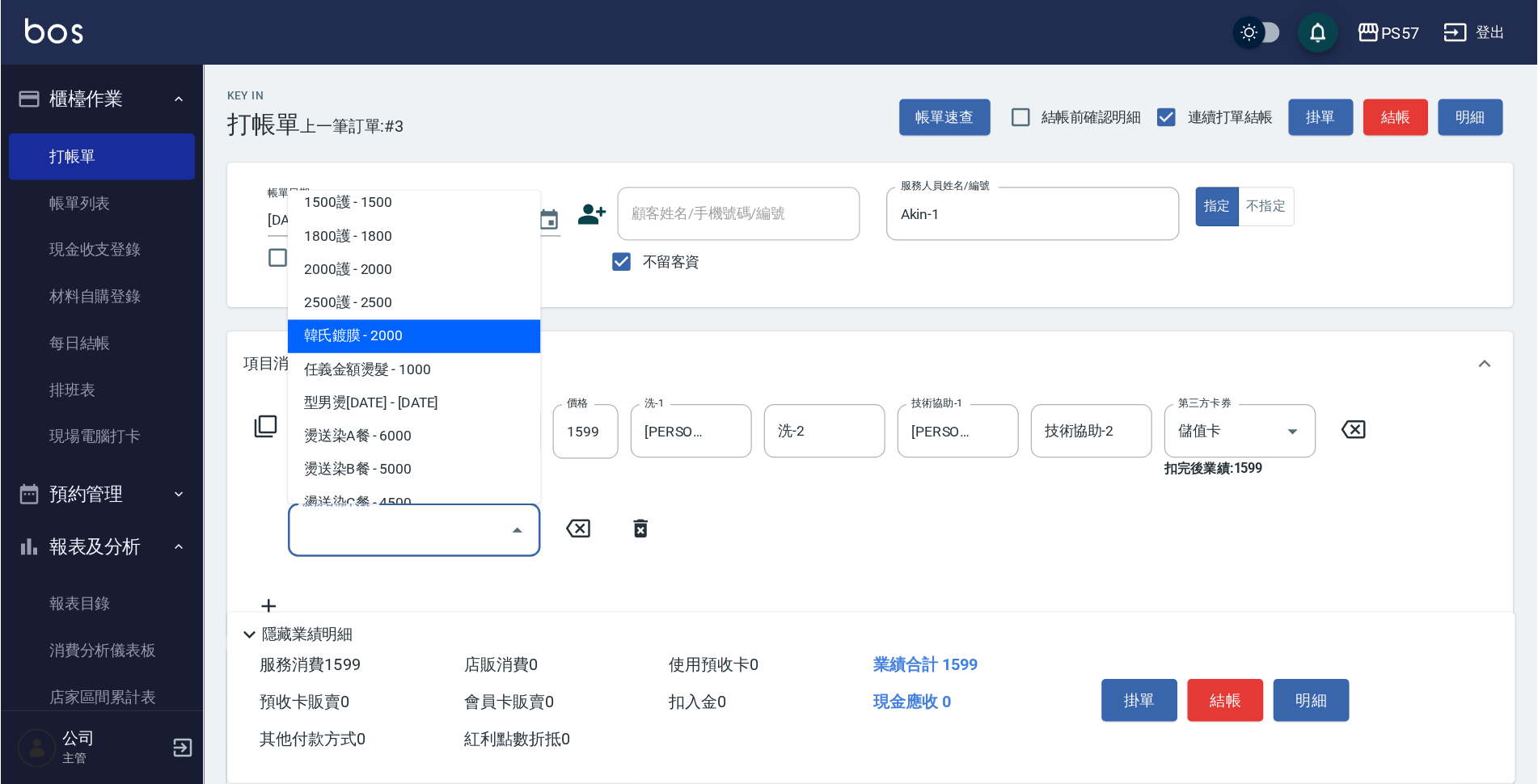 scroll, scrollTop: 905, scrollLeft: 0, axis: vertical 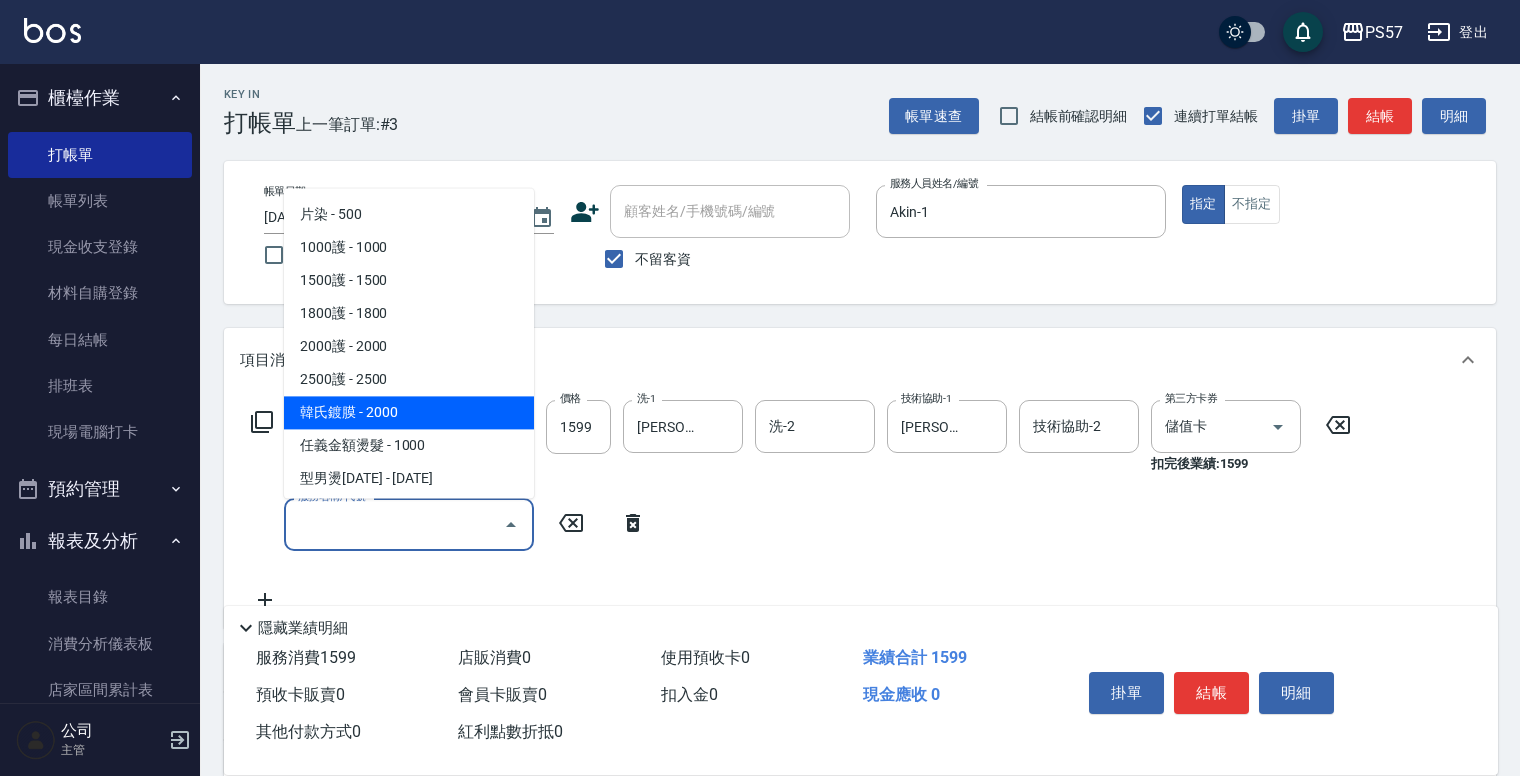 click on "韓氏鍍膜 - 2000" at bounding box center [409, 412] 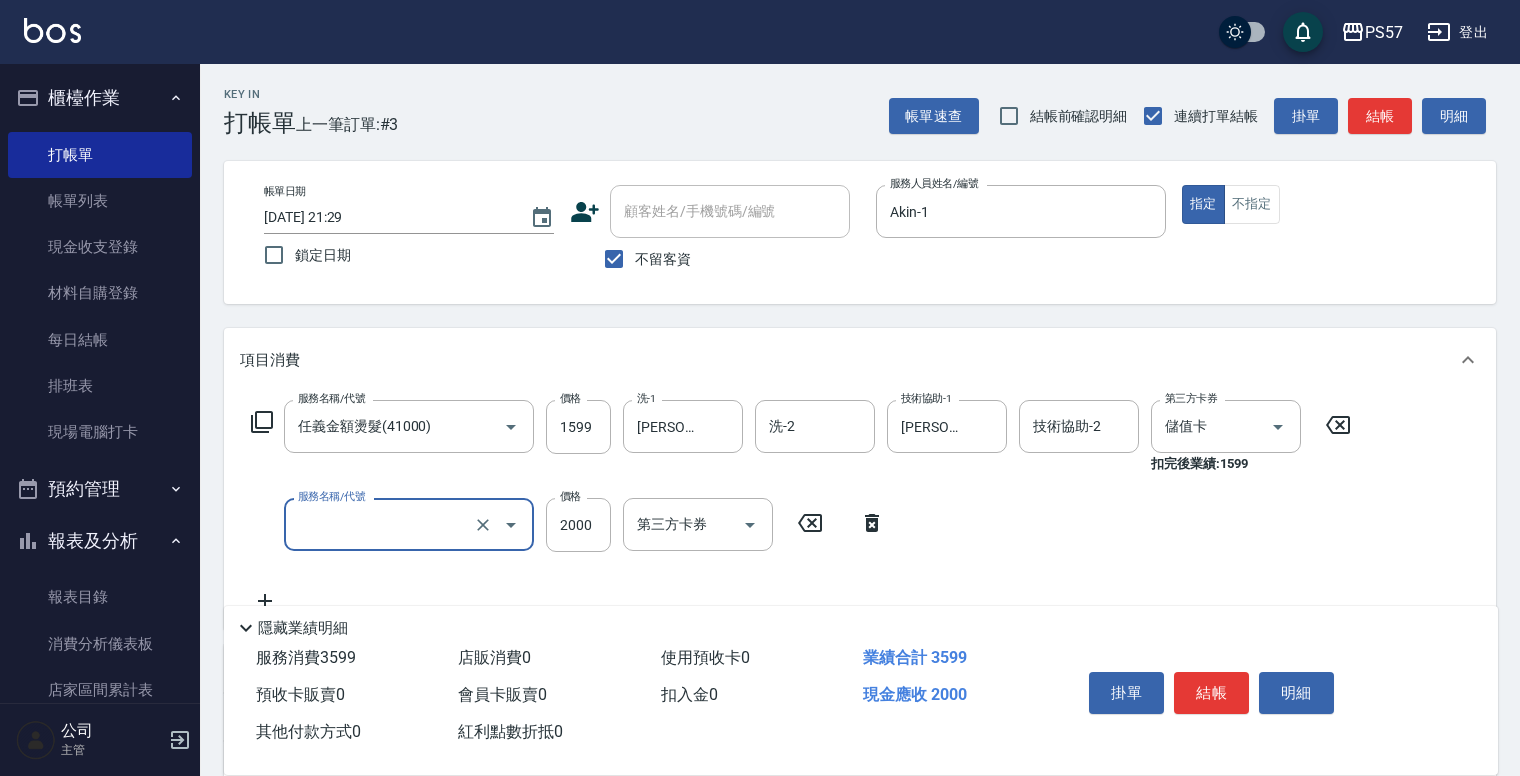 type on "韓氏鍍膜(33000)" 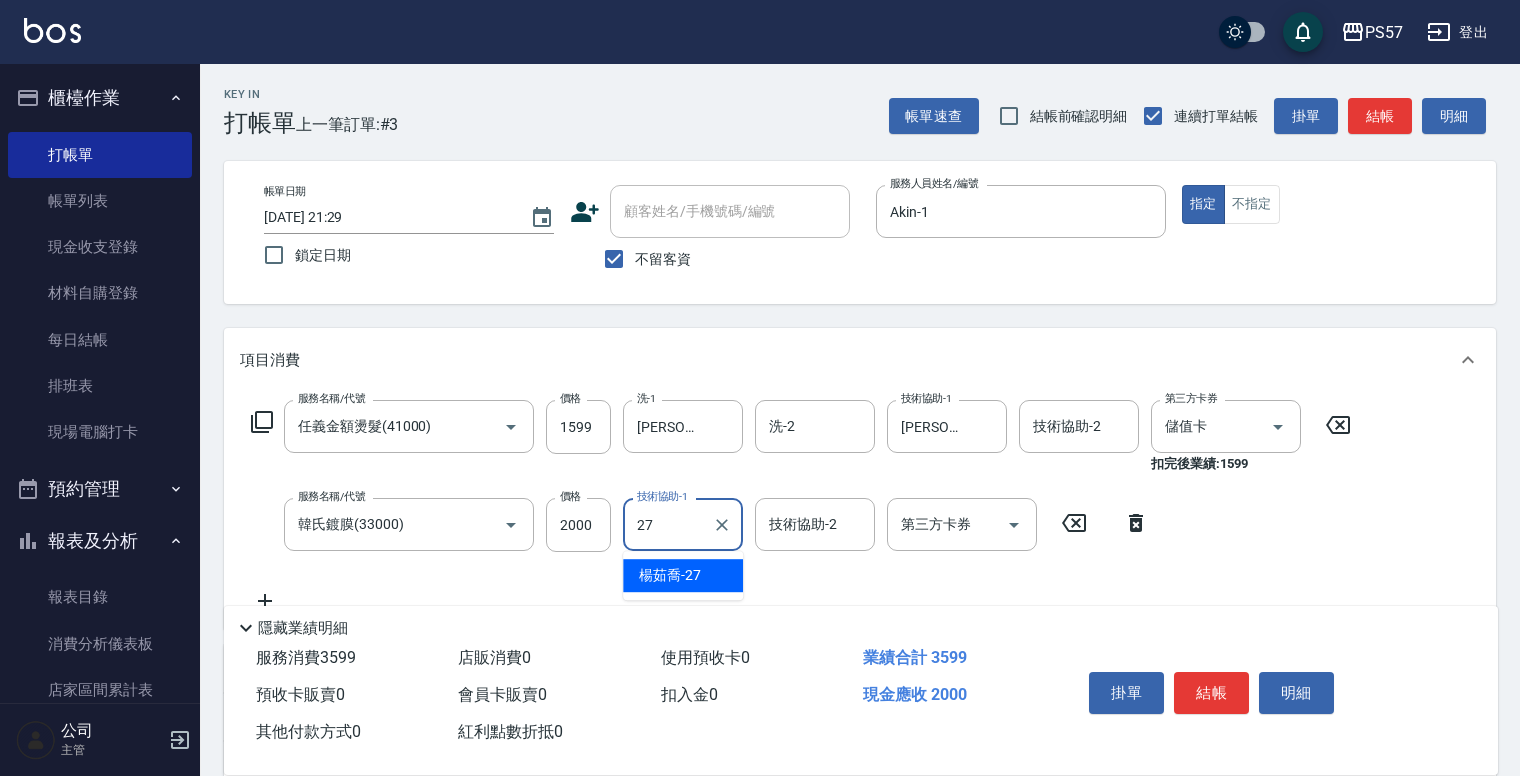 type on "[PERSON_NAME]-27" 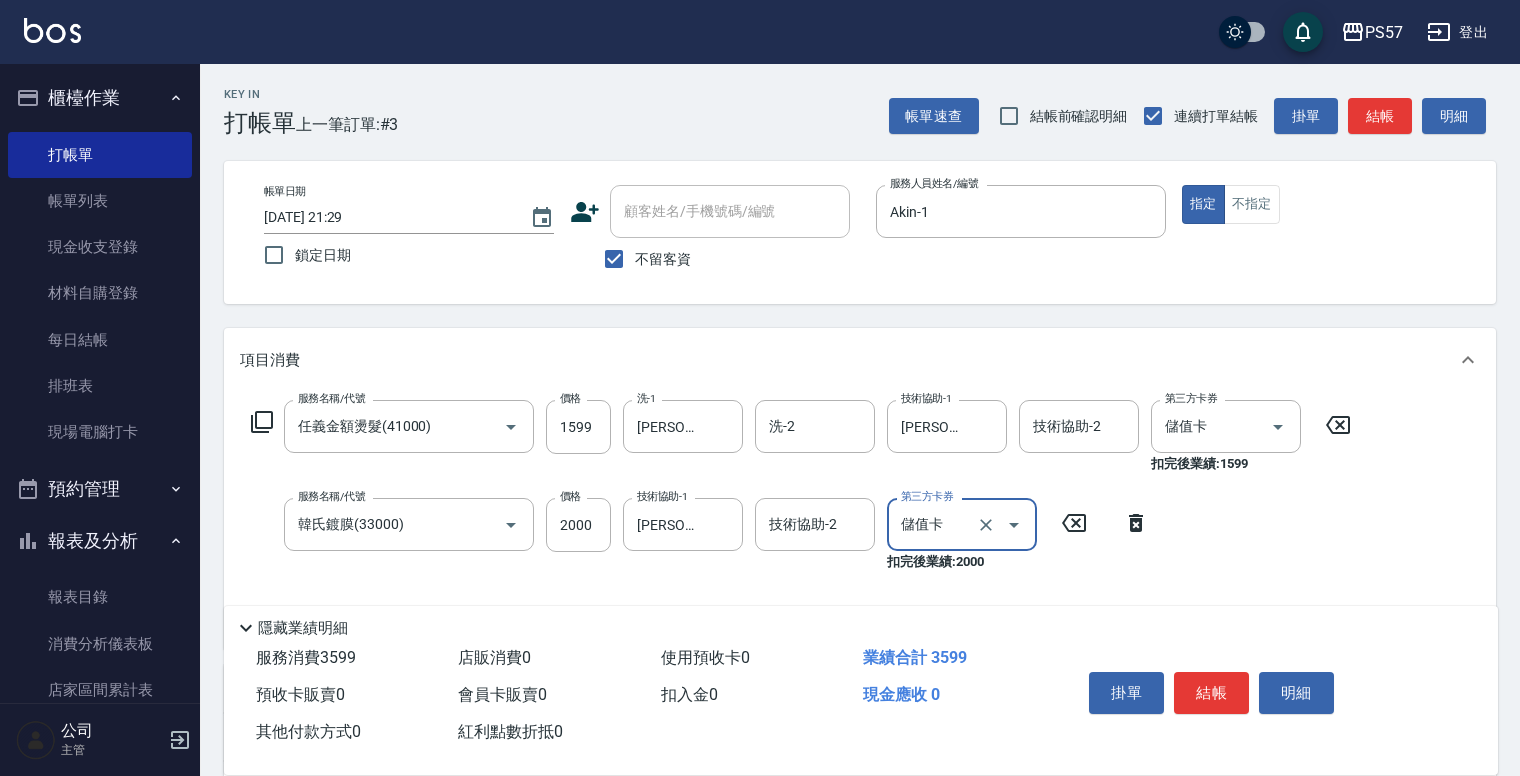 type on "儲值卡" 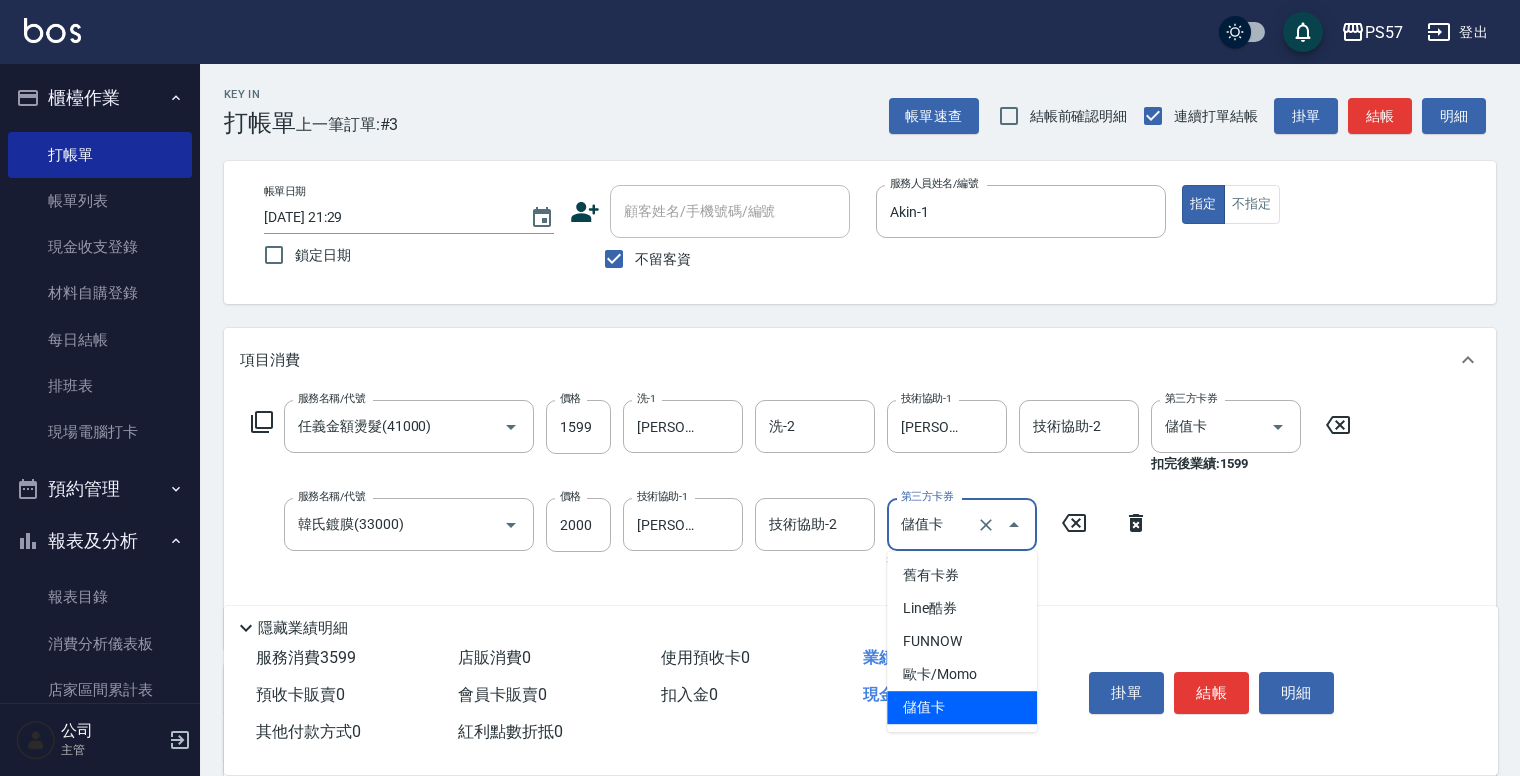 click on "儲值卡" at bounding box center (962, 707) 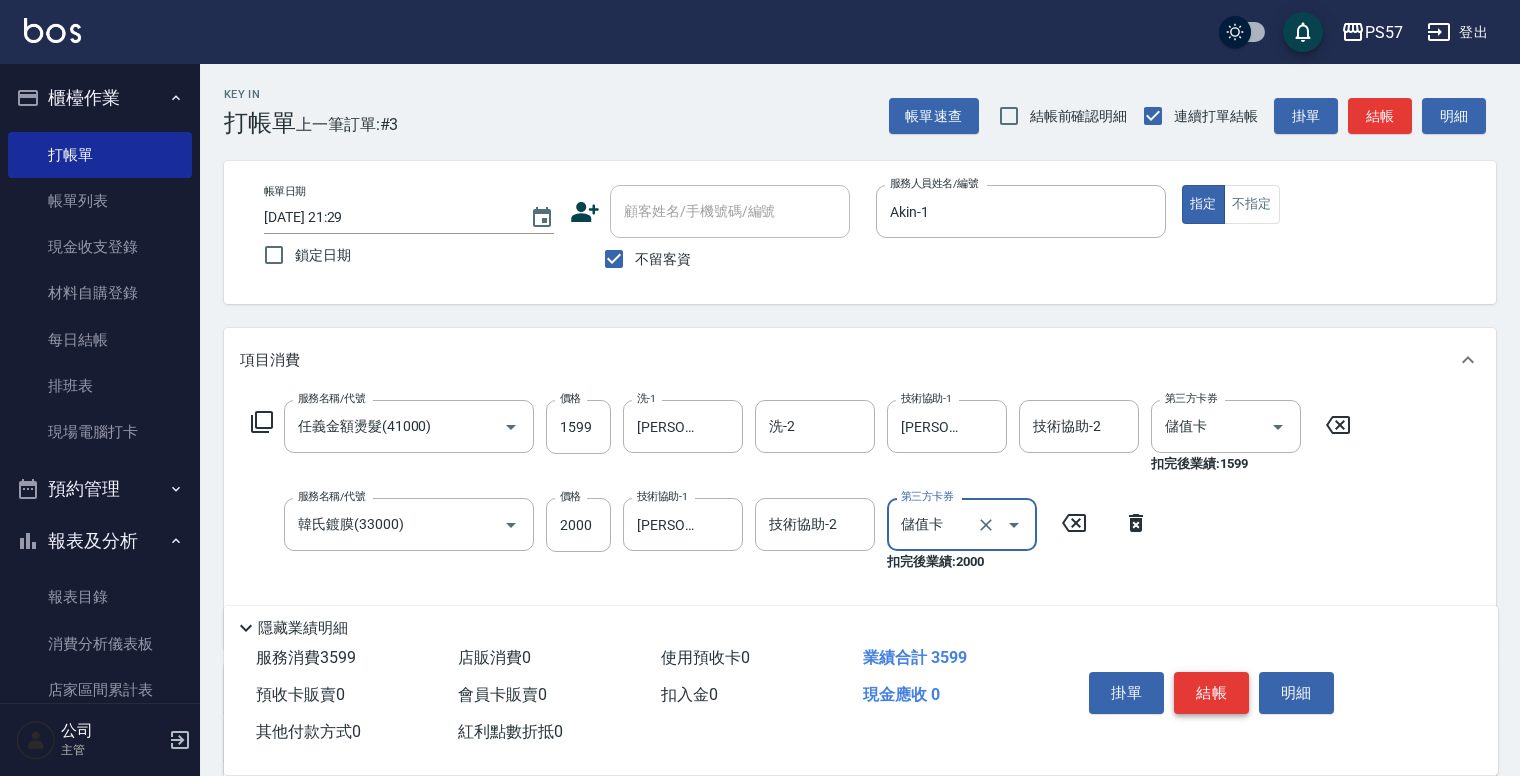 click on "結帳" at bounding box center [1211, 693] 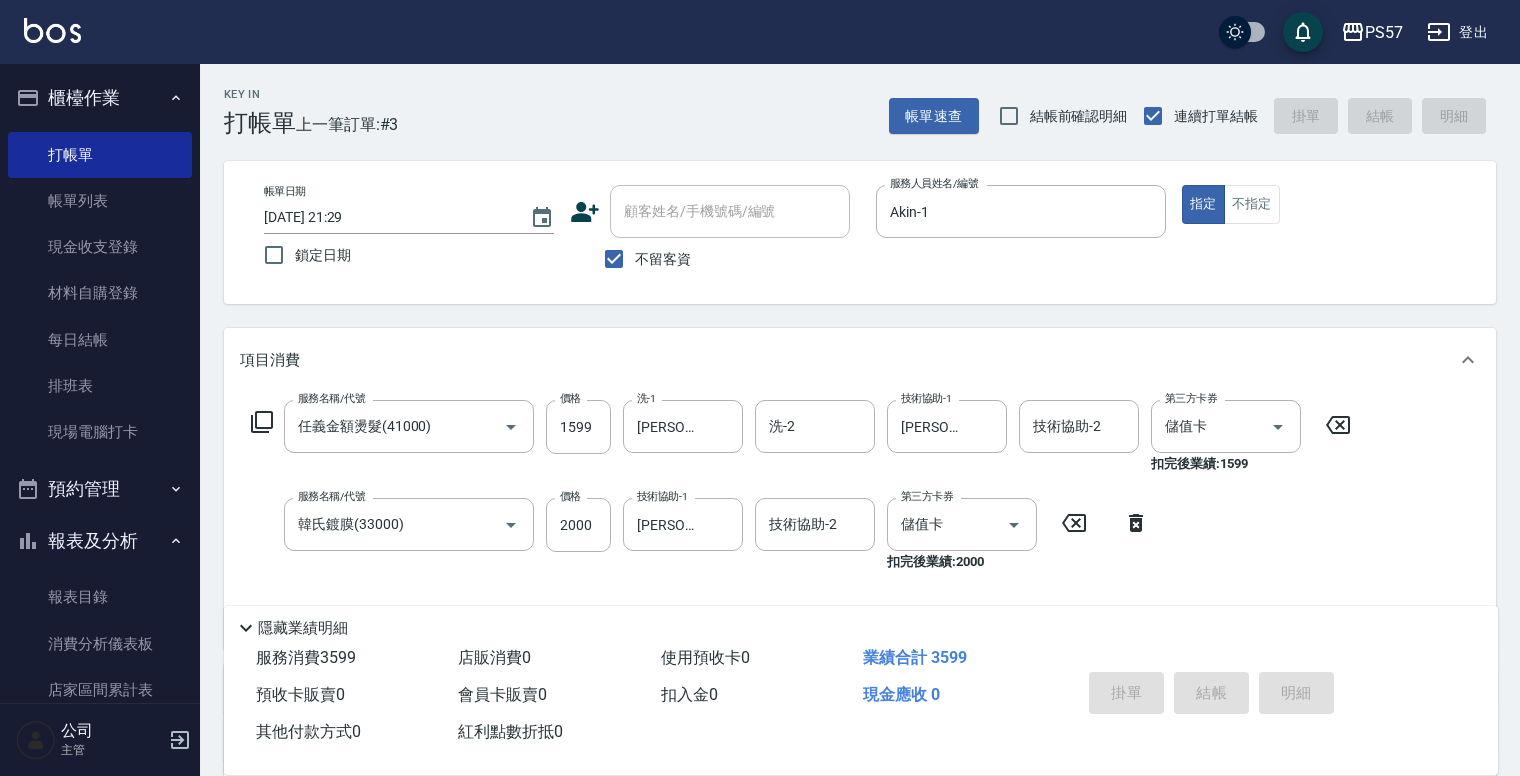 type on "[DATE] 21:30" 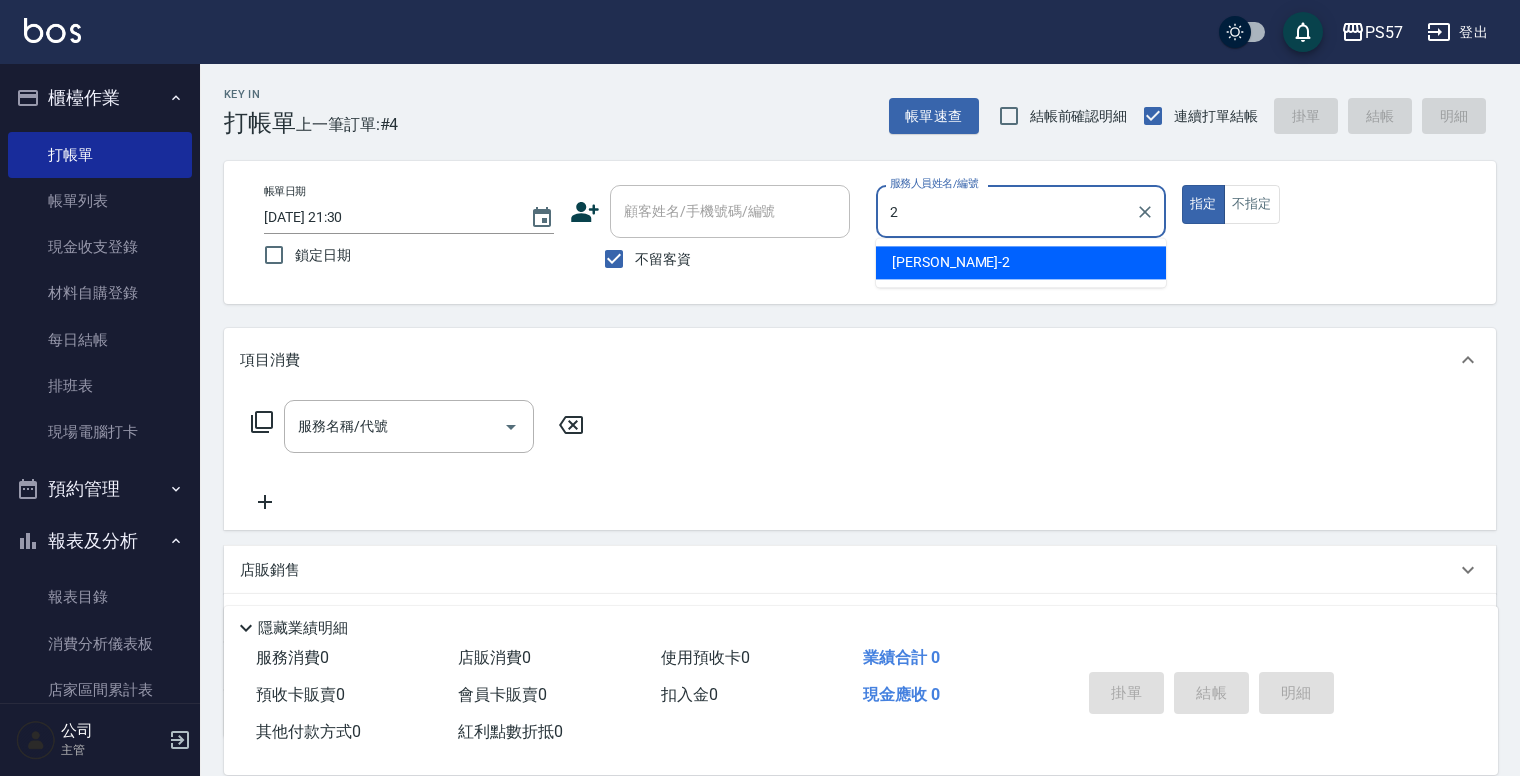 type on "圓圓-2" 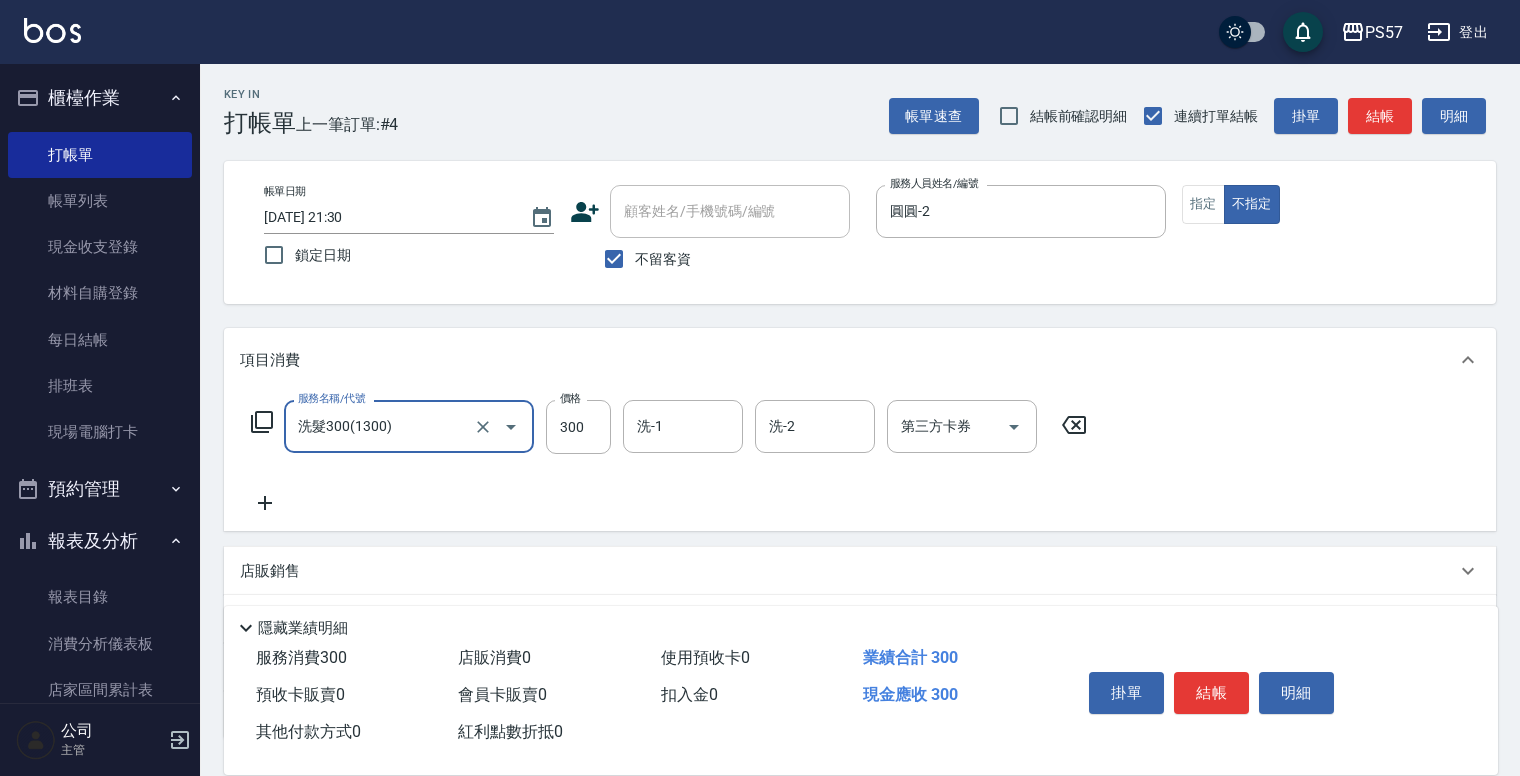 type on "洗髮300(1300)" 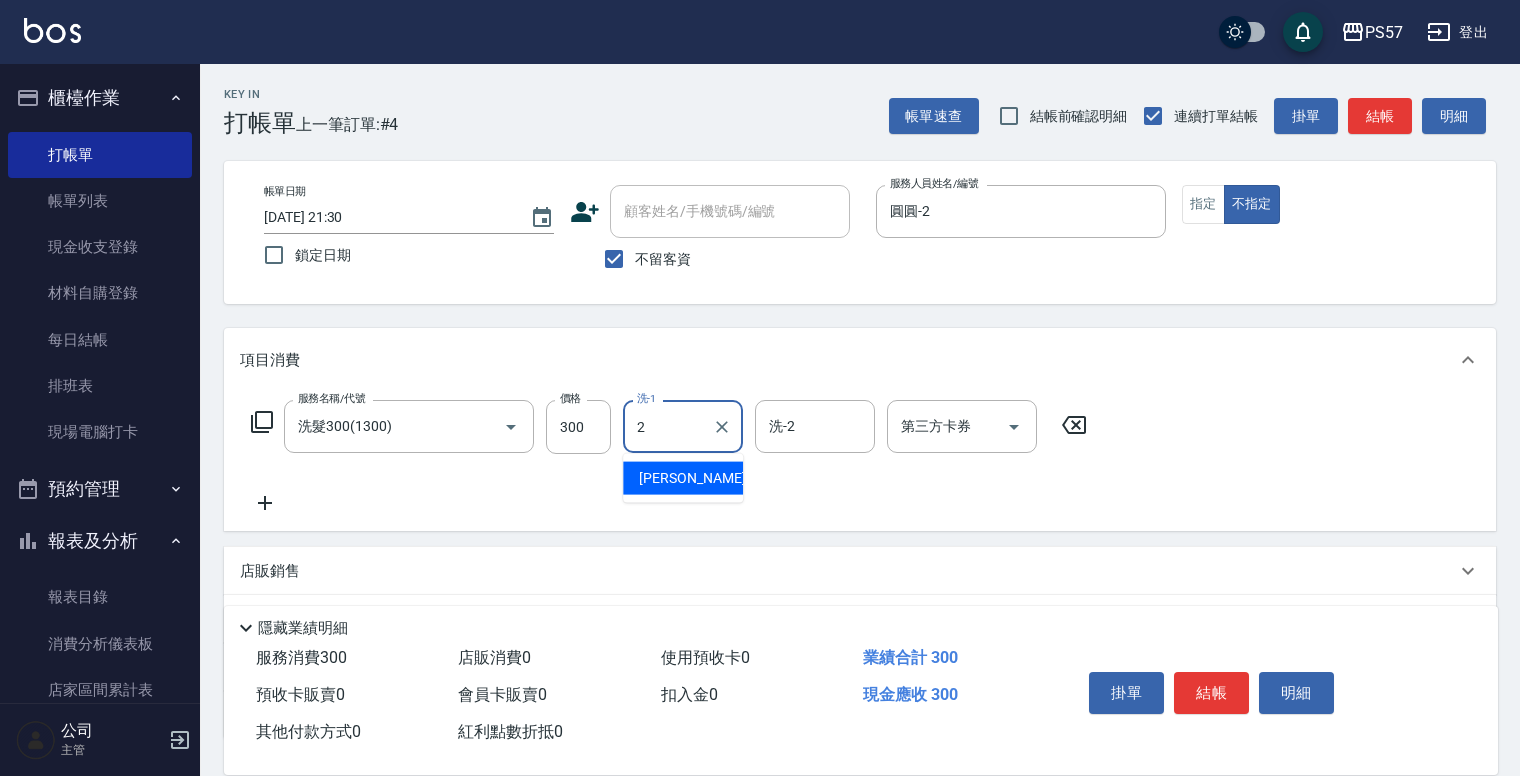type on "圓圓-2" 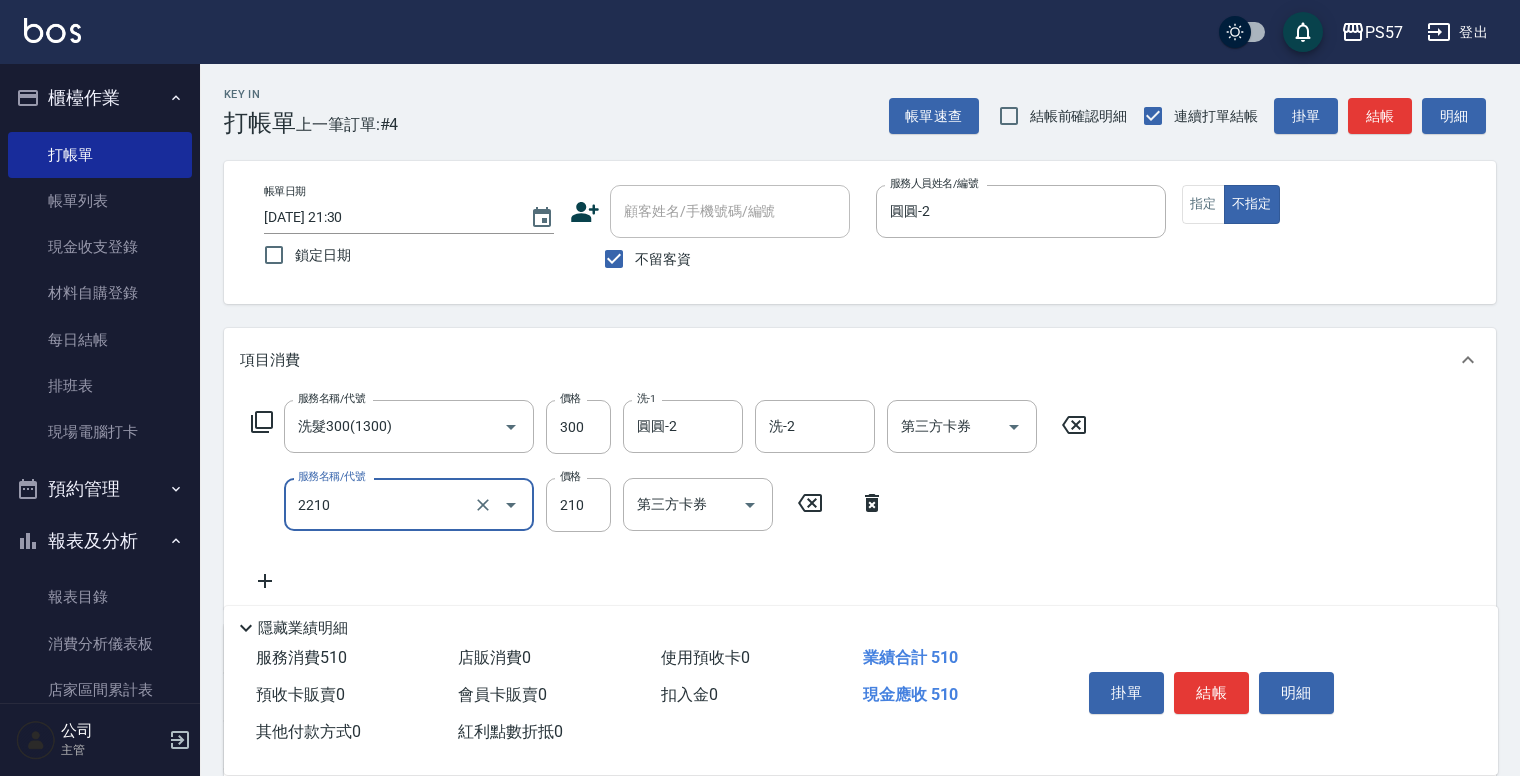 type on "剪髮210(2210)" 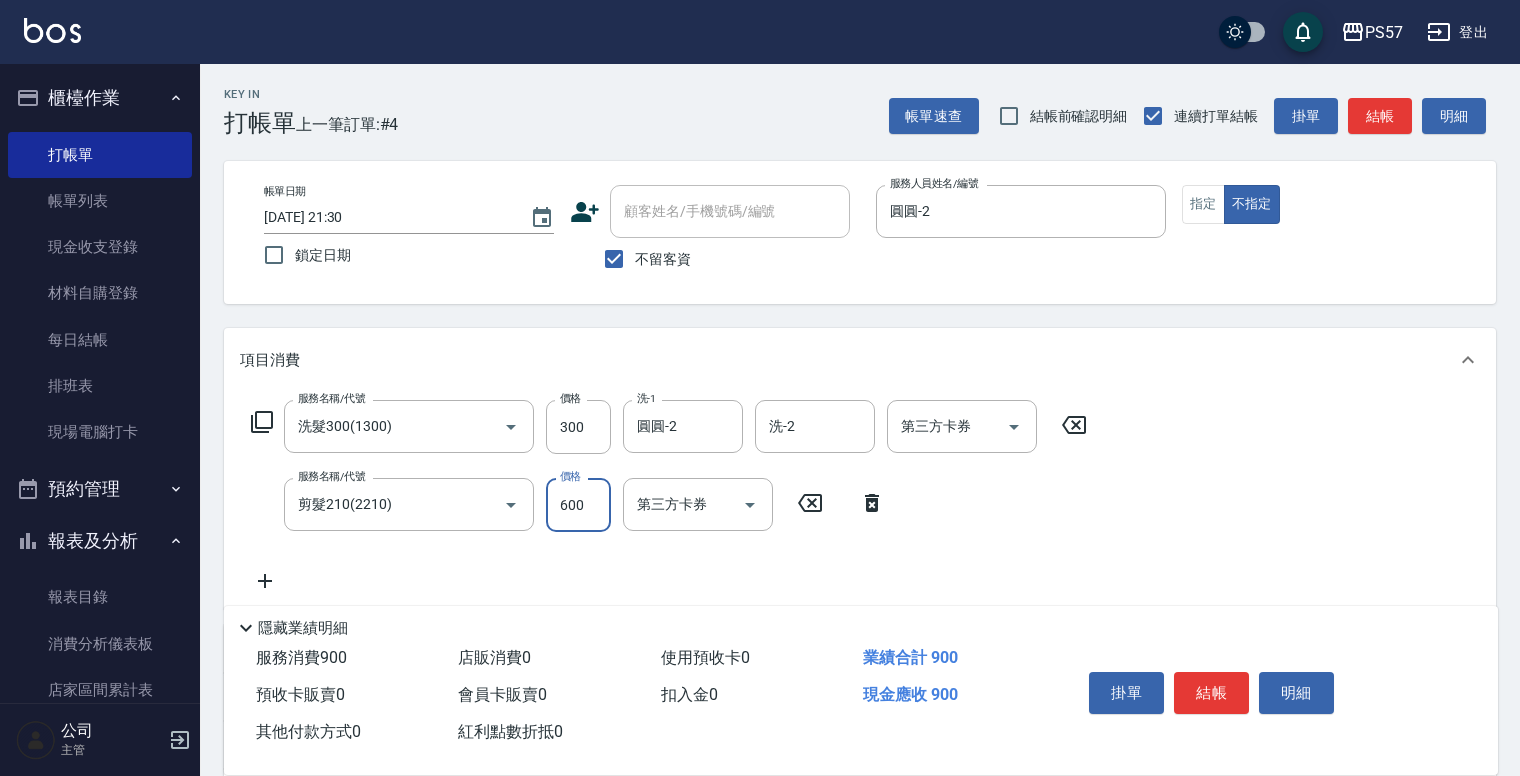 type on "600" 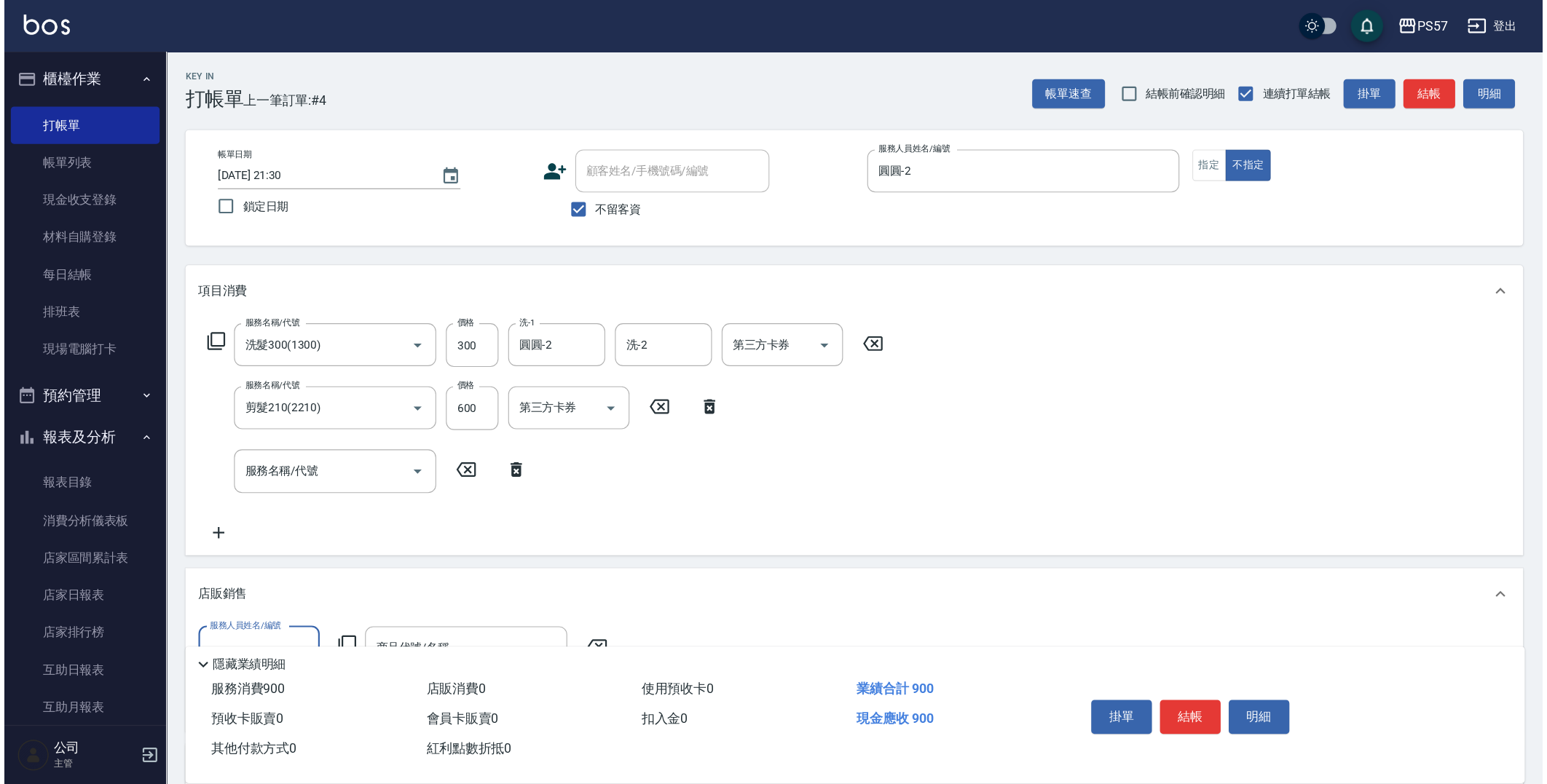 scroll, scrollTop: 0, scrollLeft: 0, axis: both 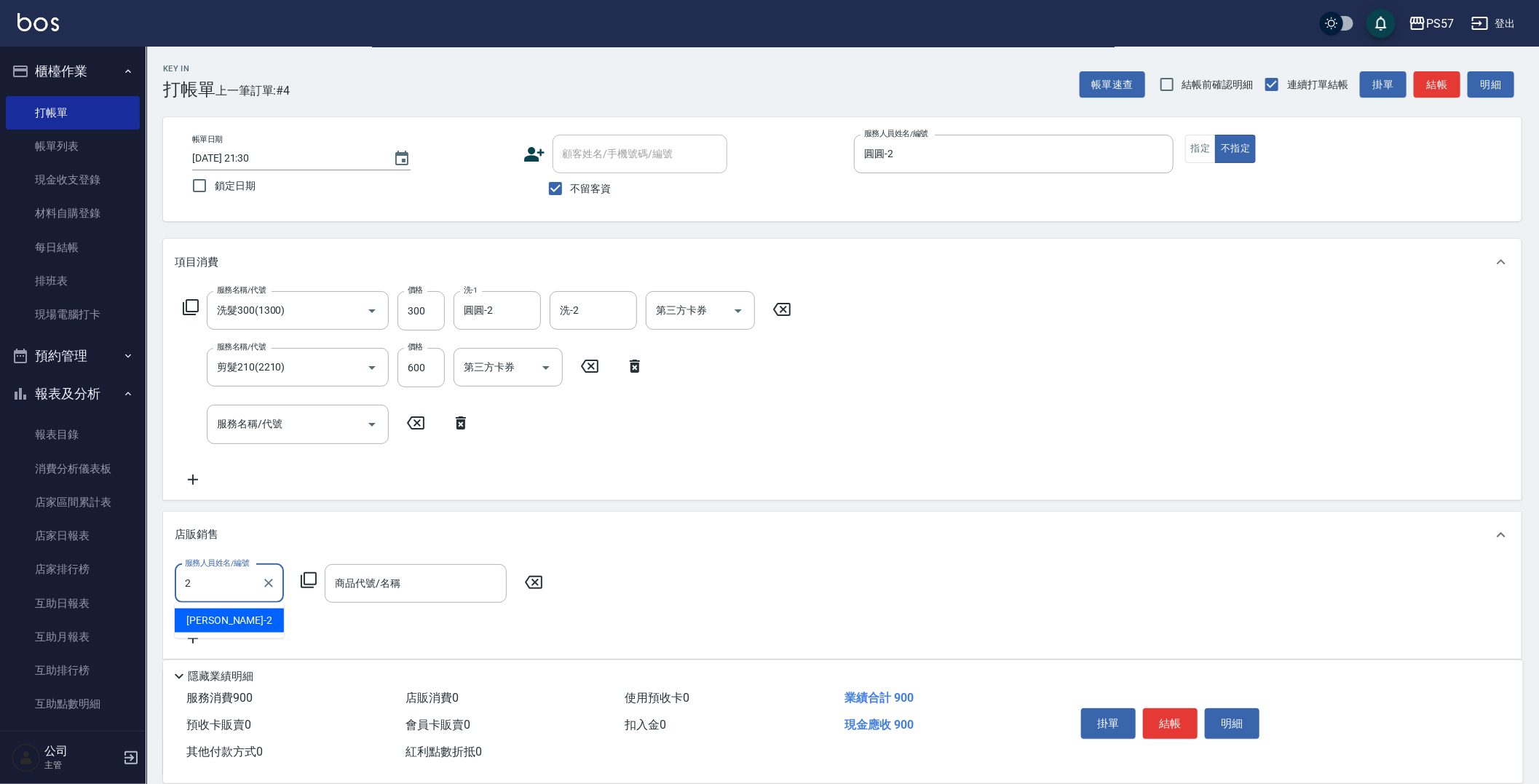 type on "圓圓-2" 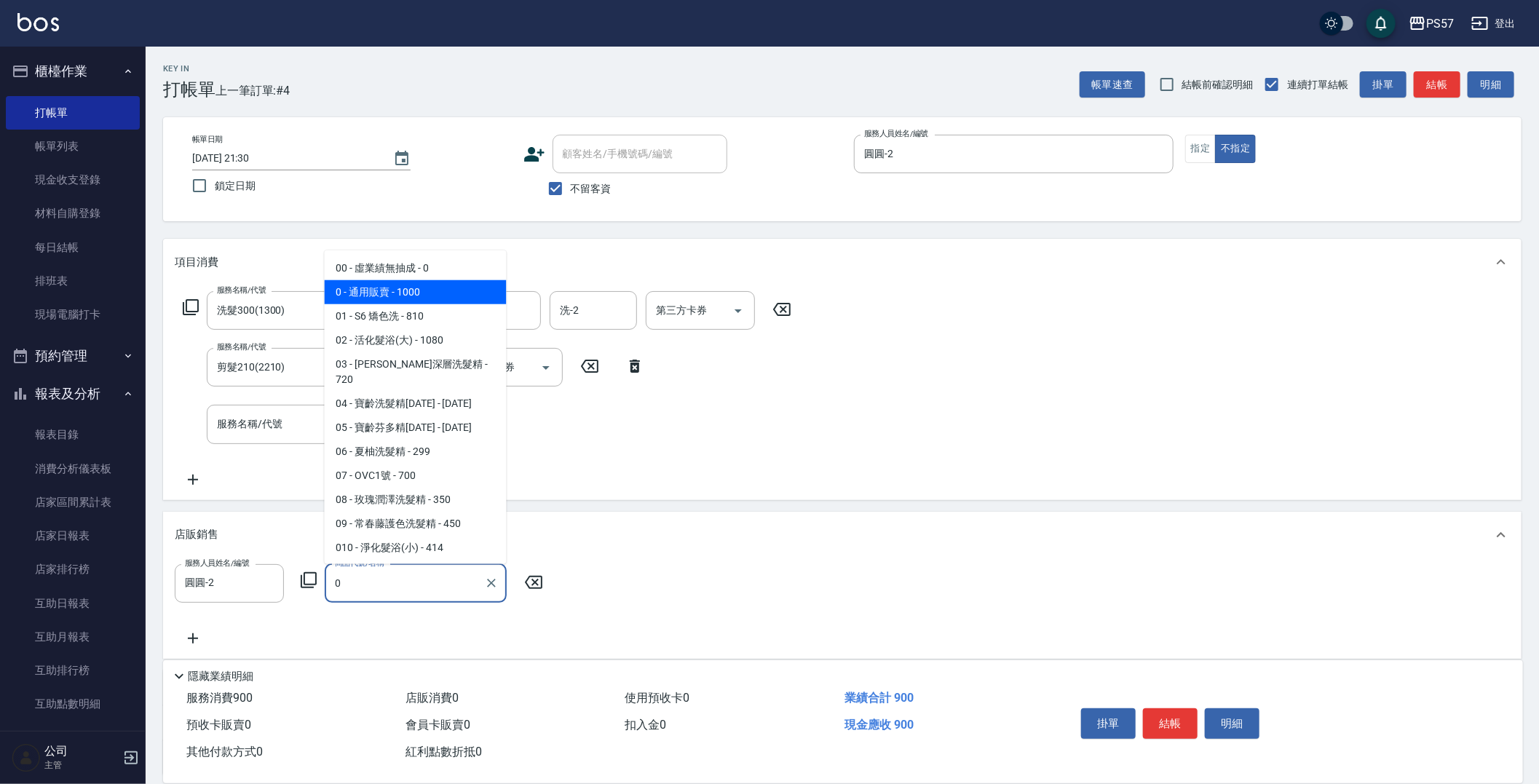 type on "通用販賣" 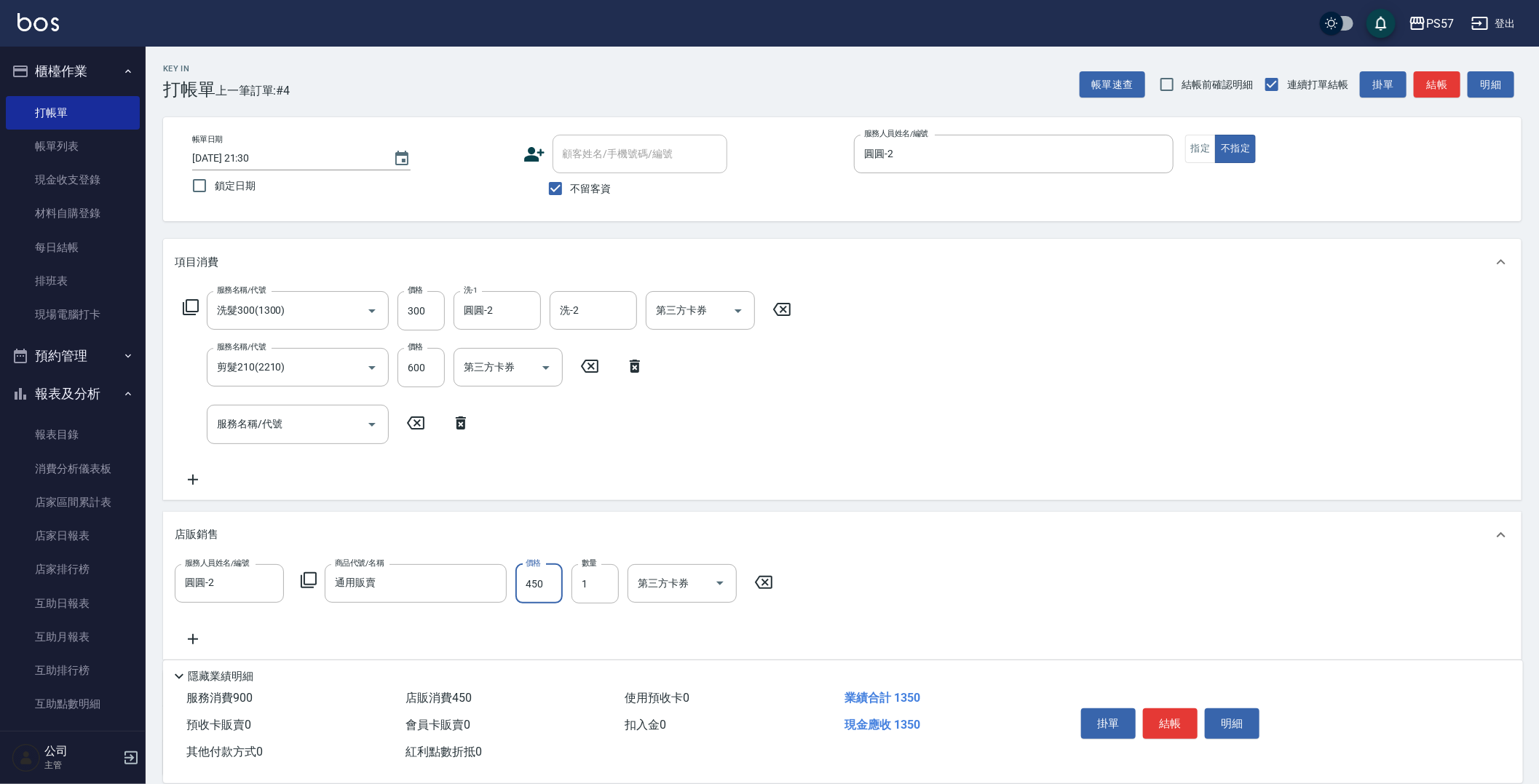 type on "450" 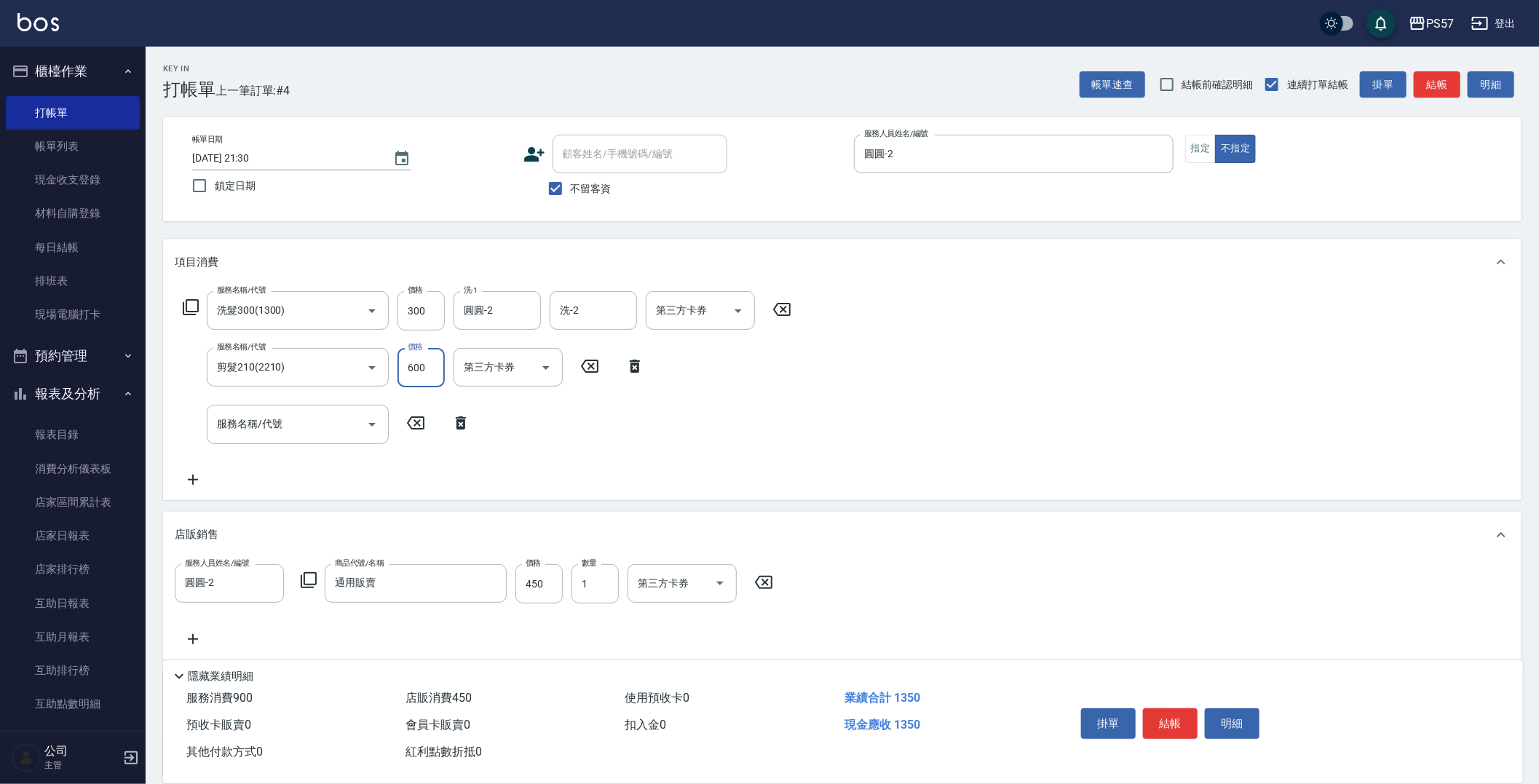 click on "600" at bounding box center [421, 368] 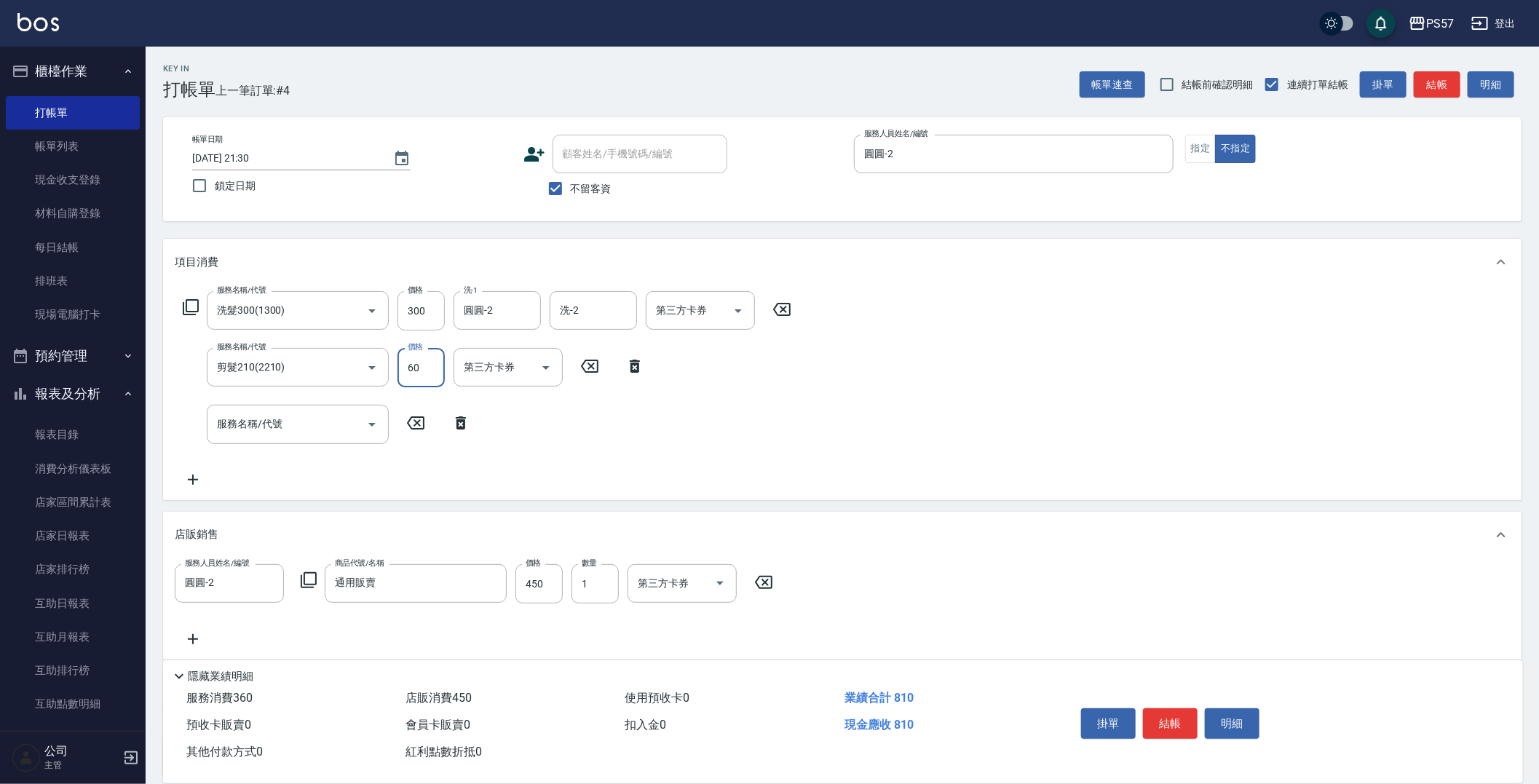 type on "60" 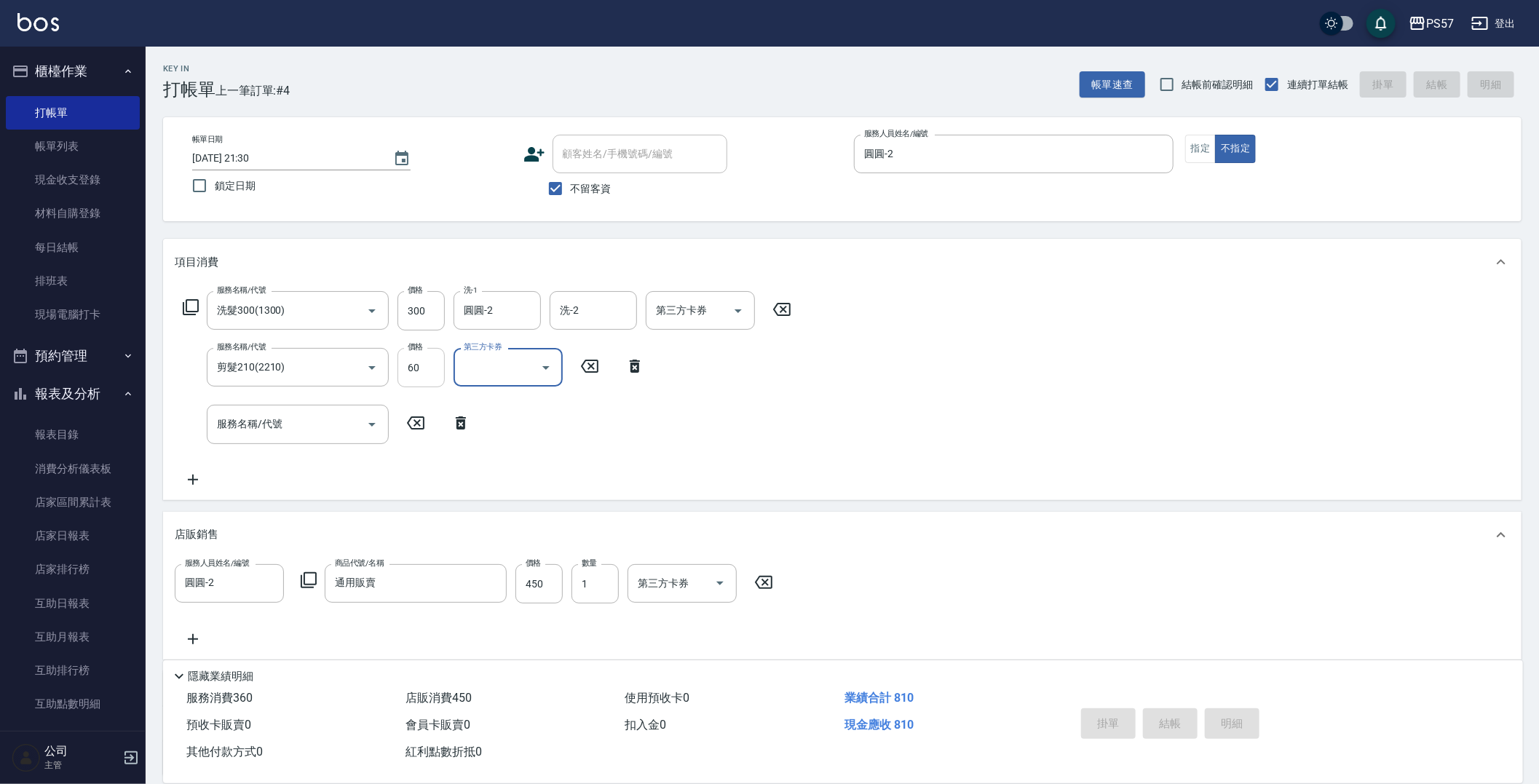 type on "[DATE] 21:31" 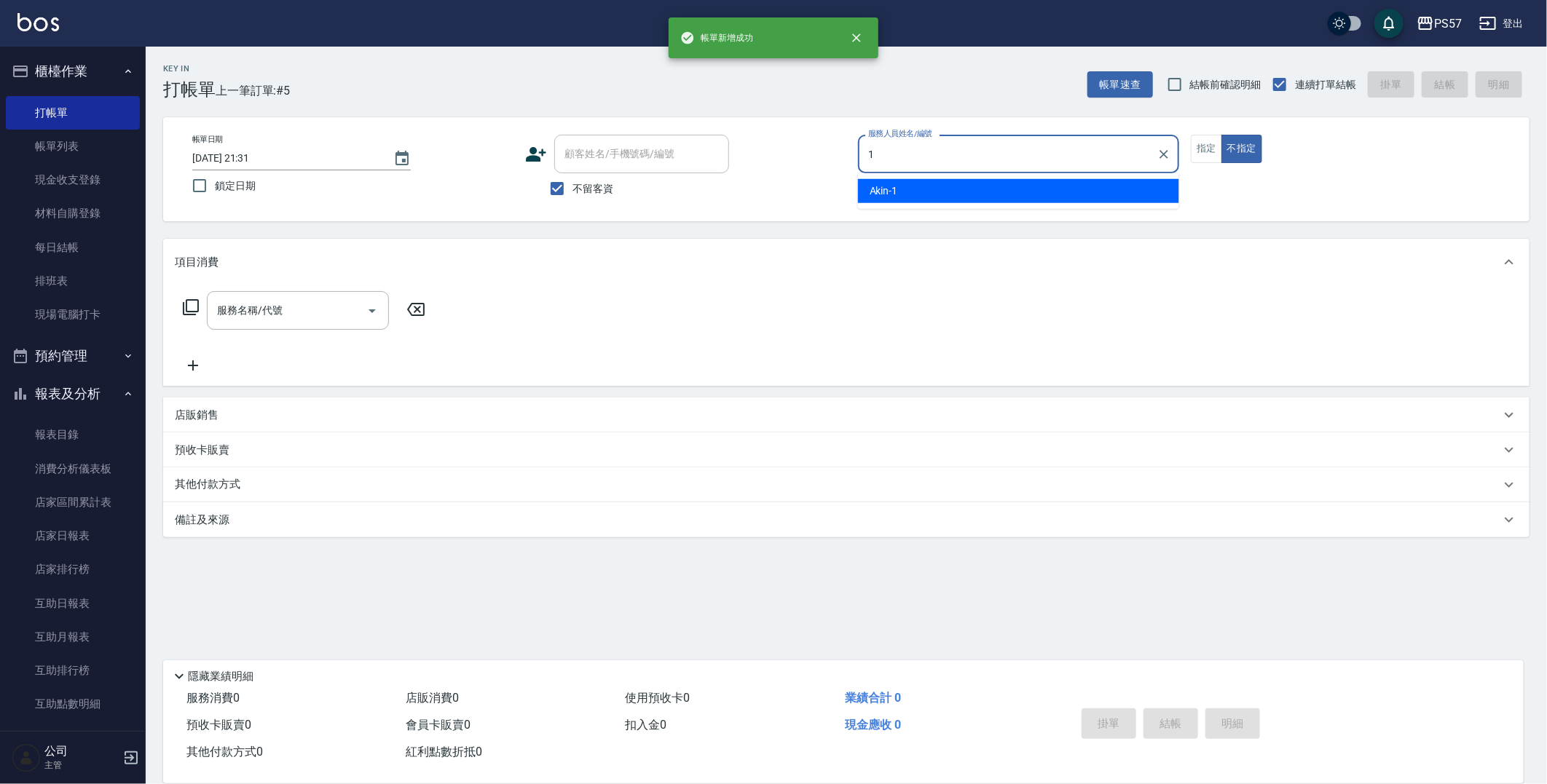 type on "Akin-1" 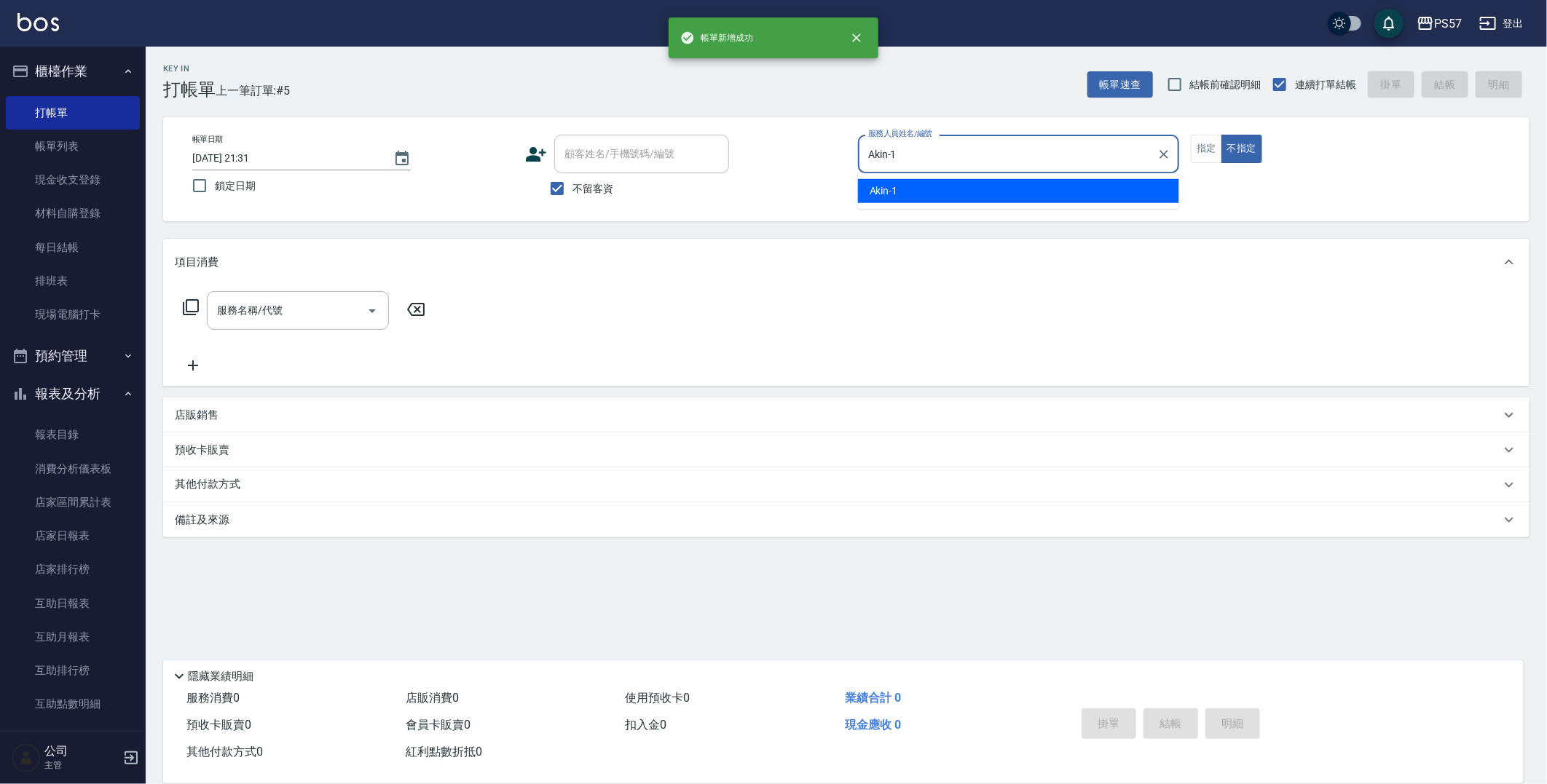type on "false" 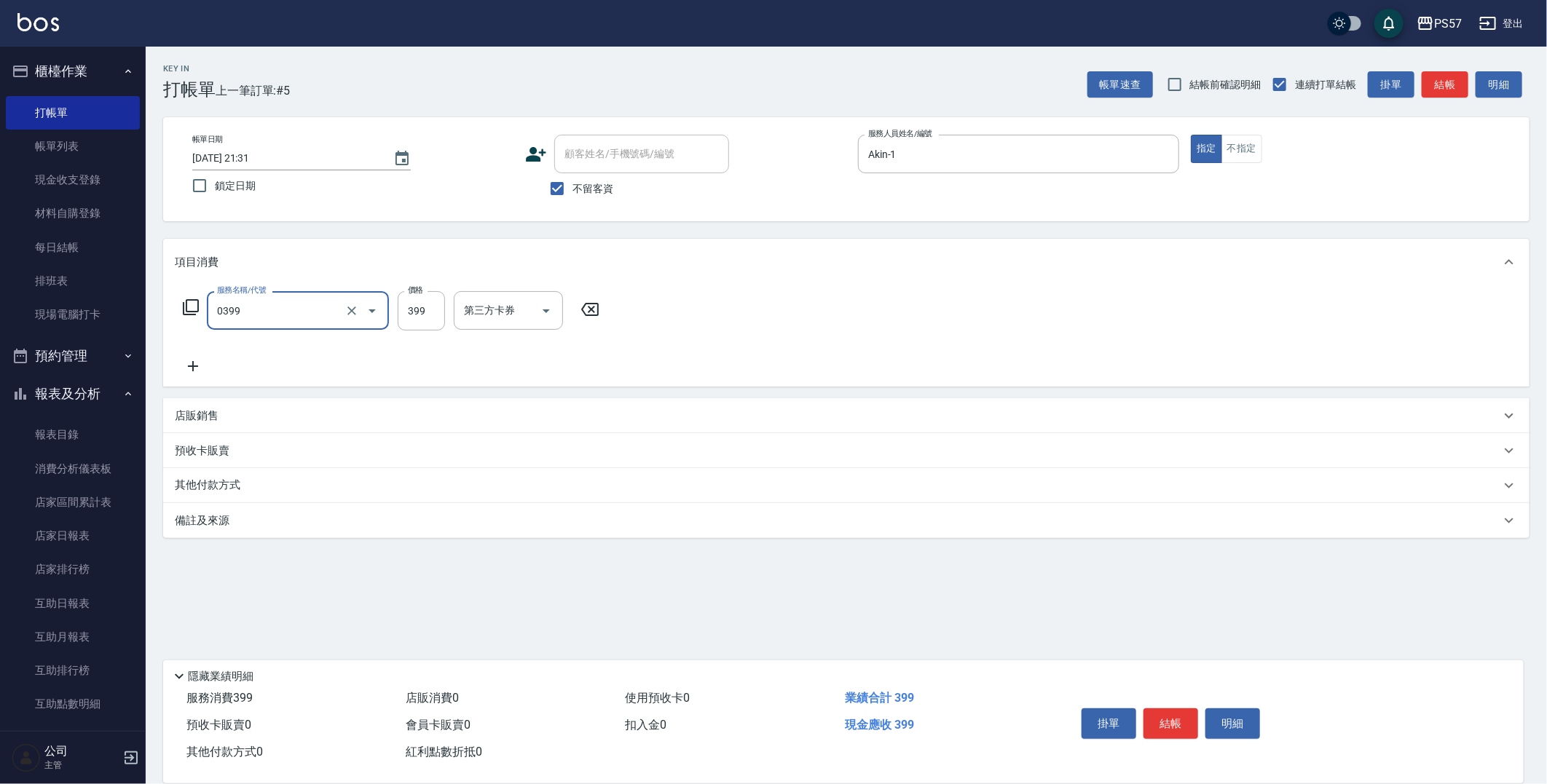 type on "SPA399(0399)" 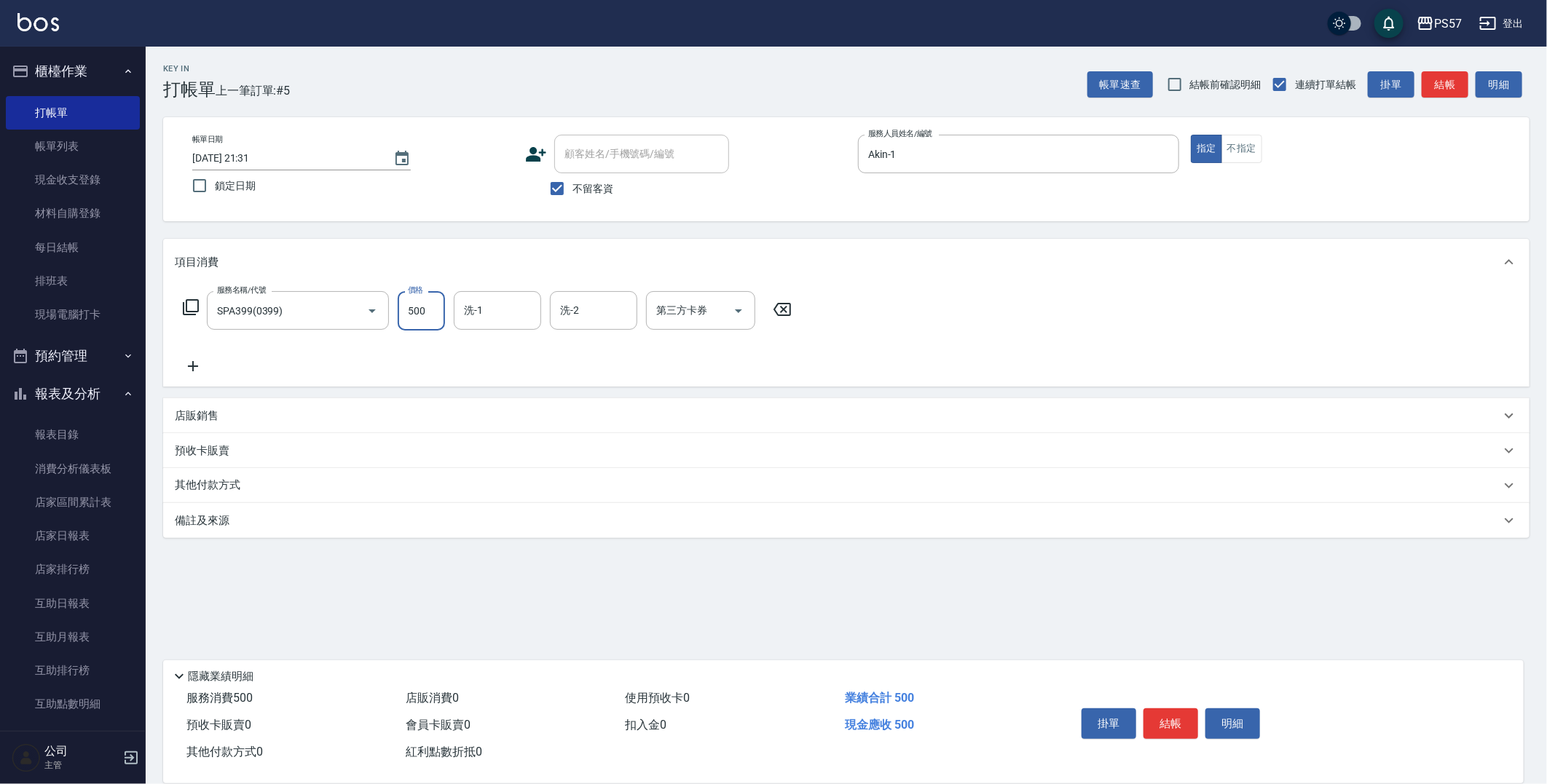 type on "500" 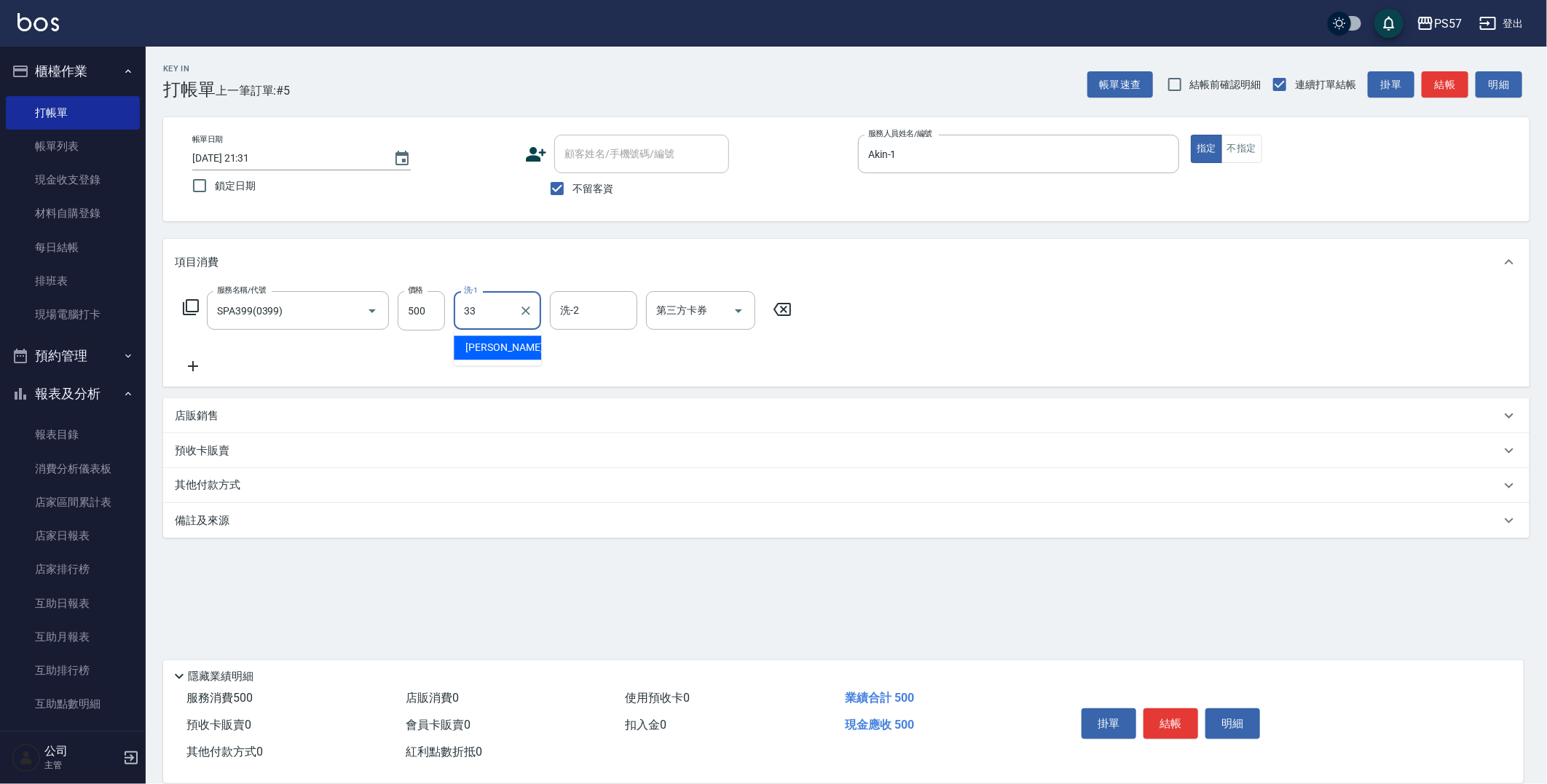 type on "[PERSON_NAME]-33" 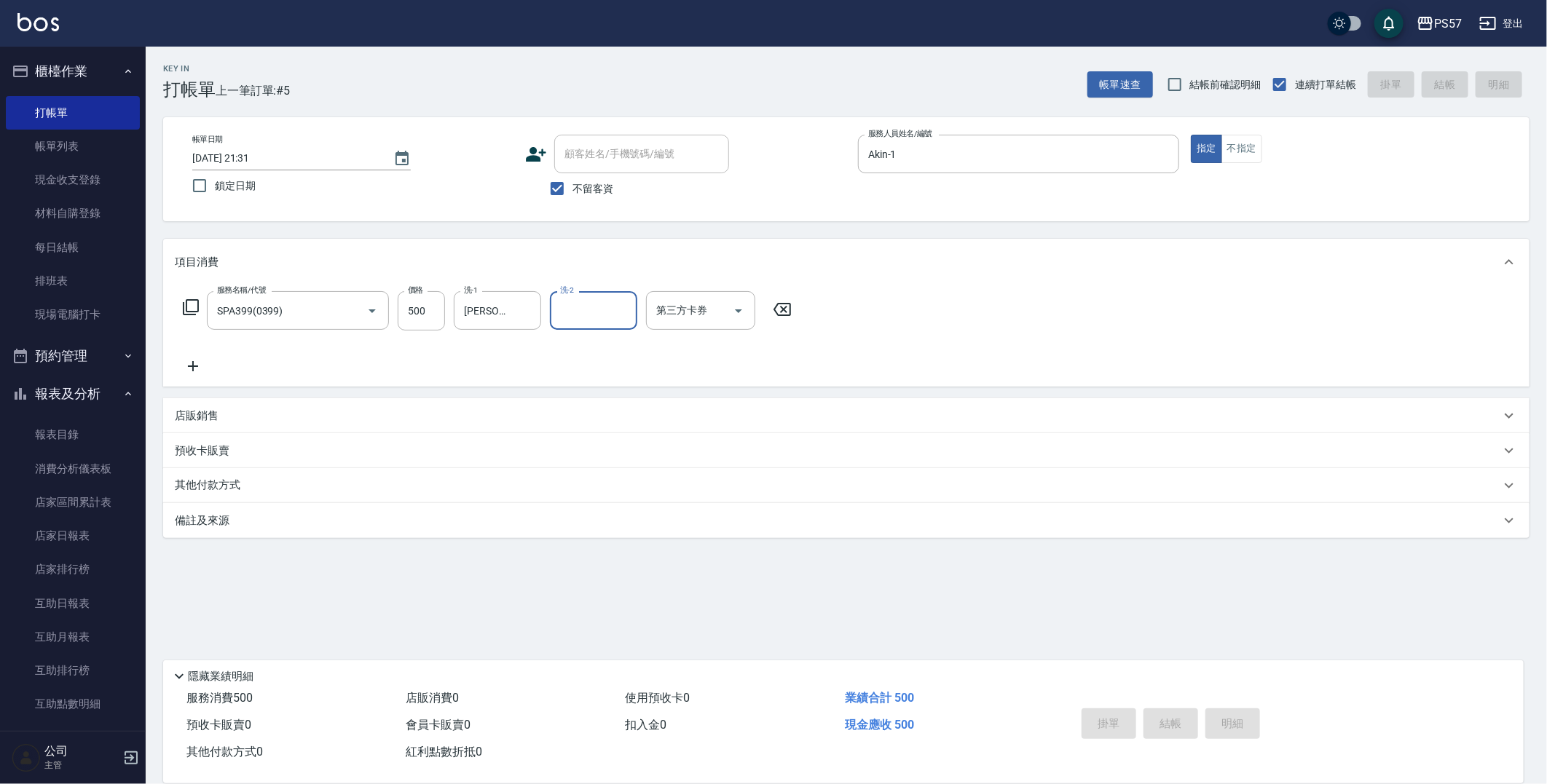 type 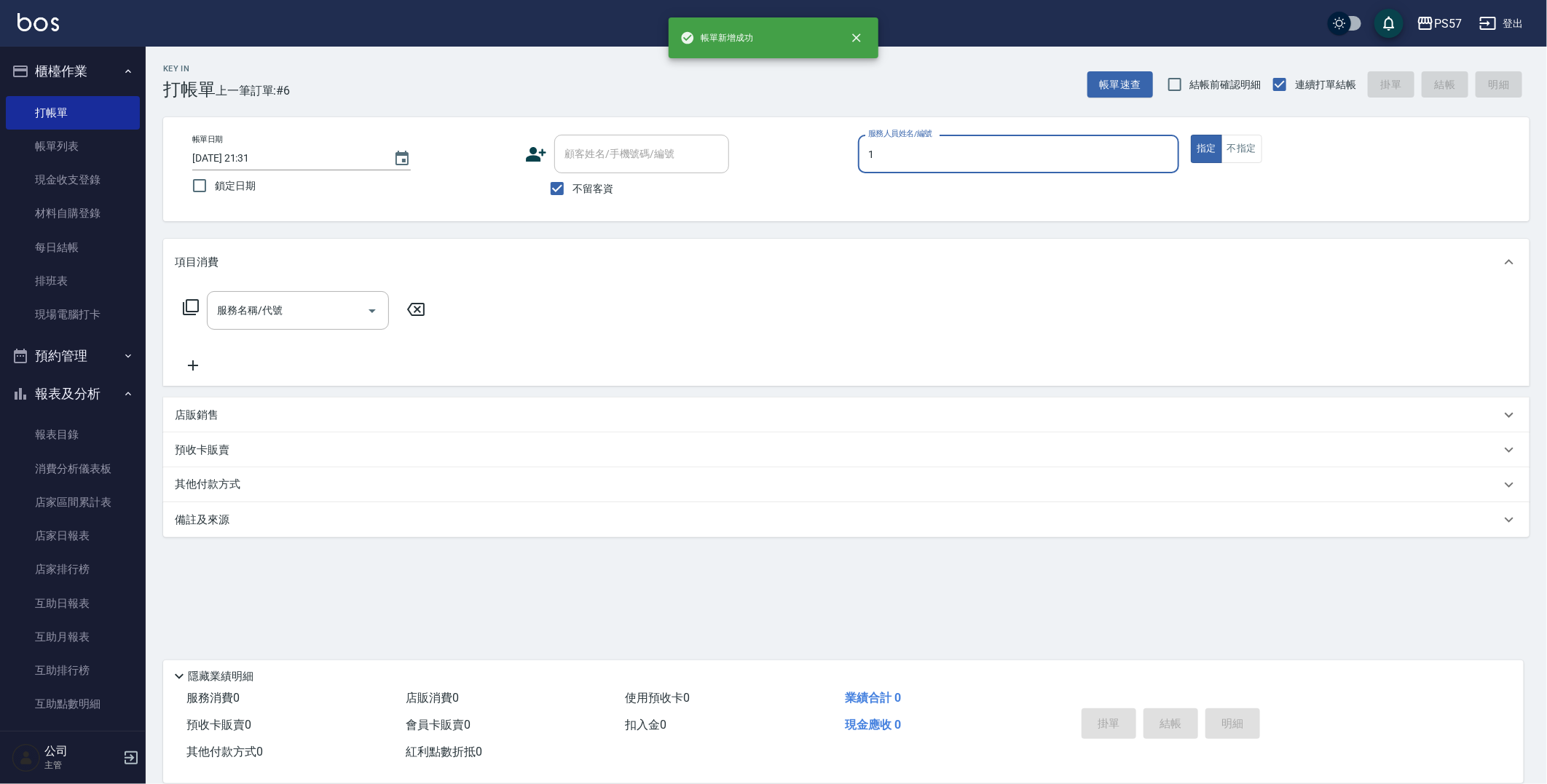 type on "Akin-1" 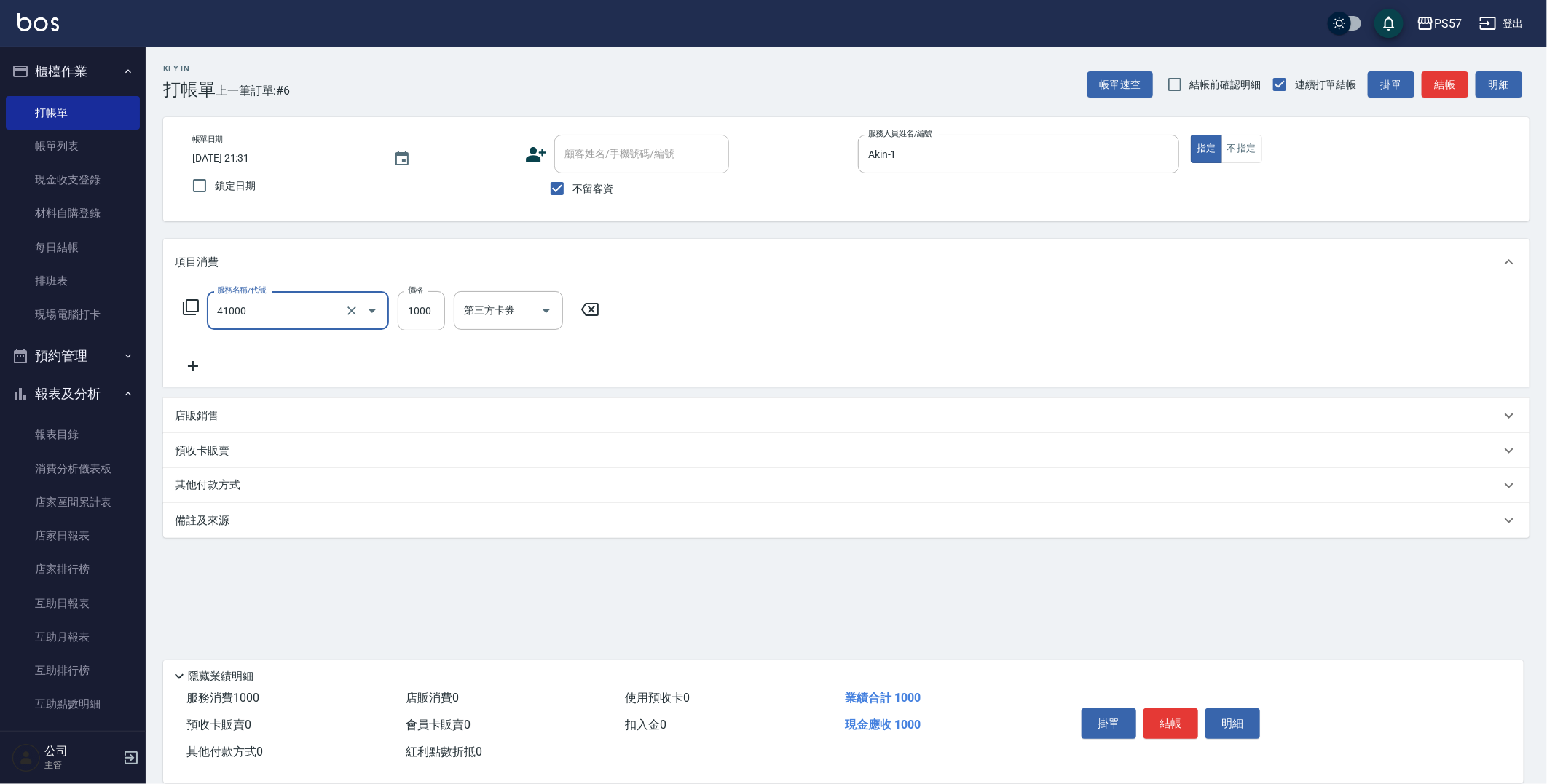 type on "任義金額燙髮(41000)" 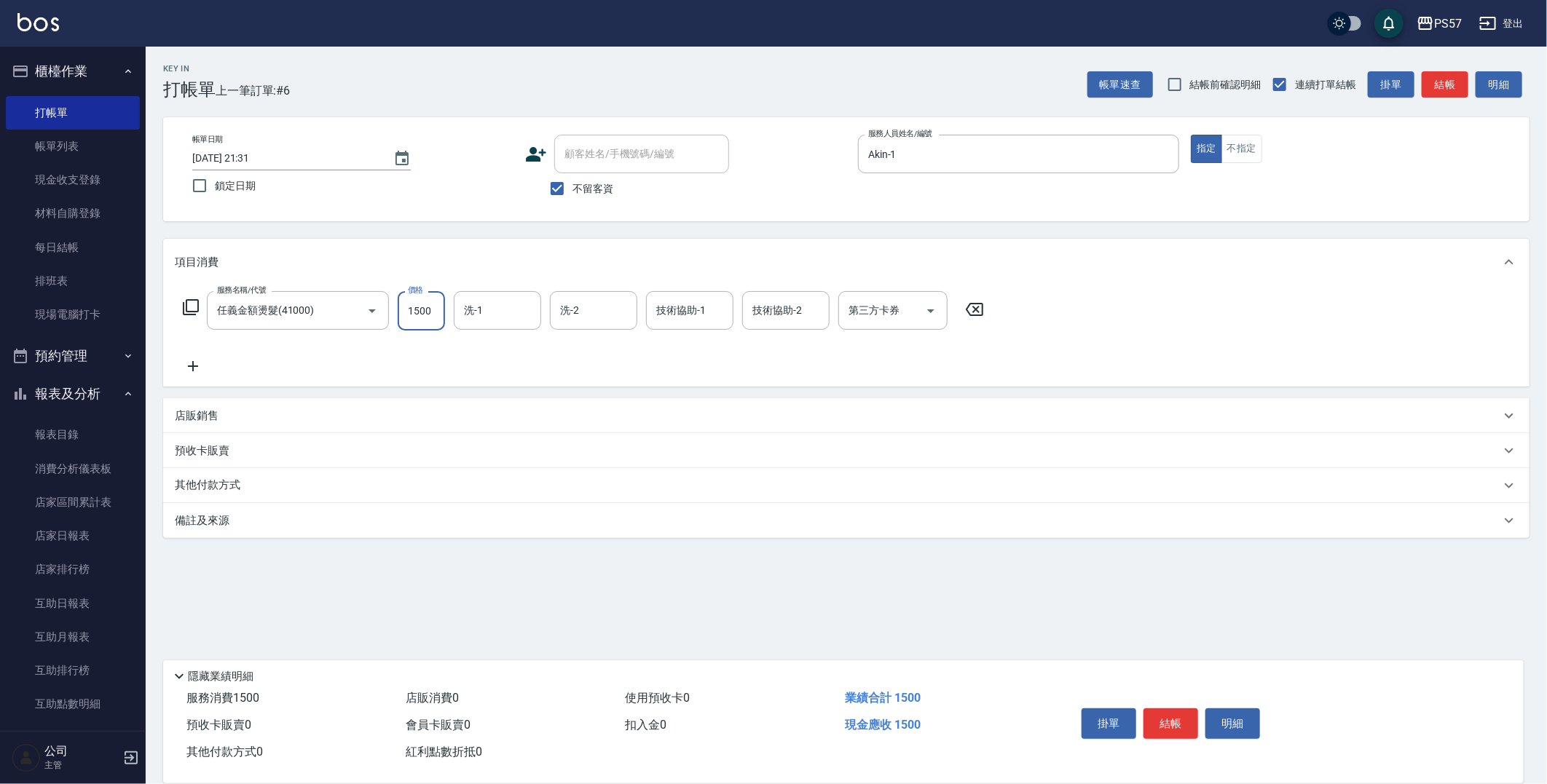 type on "1500" 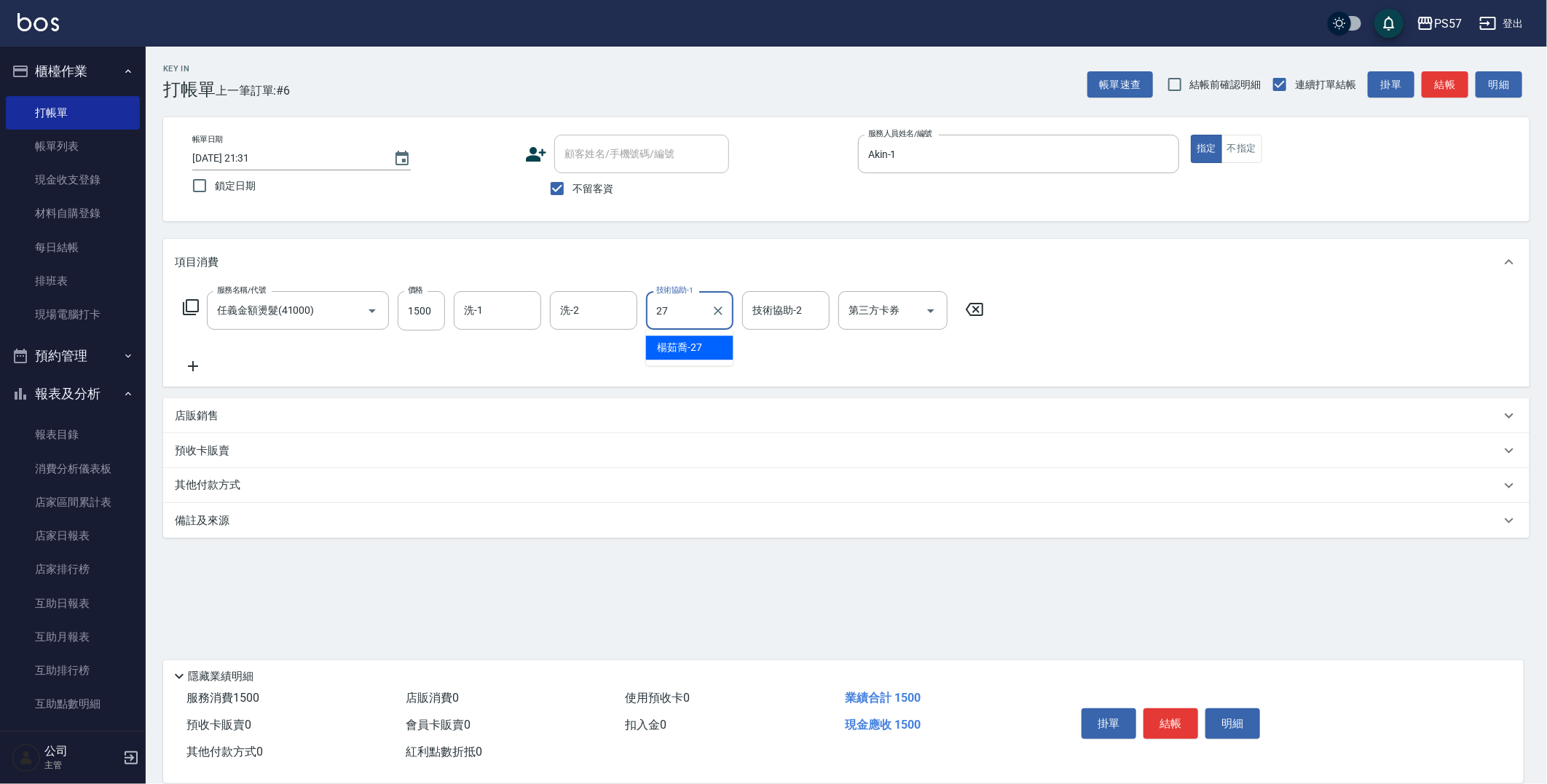 type on "[PERSON_NAME]-27" 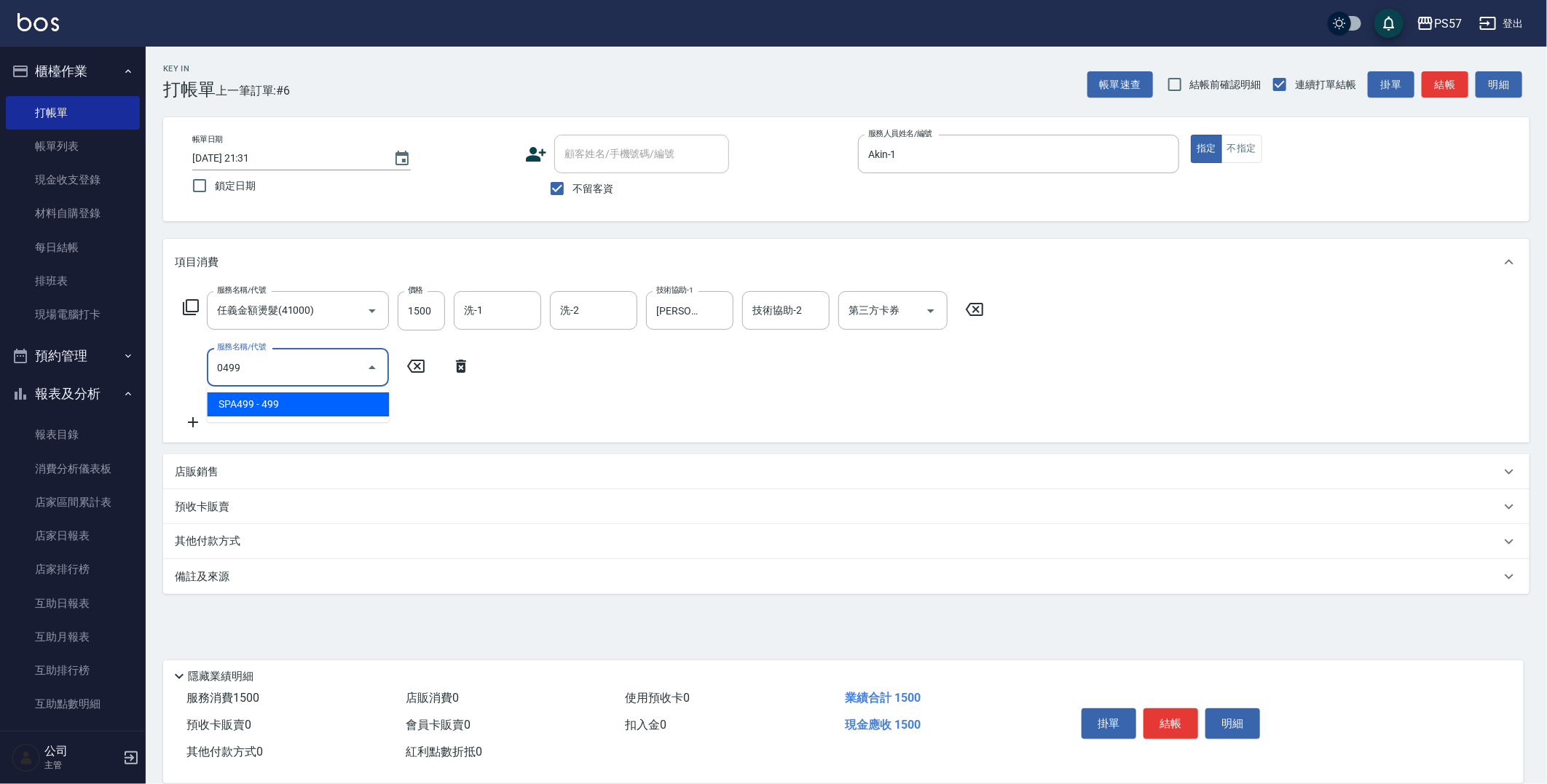 type on "SPA499(0499)" 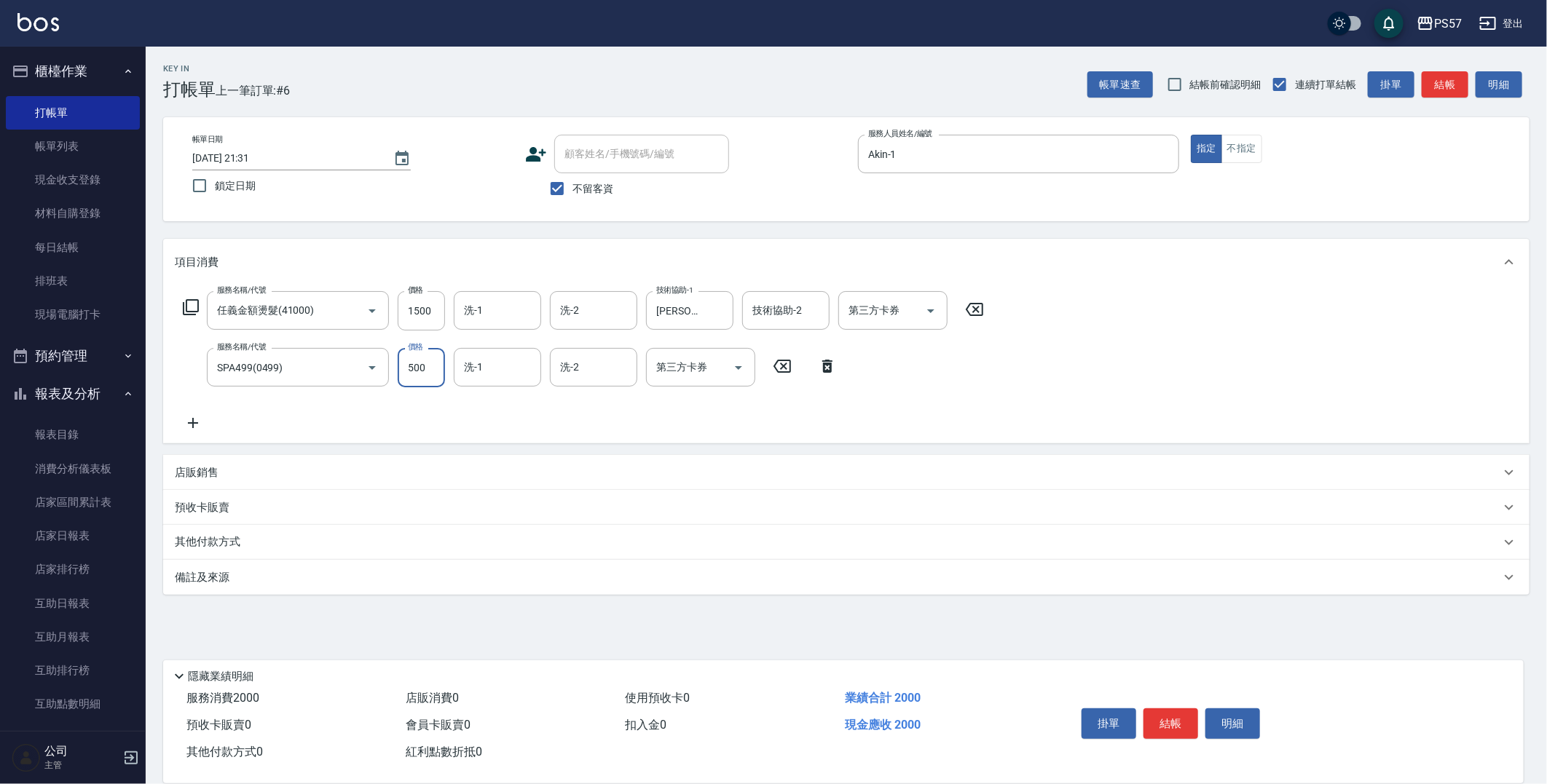 type on "500" 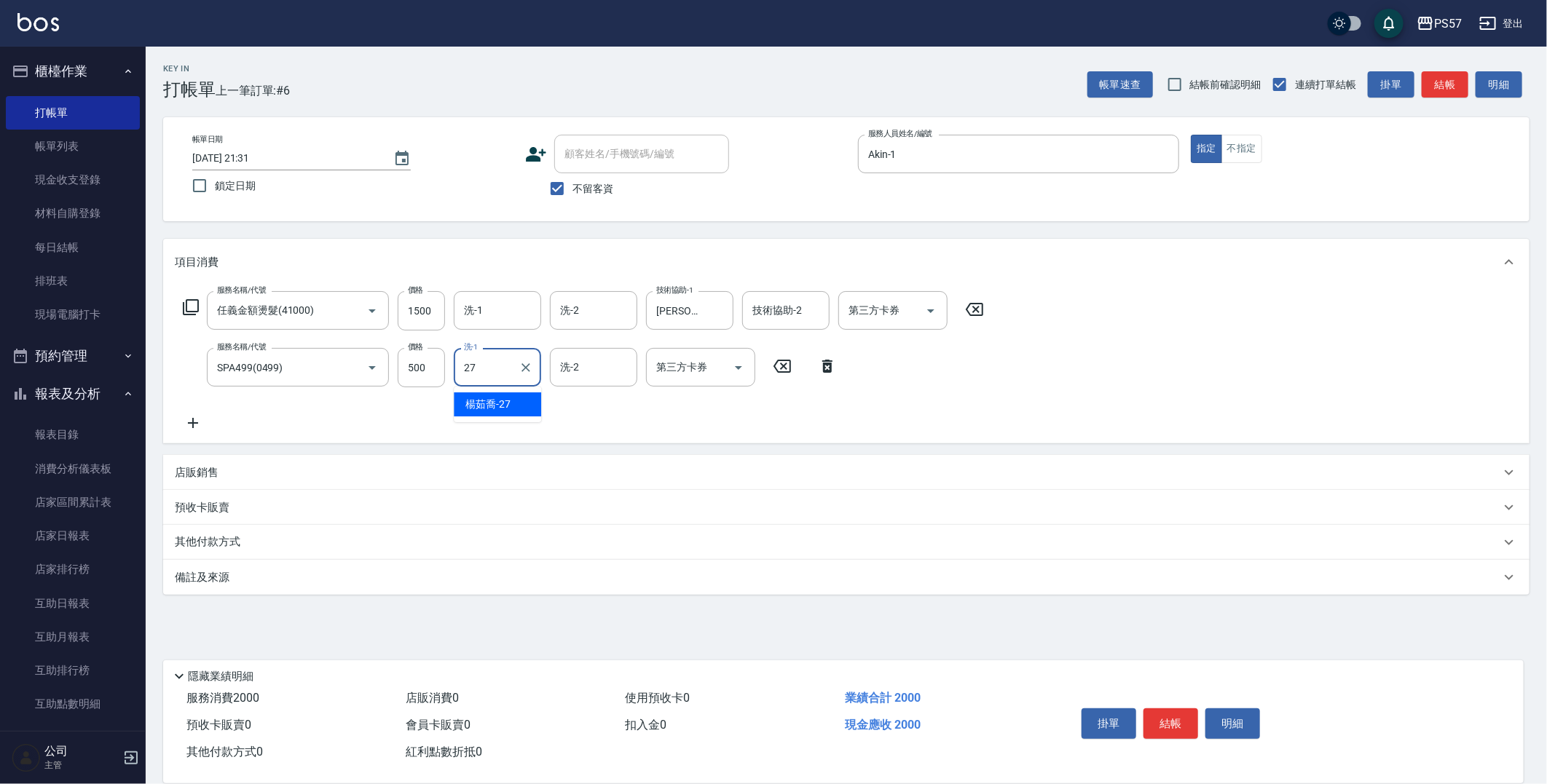 type on "[PERSON_NAME]-27" 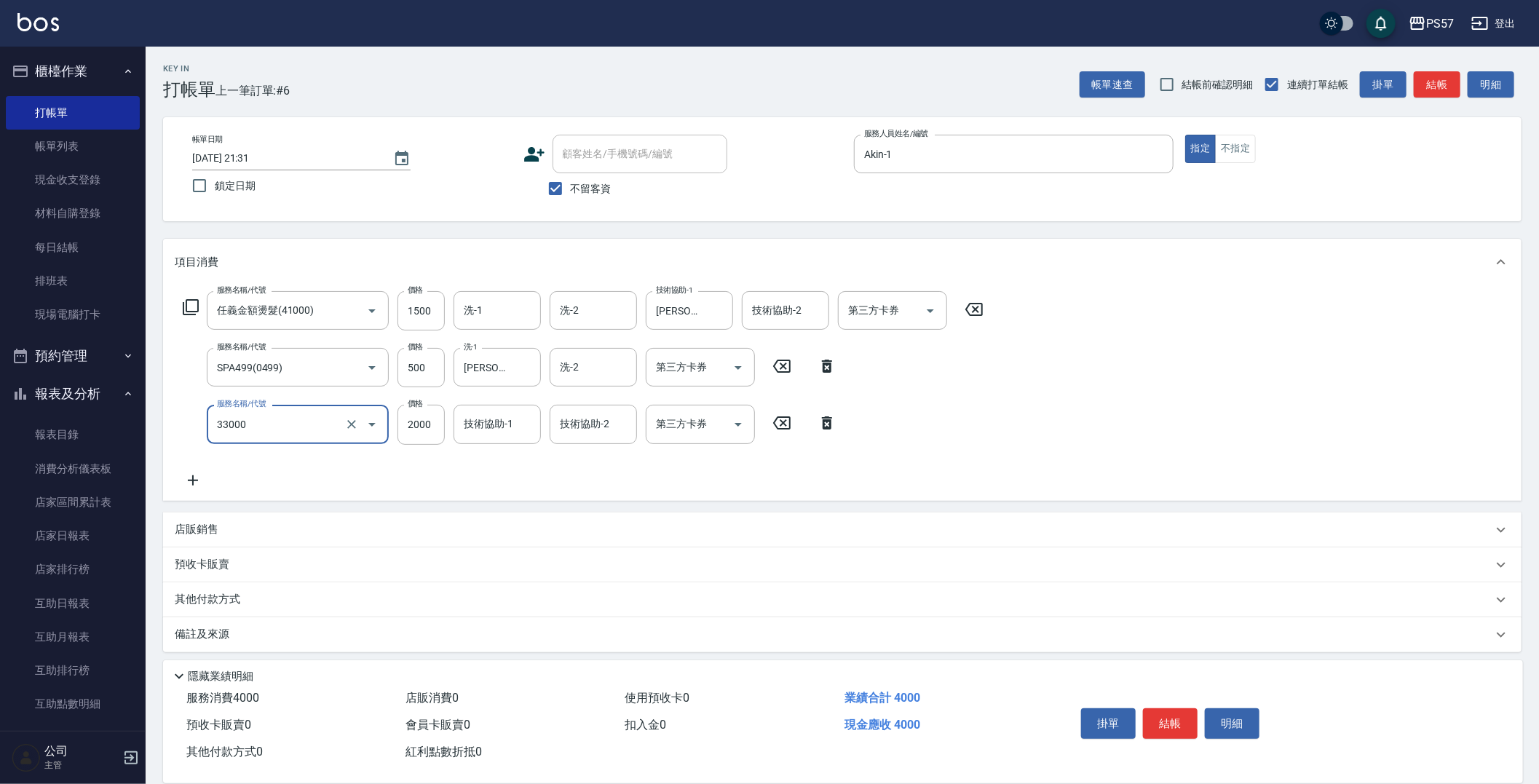 type on "韓氏鍍膜(33000)" 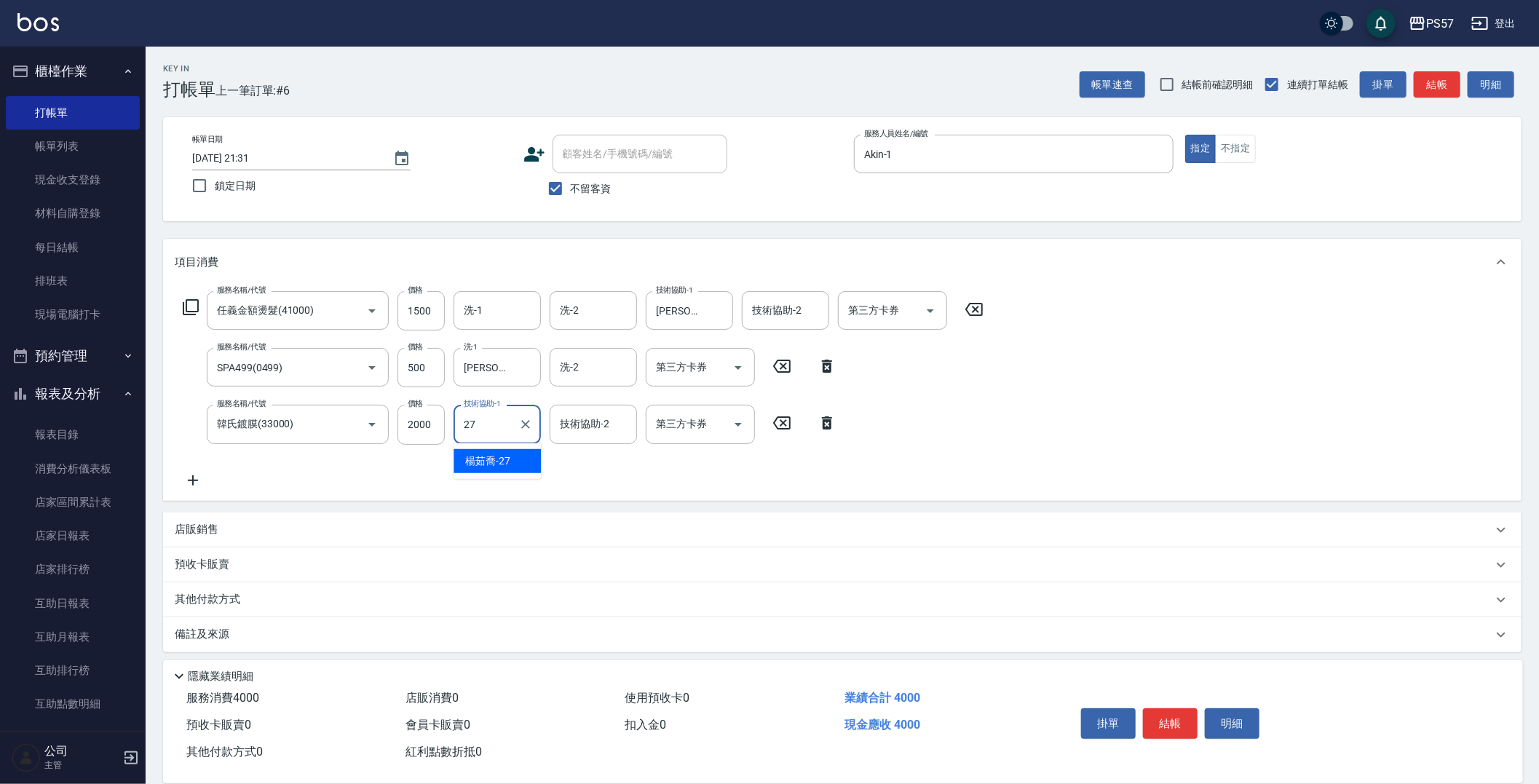 type on "[PERSON_NAME]-27" 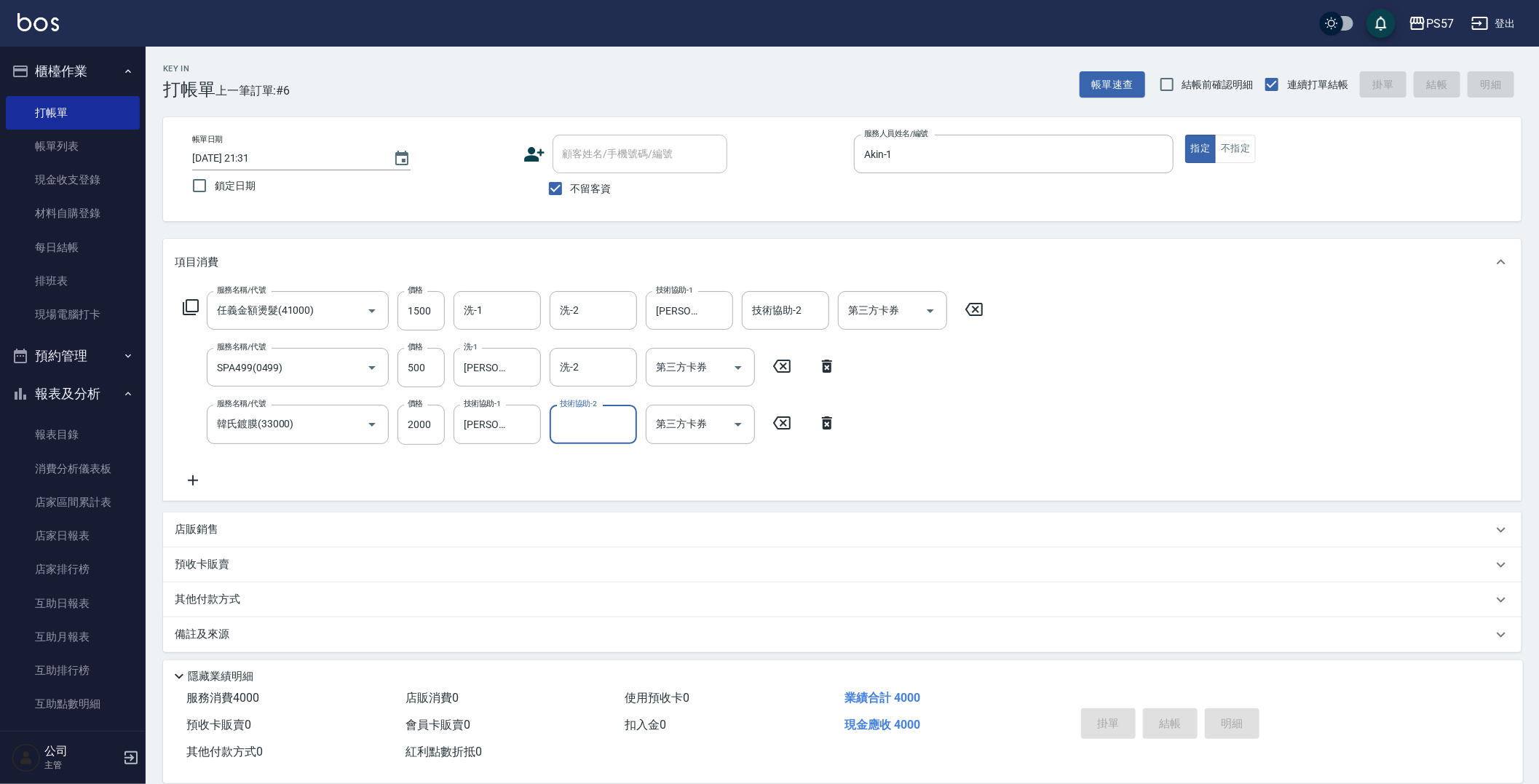 type 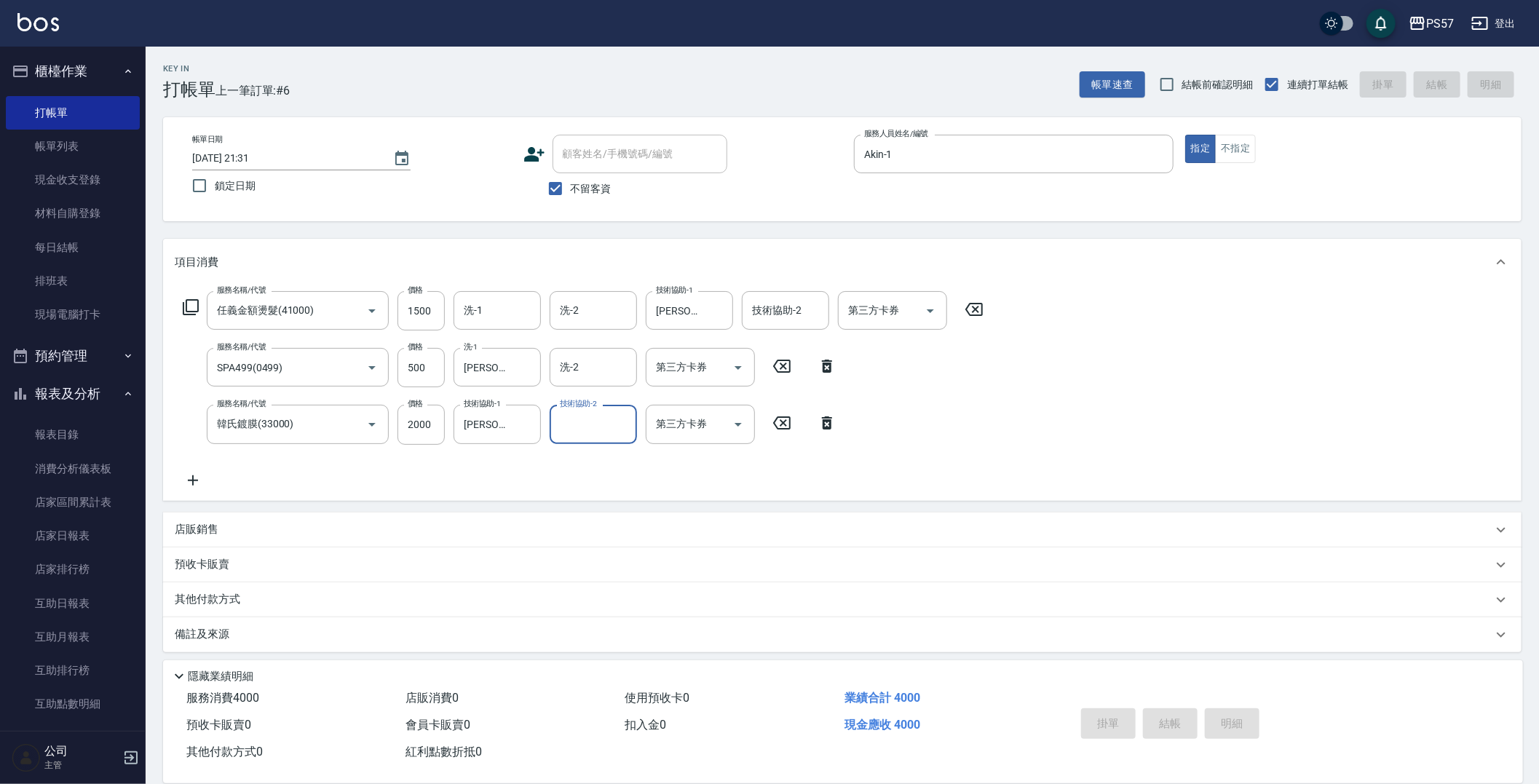 type 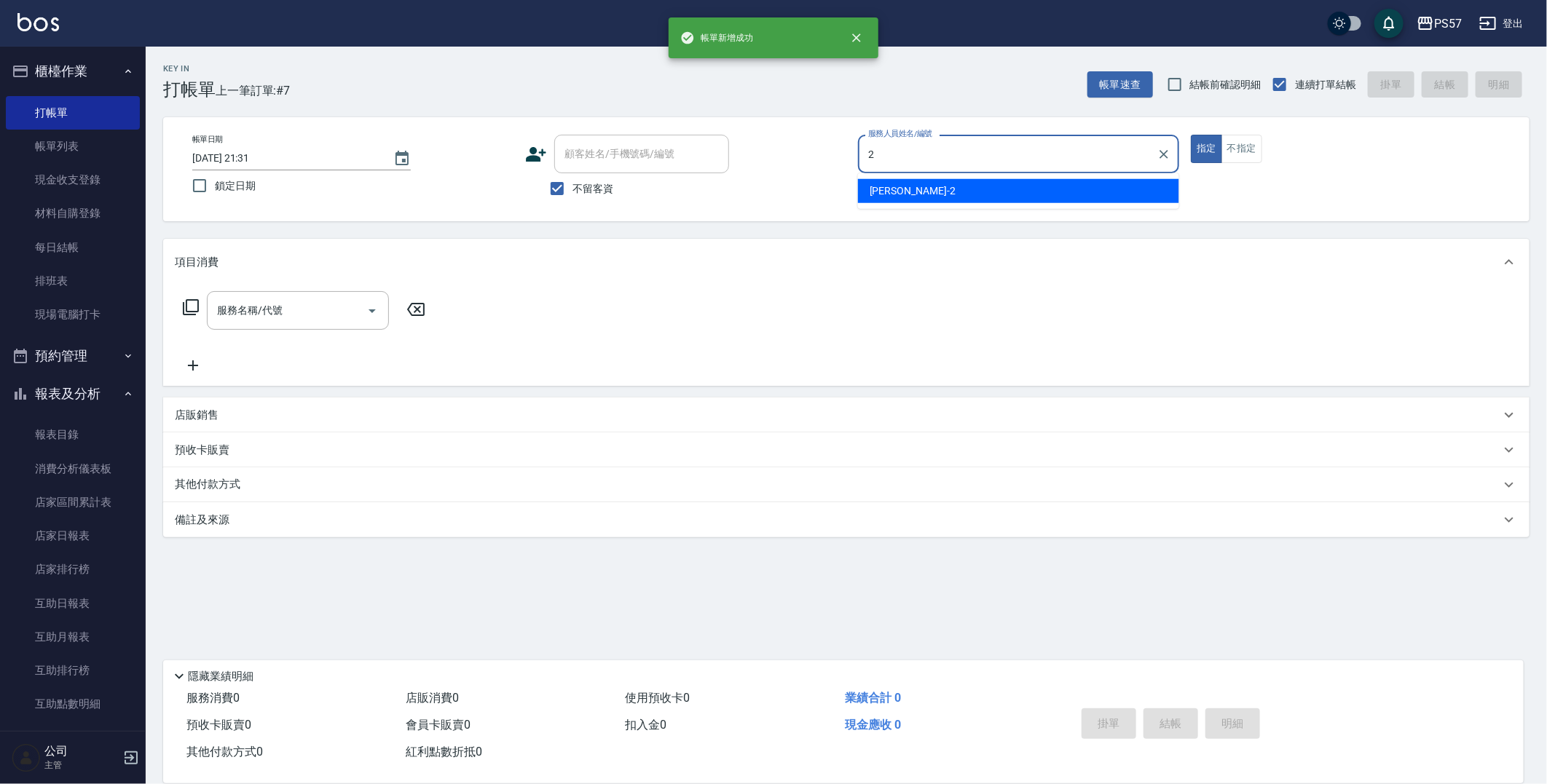 type on "圓圓-2" 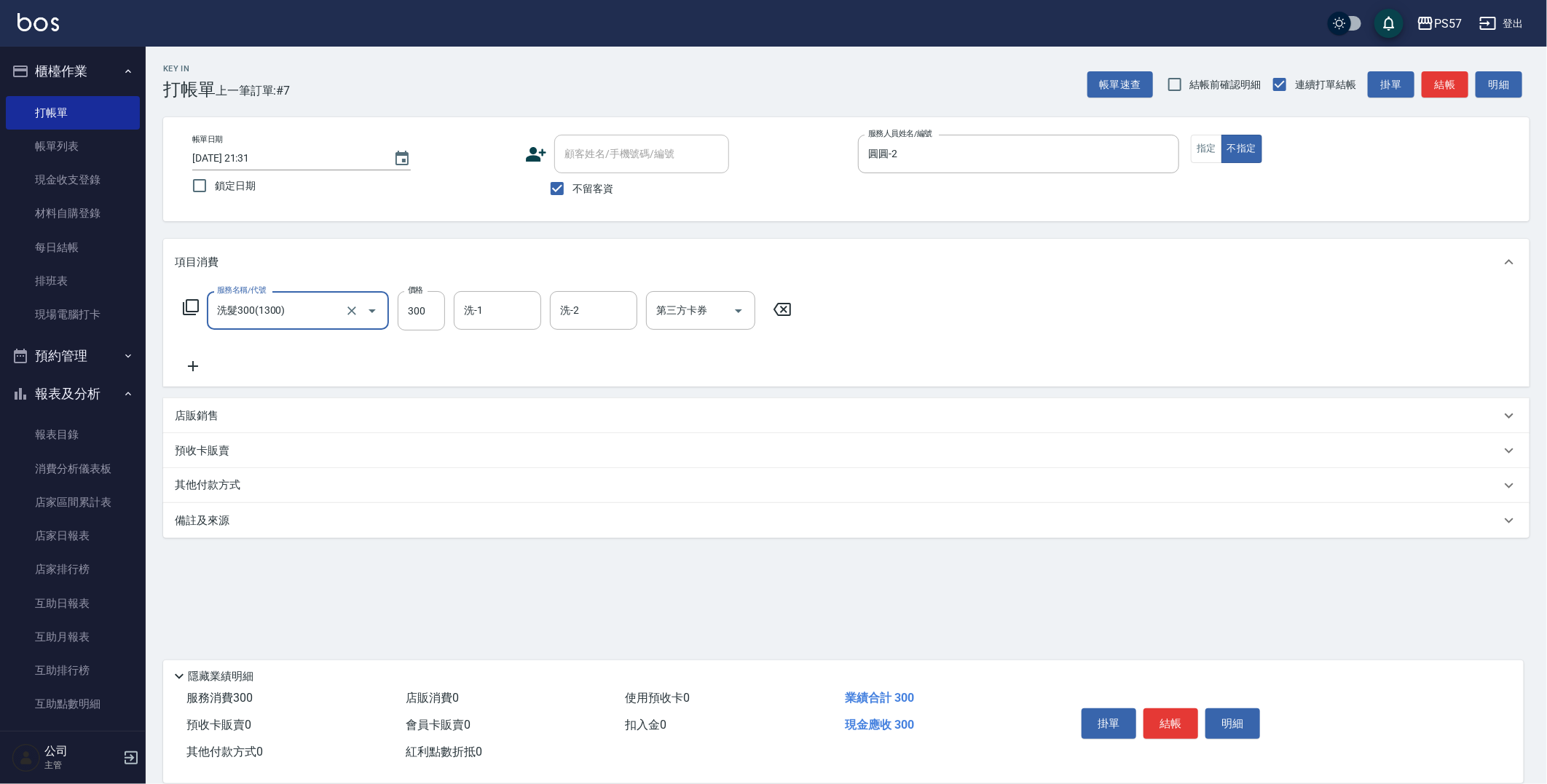 type on "洗髮300(1300)" 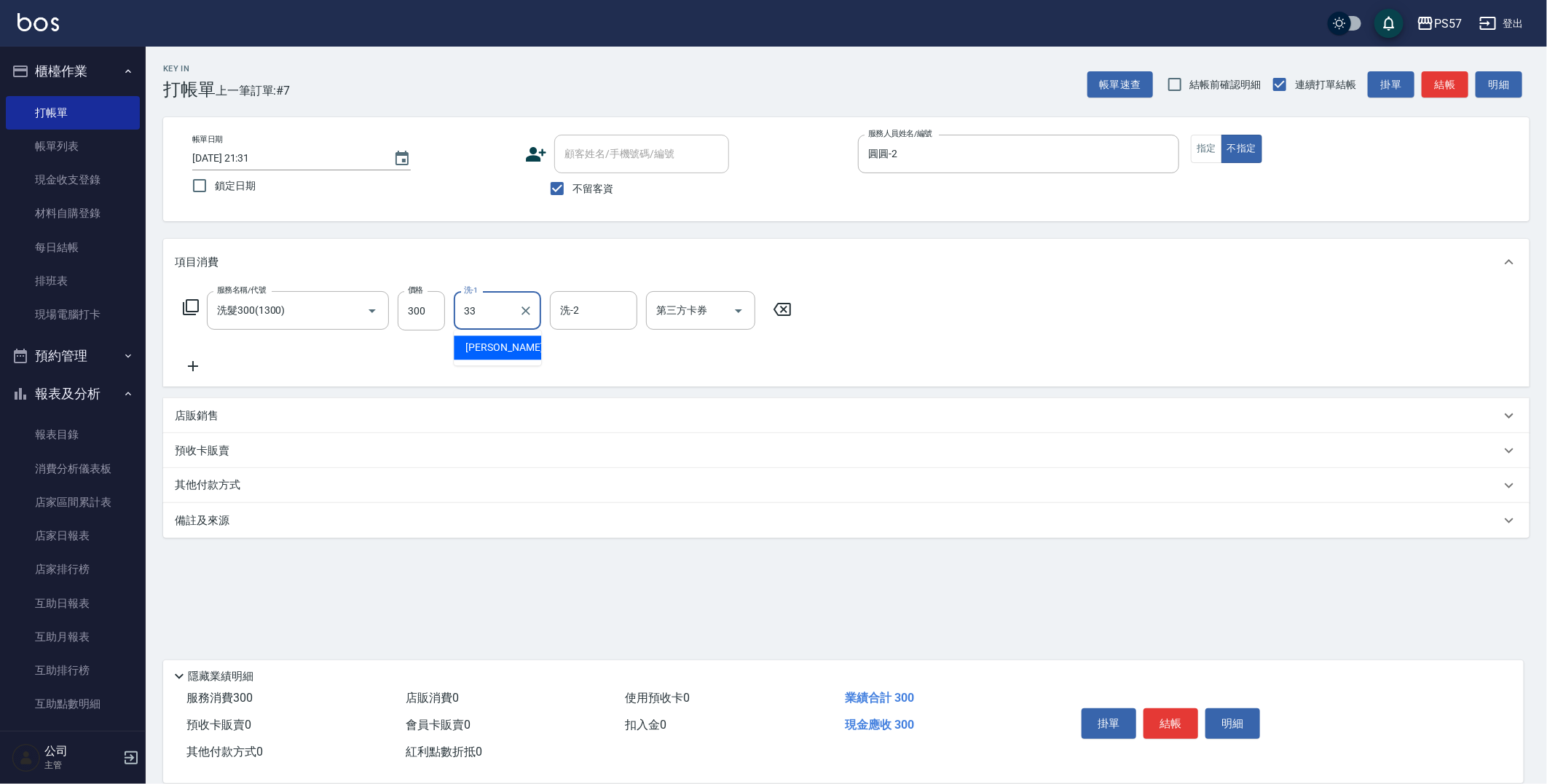 type on "[PERSON_NAME]-33" 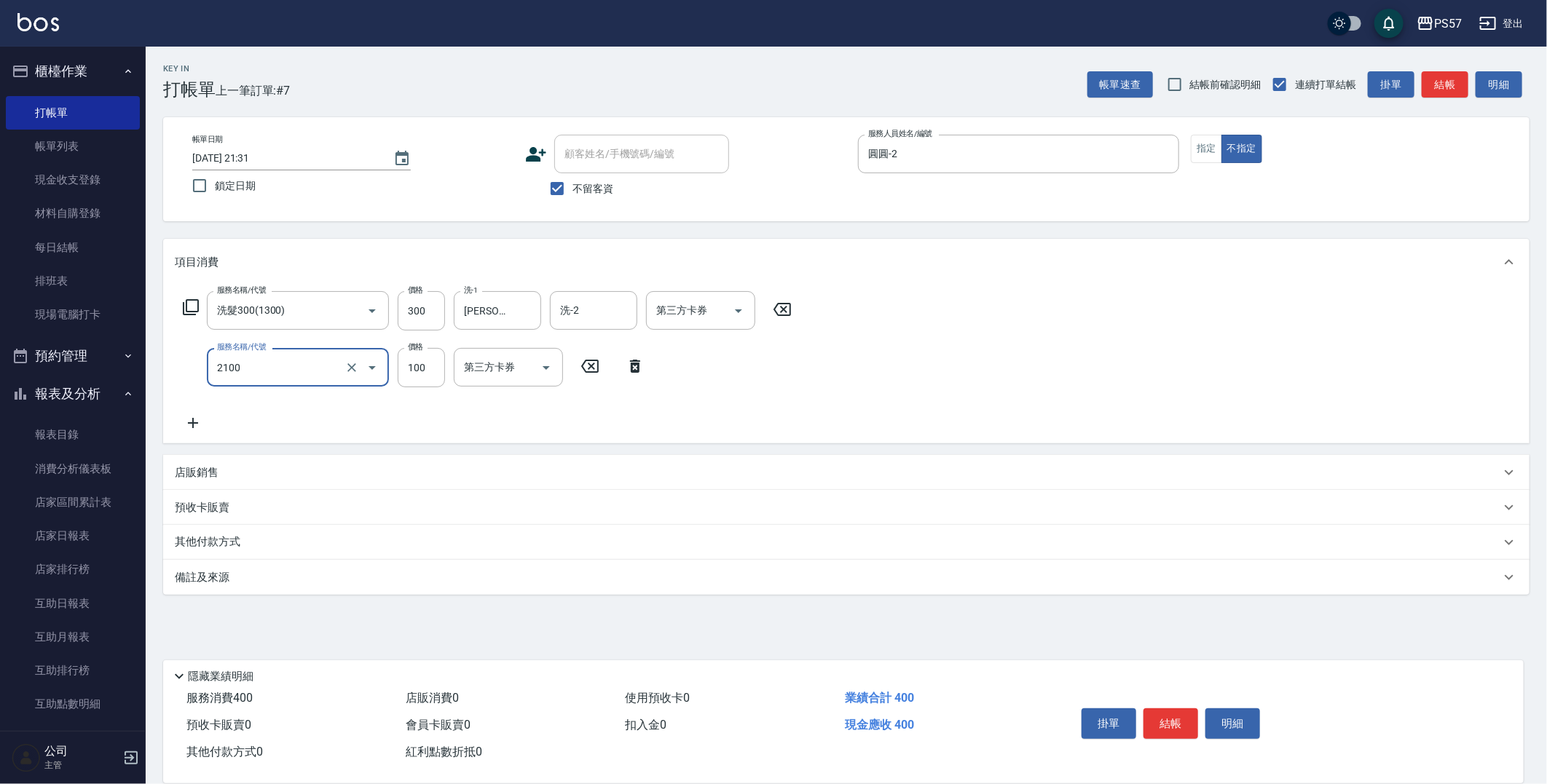type on "剪髮100(2100)" 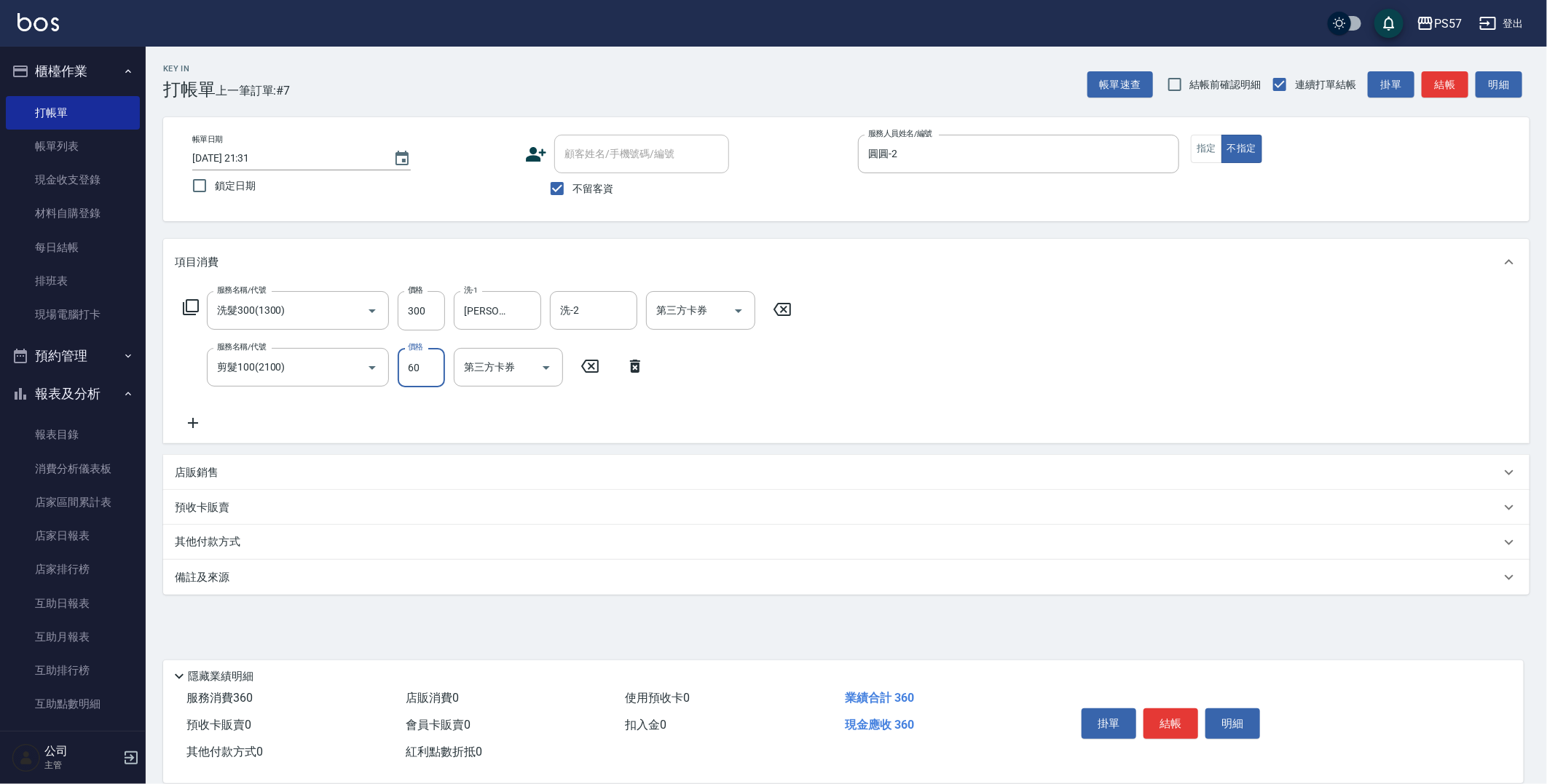 type on "60" 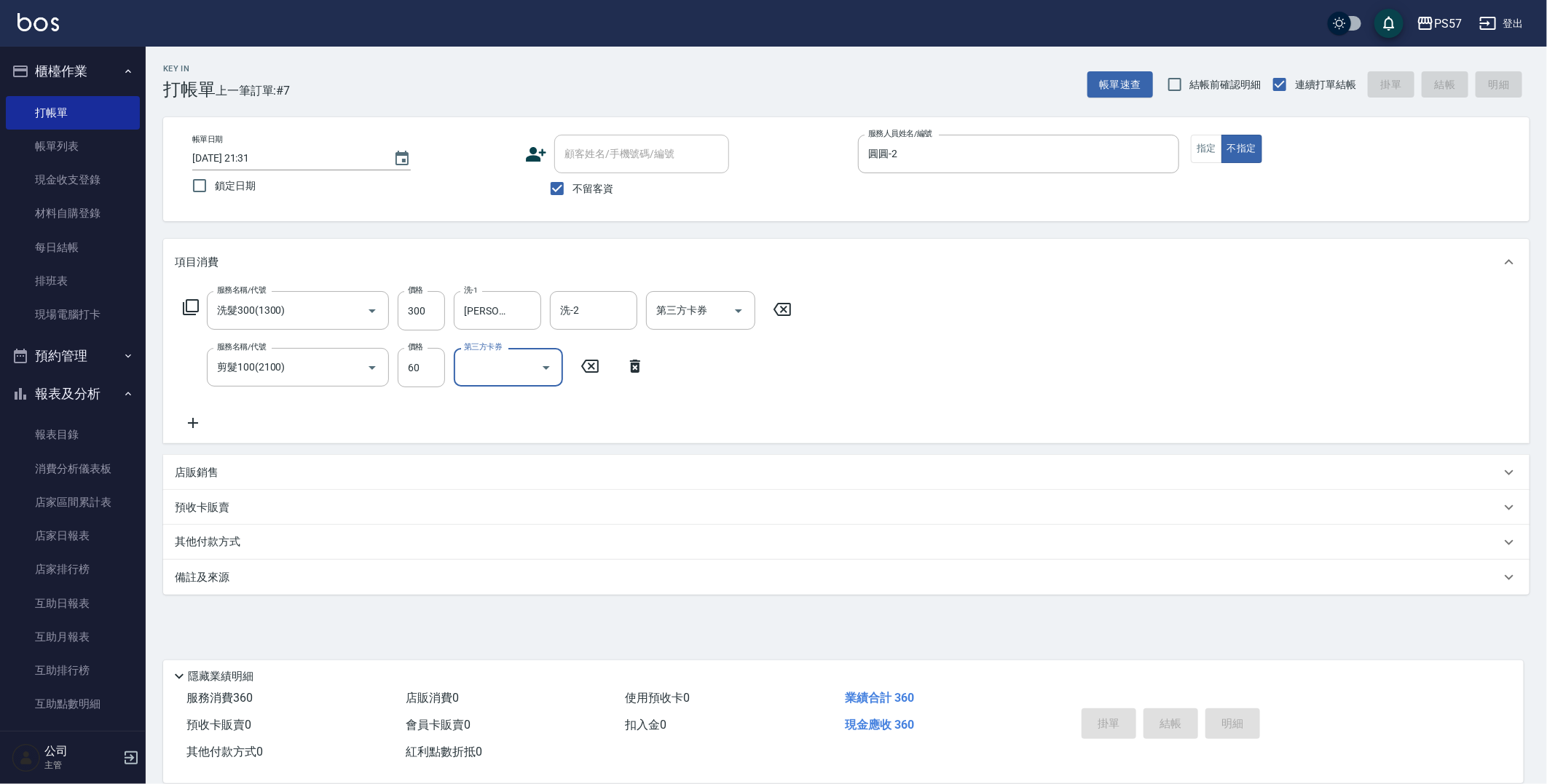type 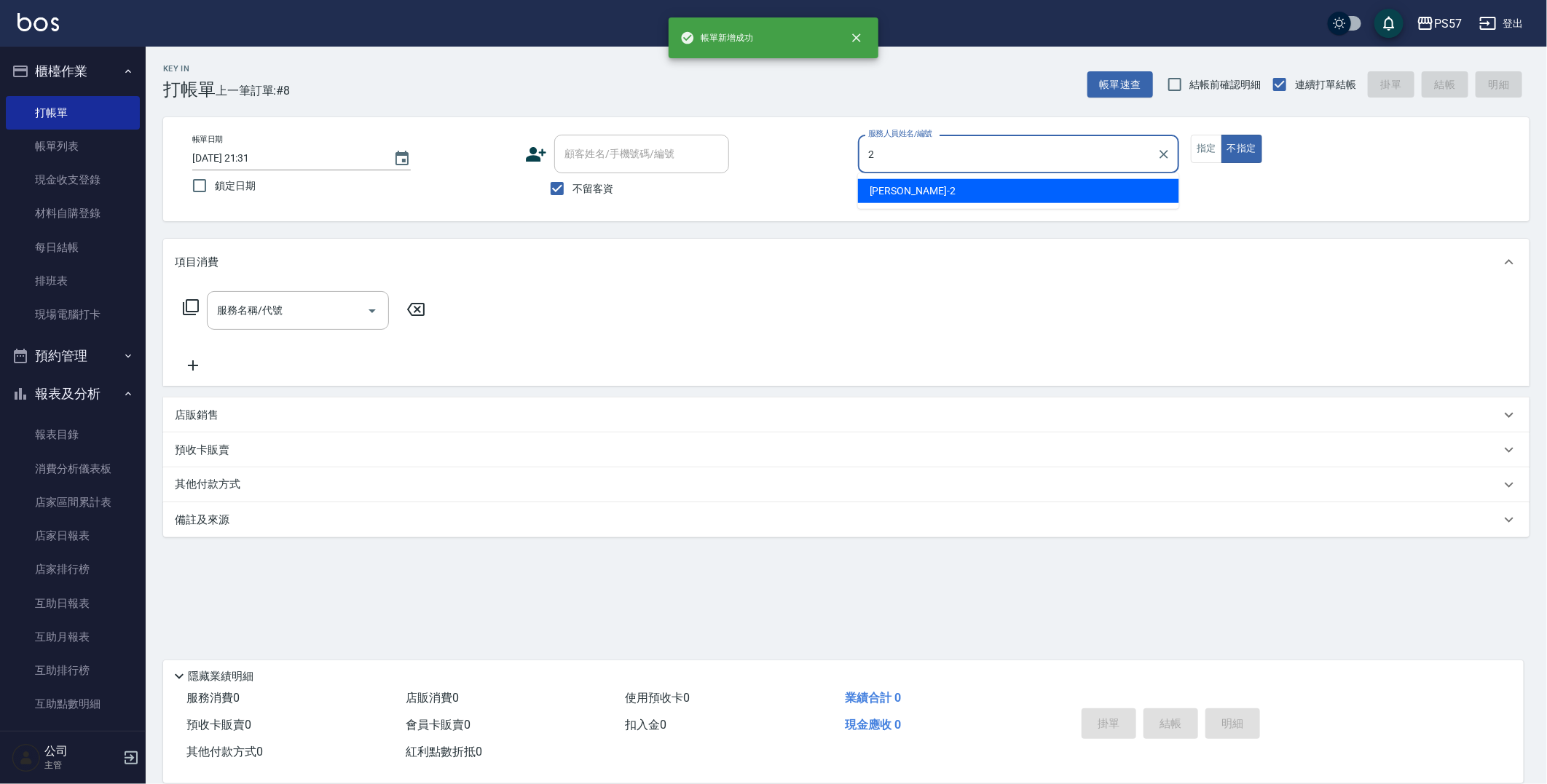 type on "圓圓-2" 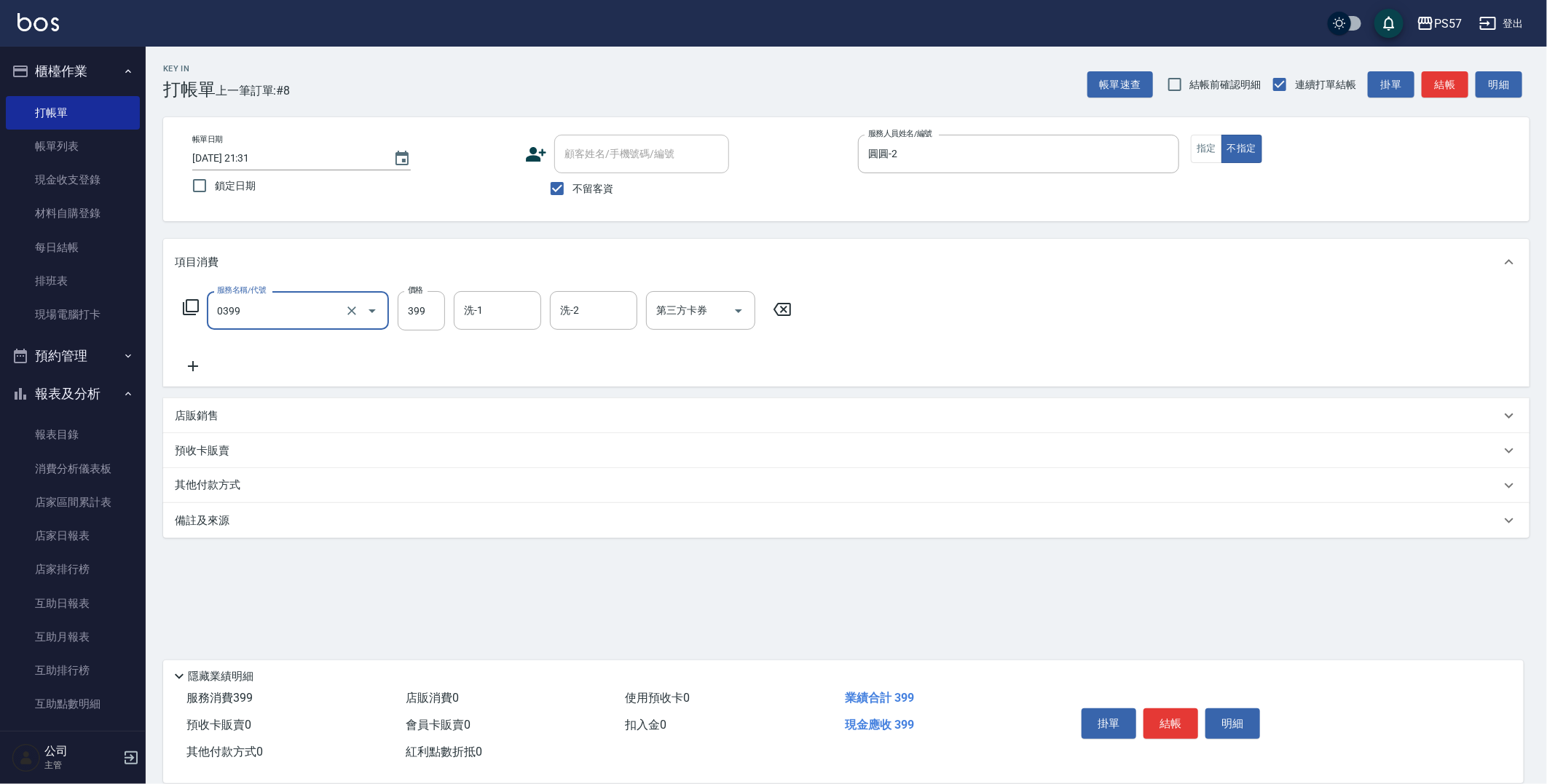 type on "SPA399(0399)" 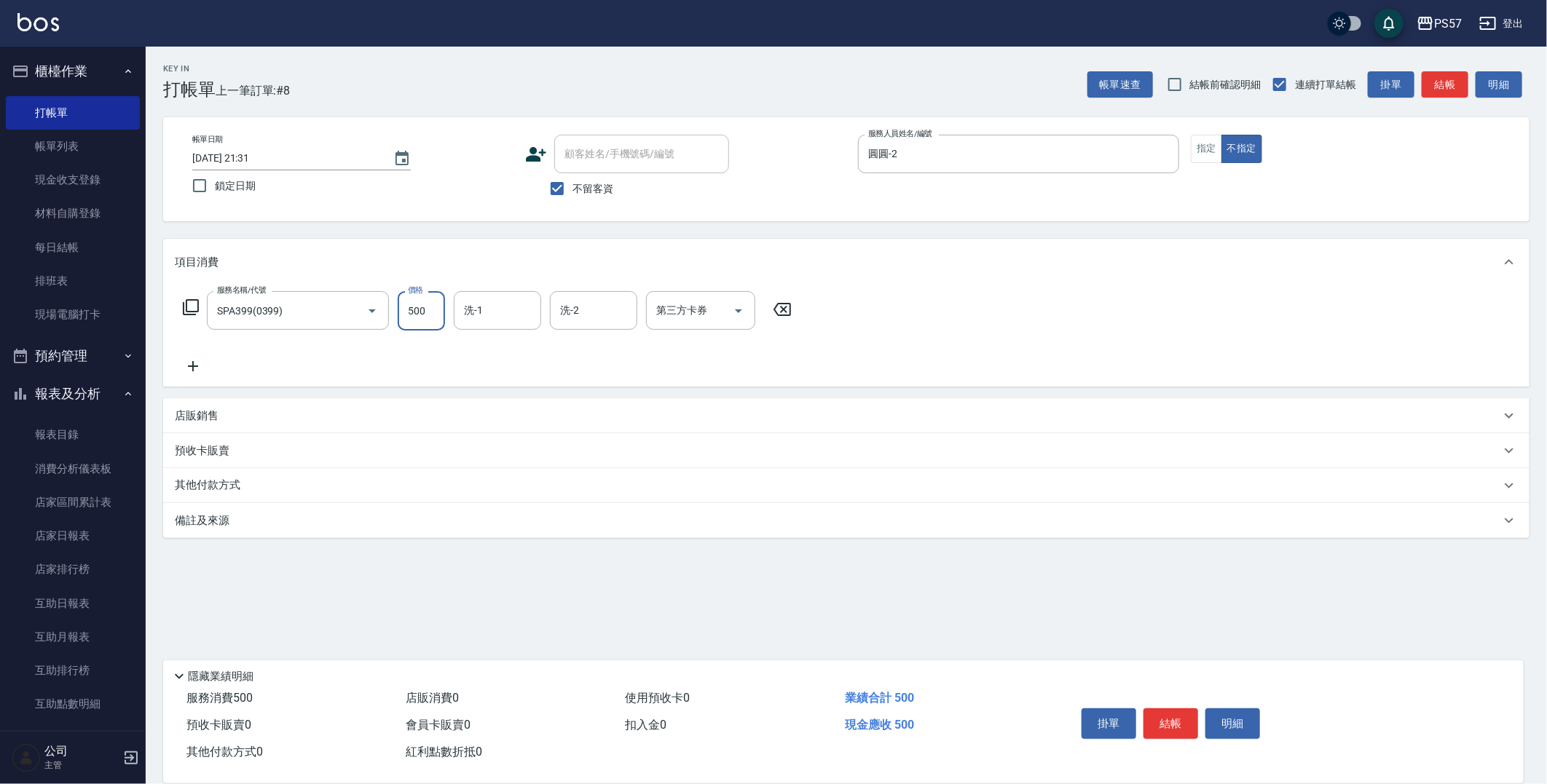 type on "500" 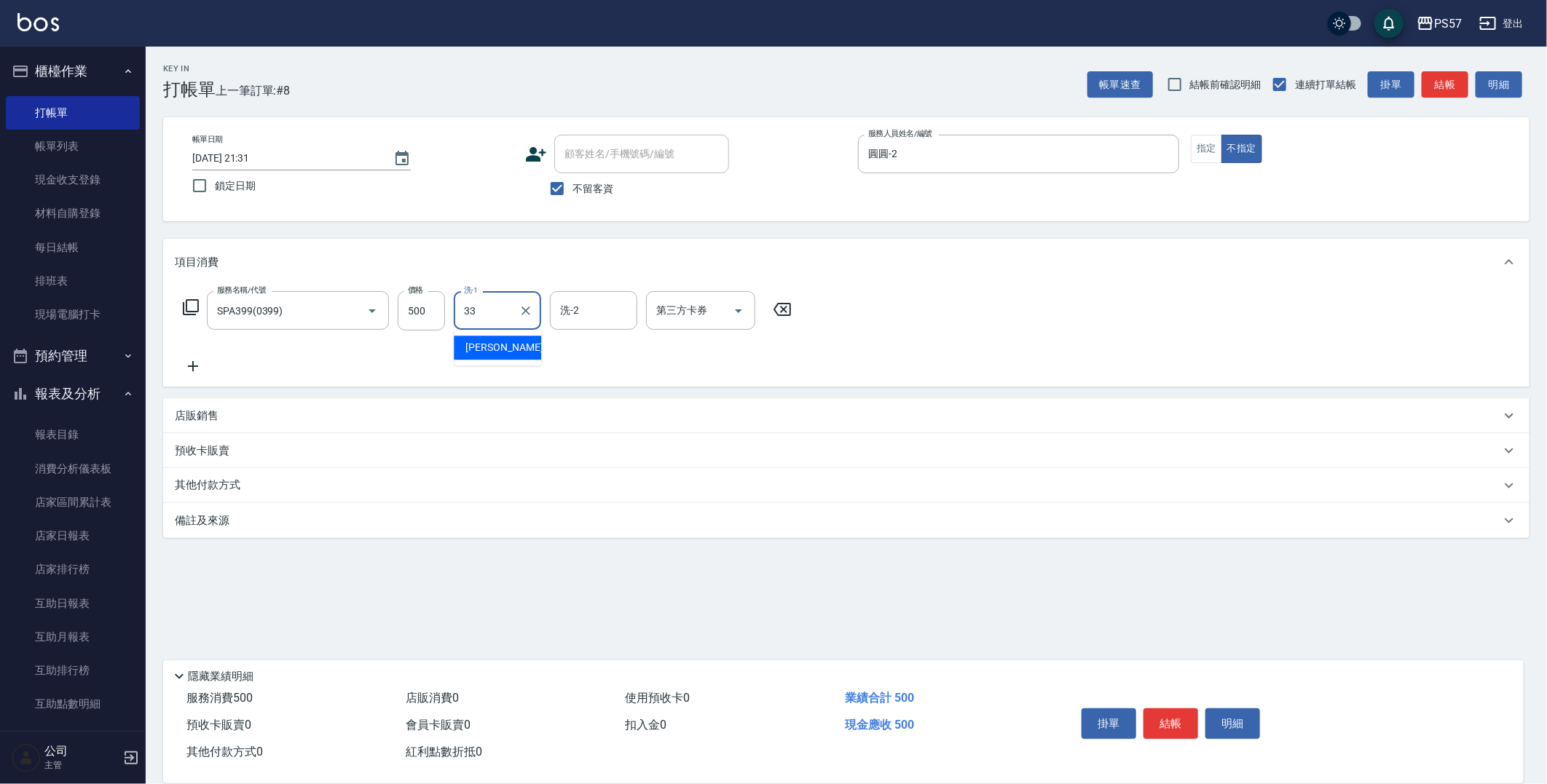 type on "[PERSON_NAME]-33" 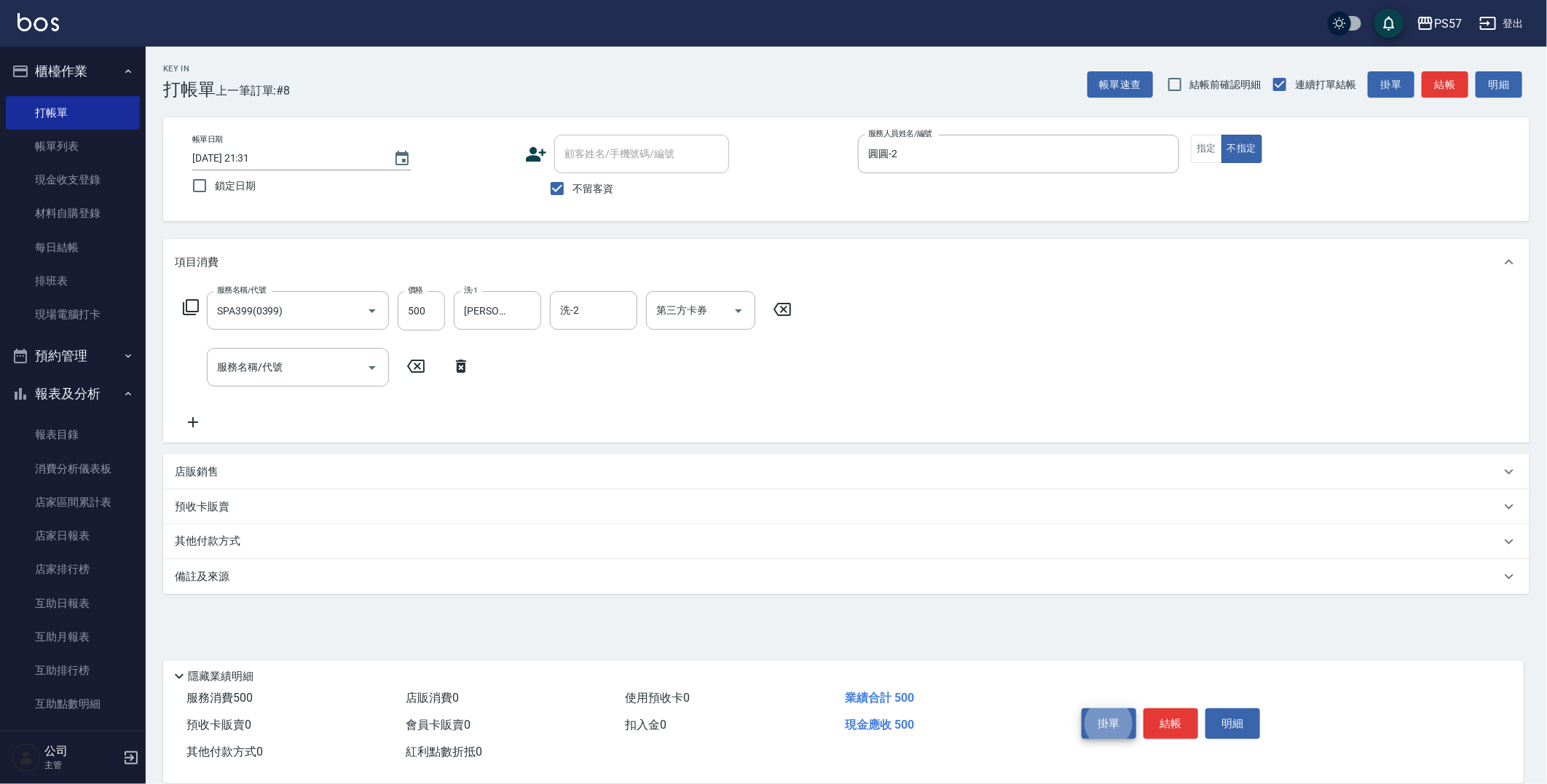 type 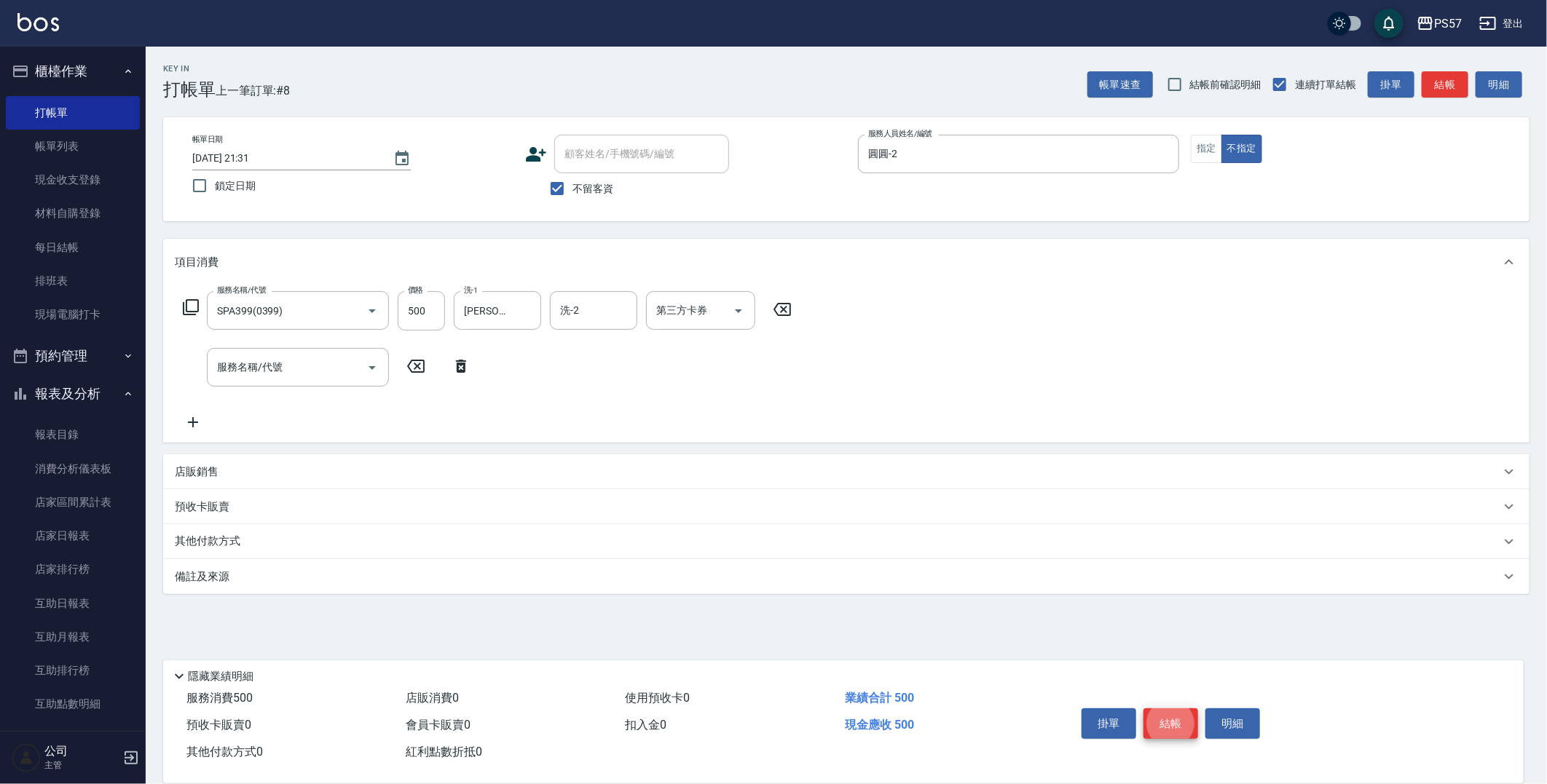 type 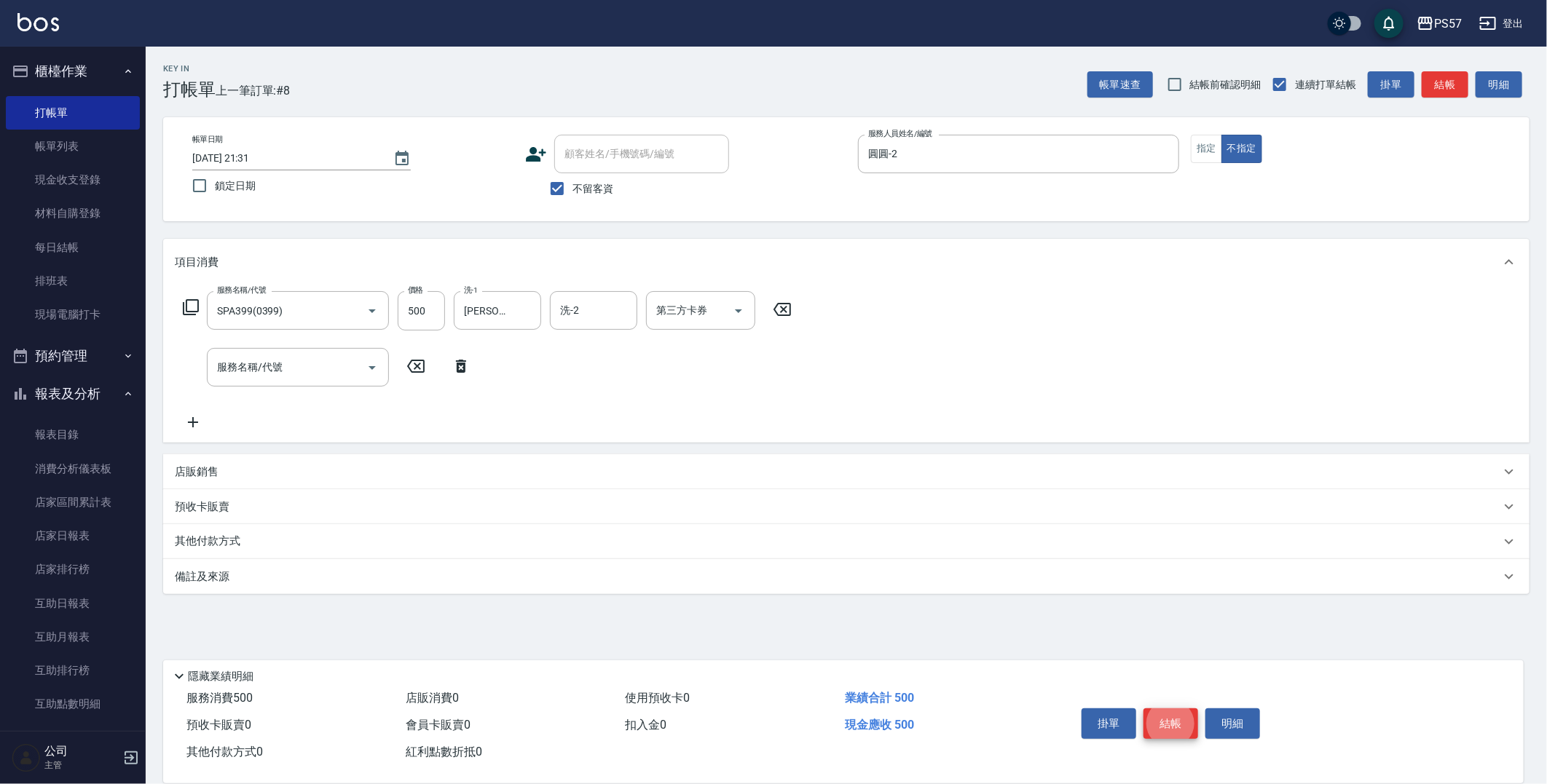 type 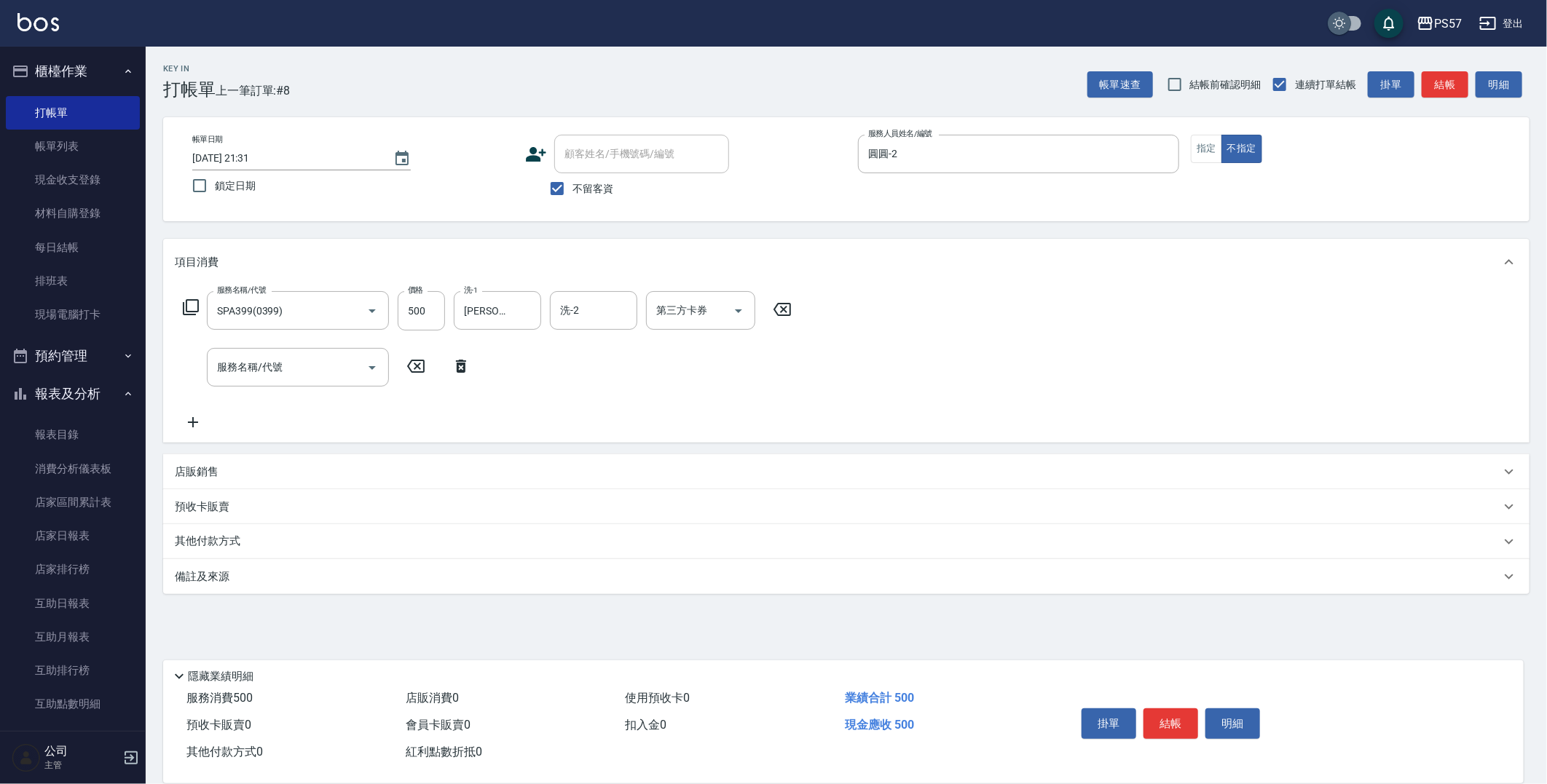 type 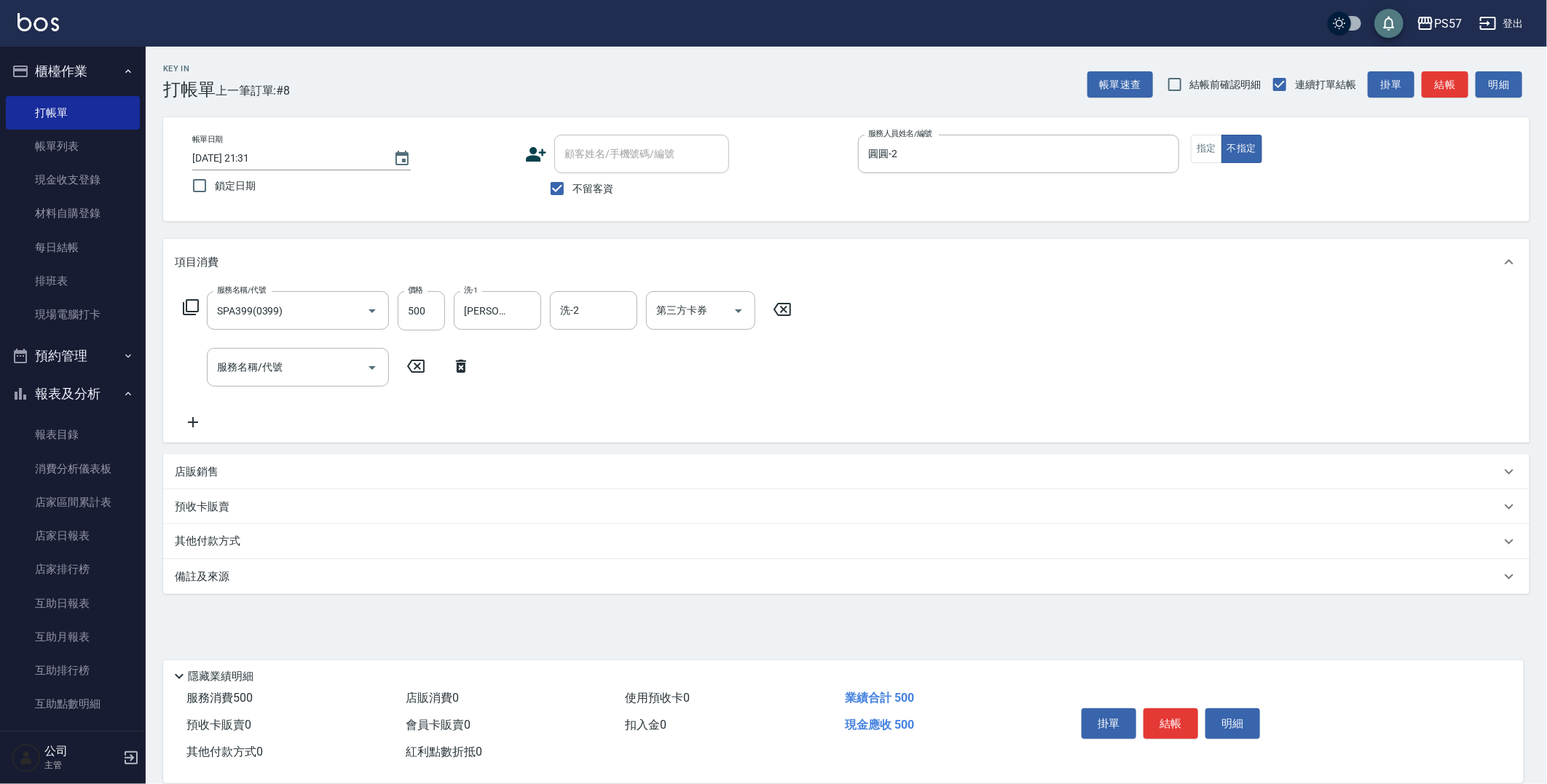 type 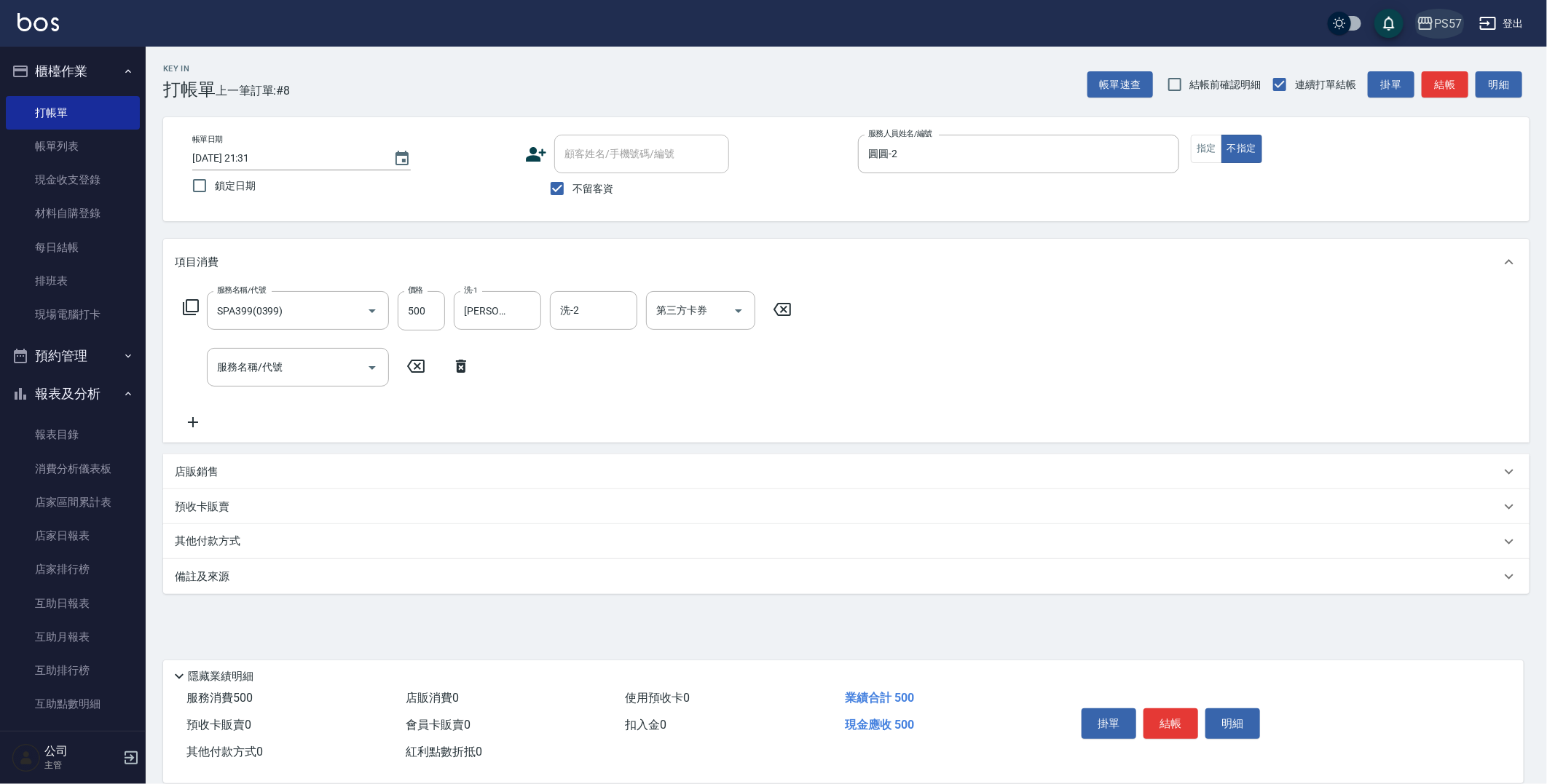 type 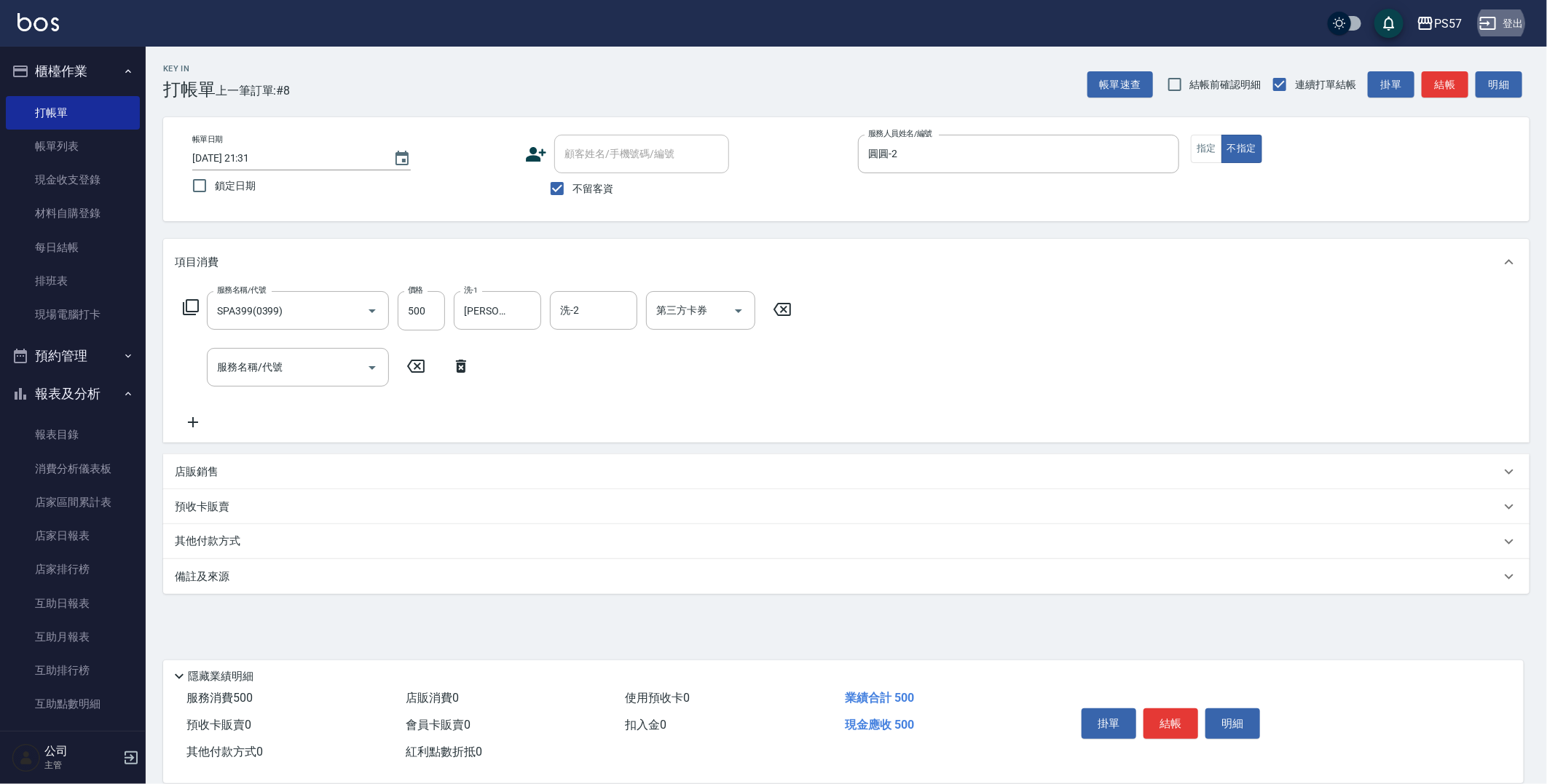 type 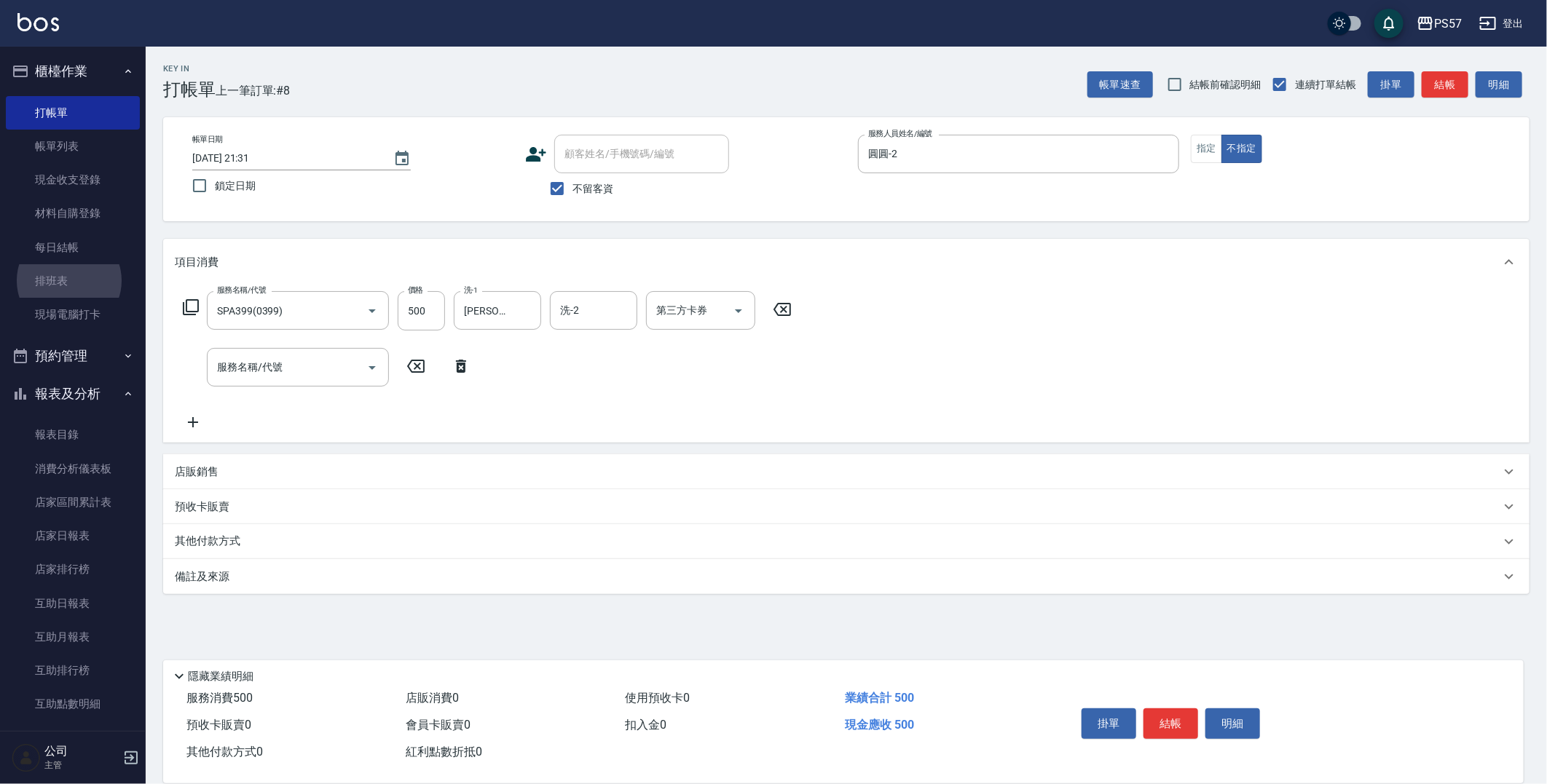 click on "店販銷售" at bounding box center [846, 472] 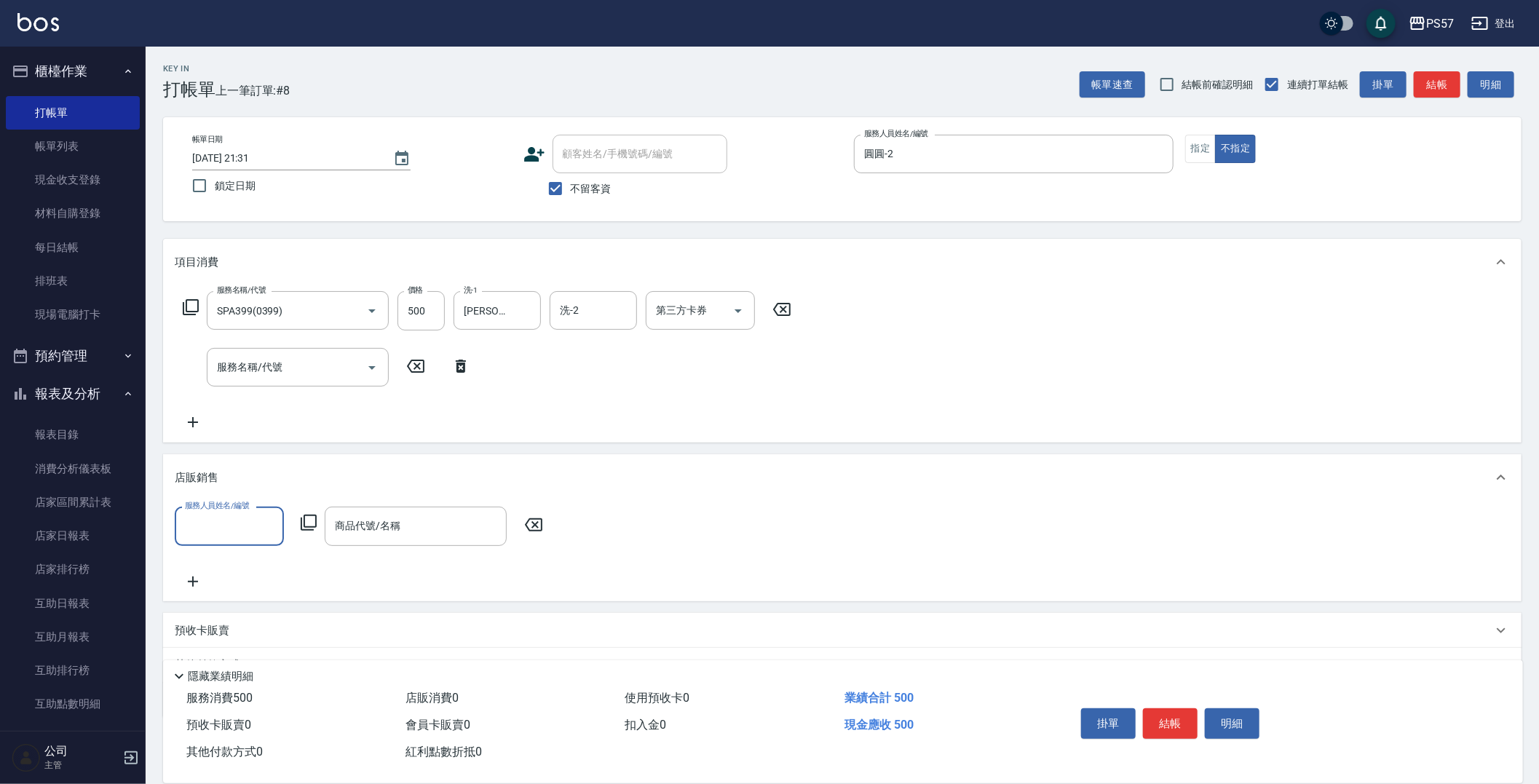 scroll, scrollTop: 0, scrollLeft: 0, axis: both 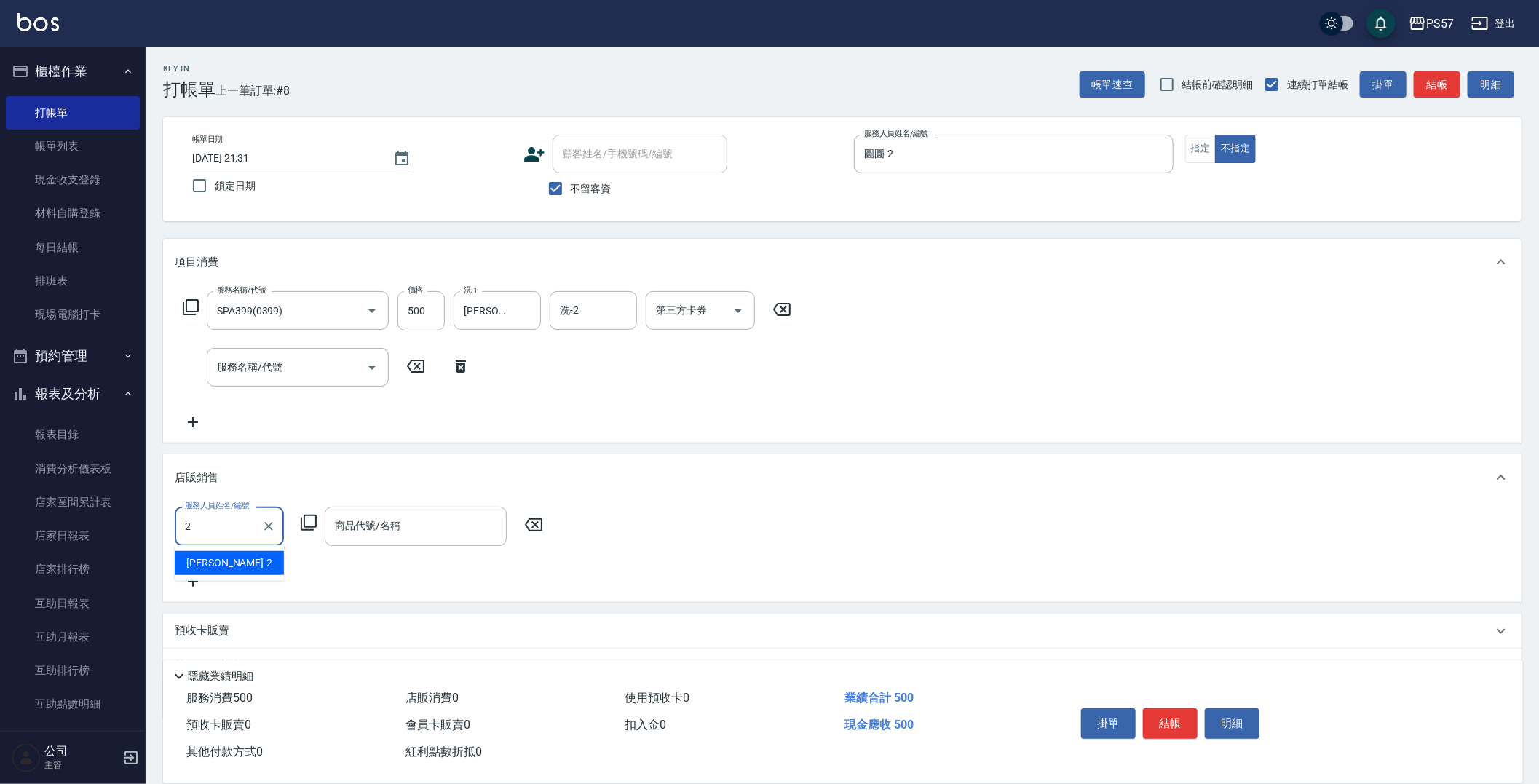 type on "圓圓-2" 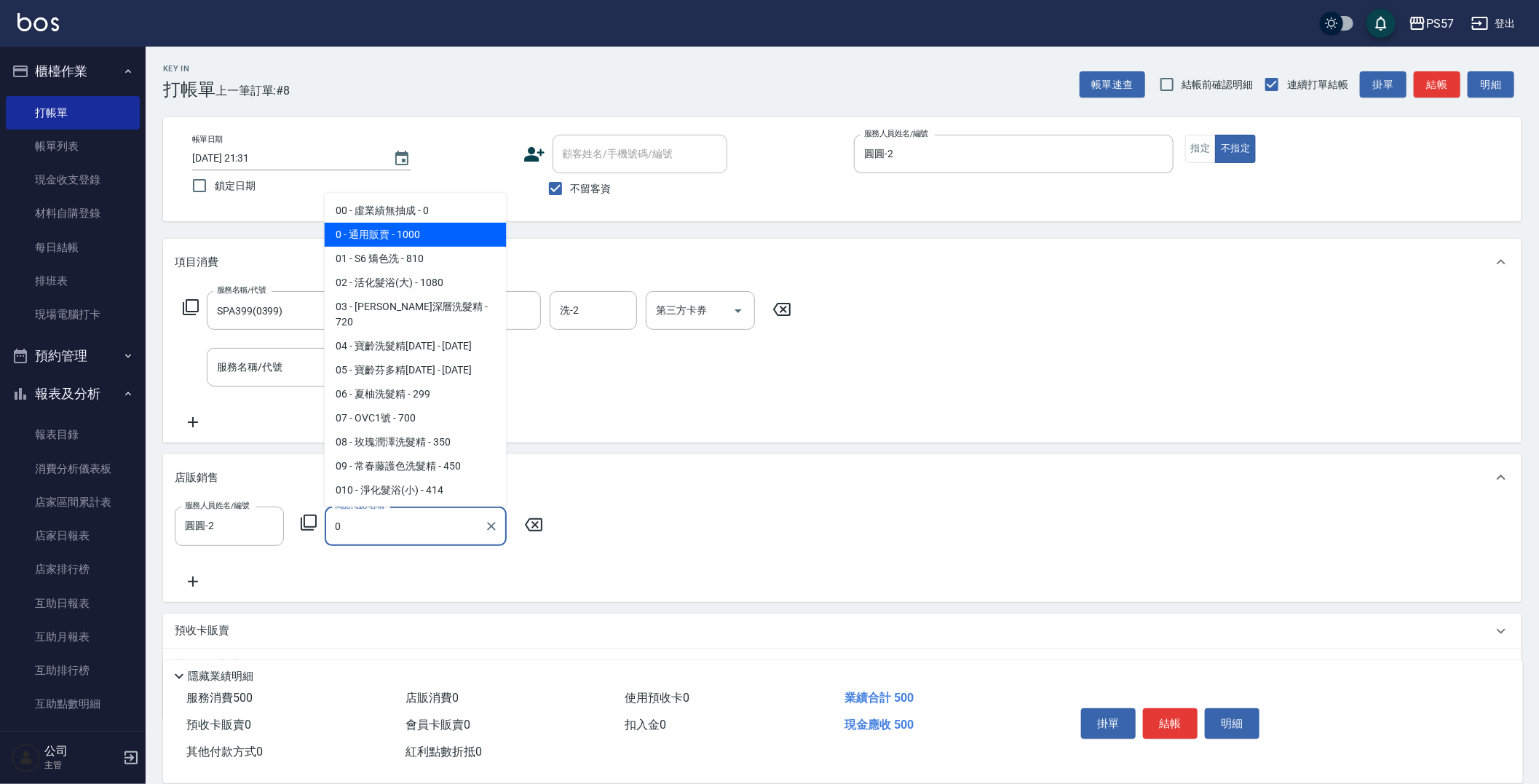 type on "通用販賣" 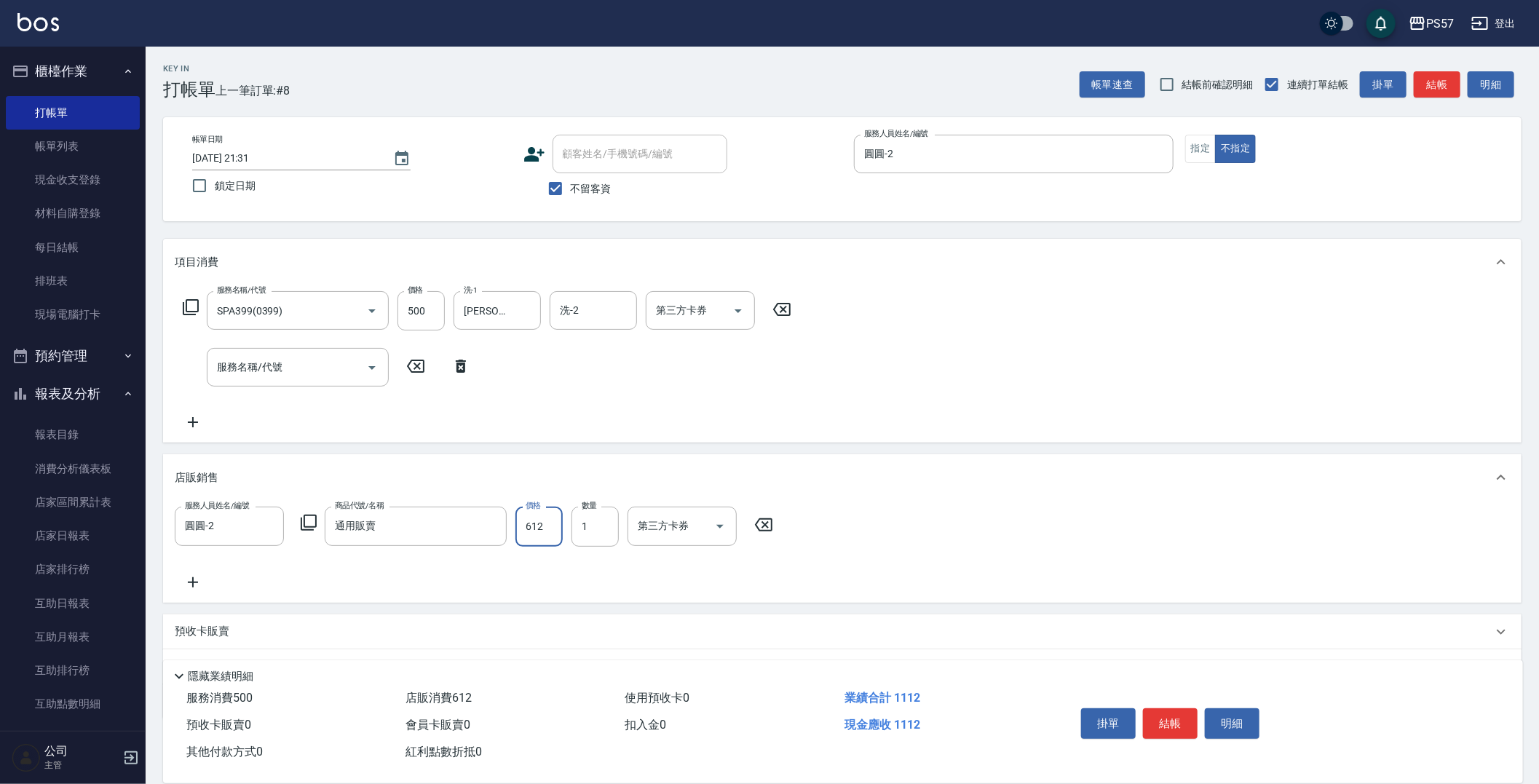 type on "612" 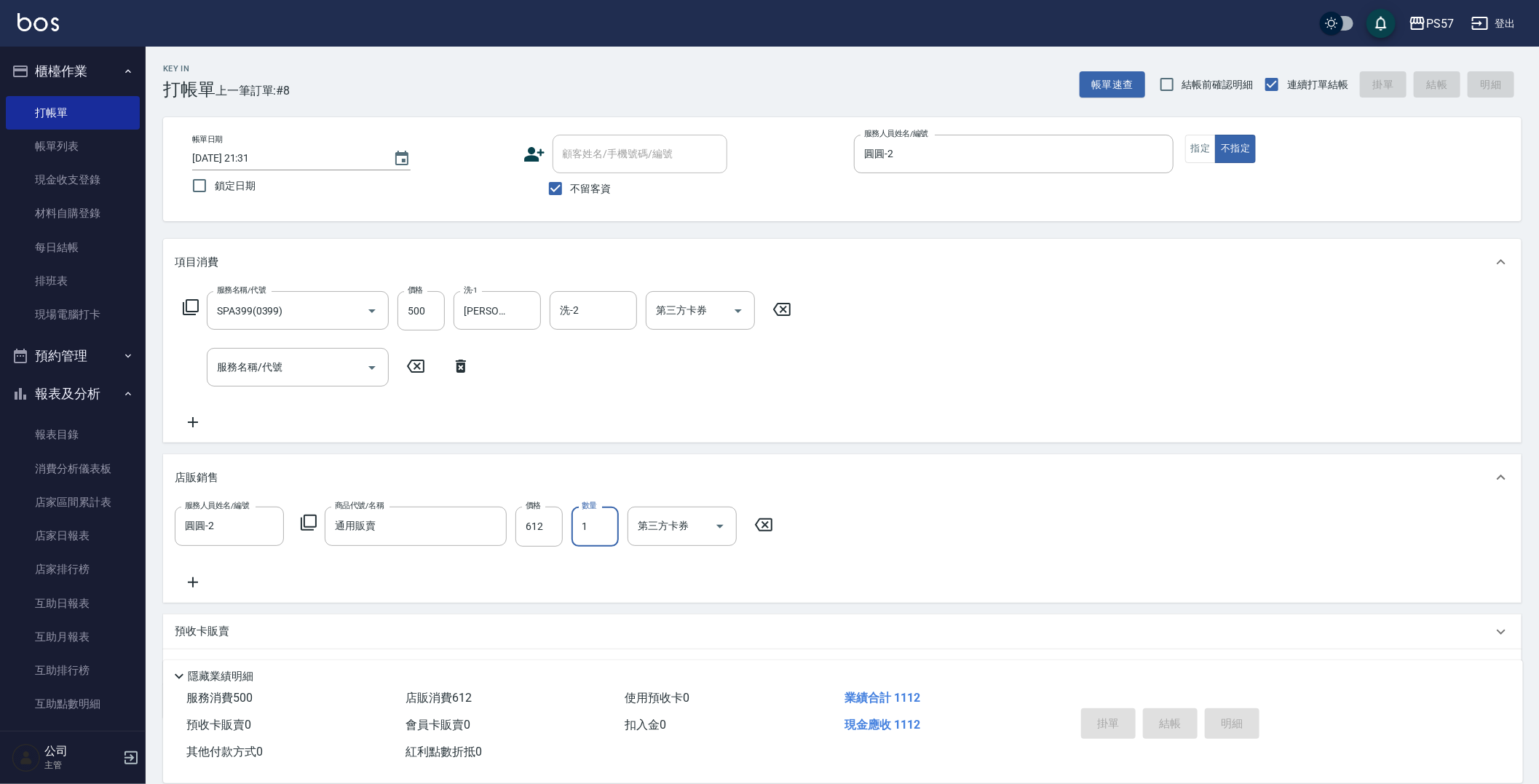 type on "[DATE] 21:32" 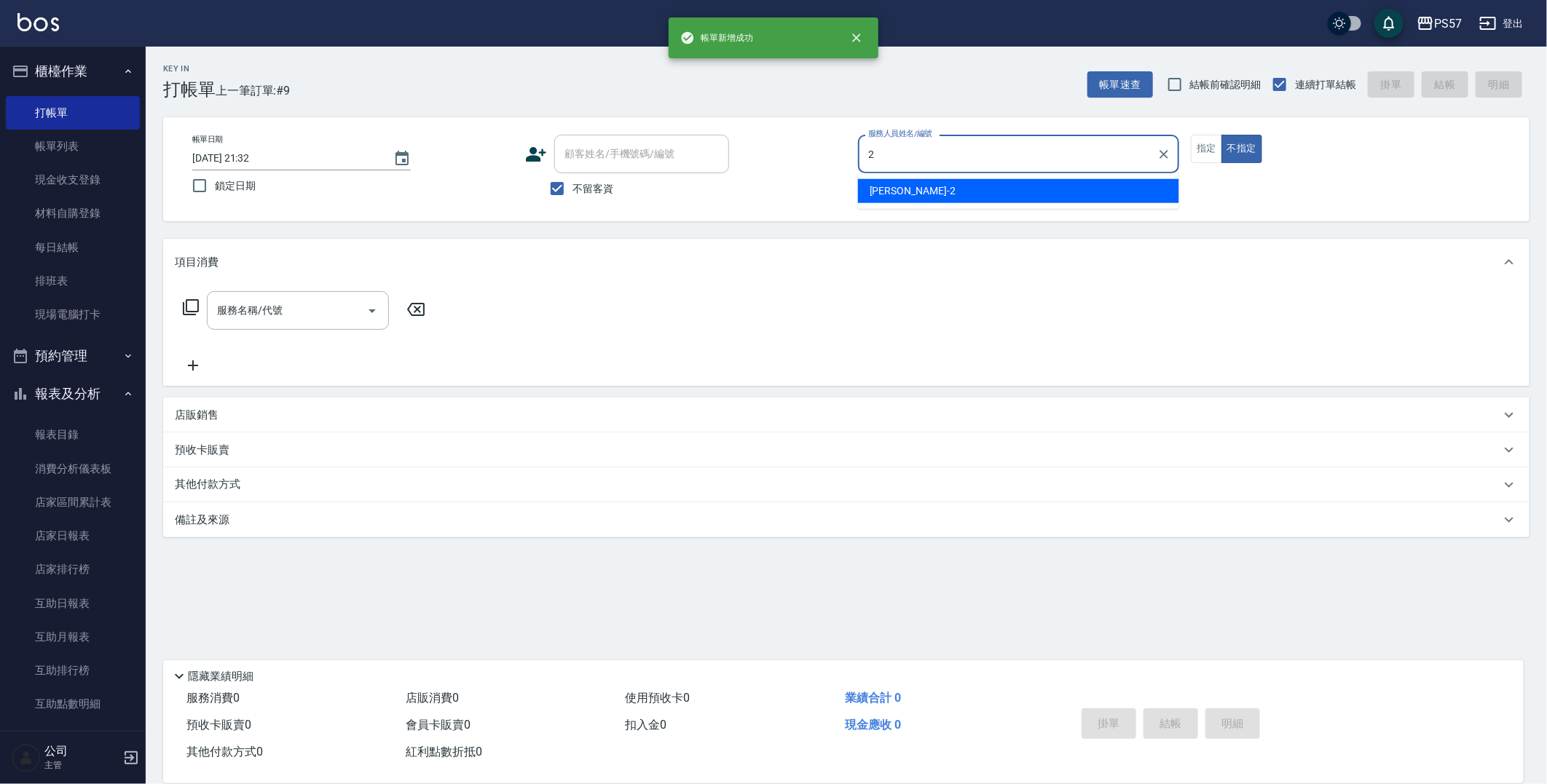 type on "圓圓-2" 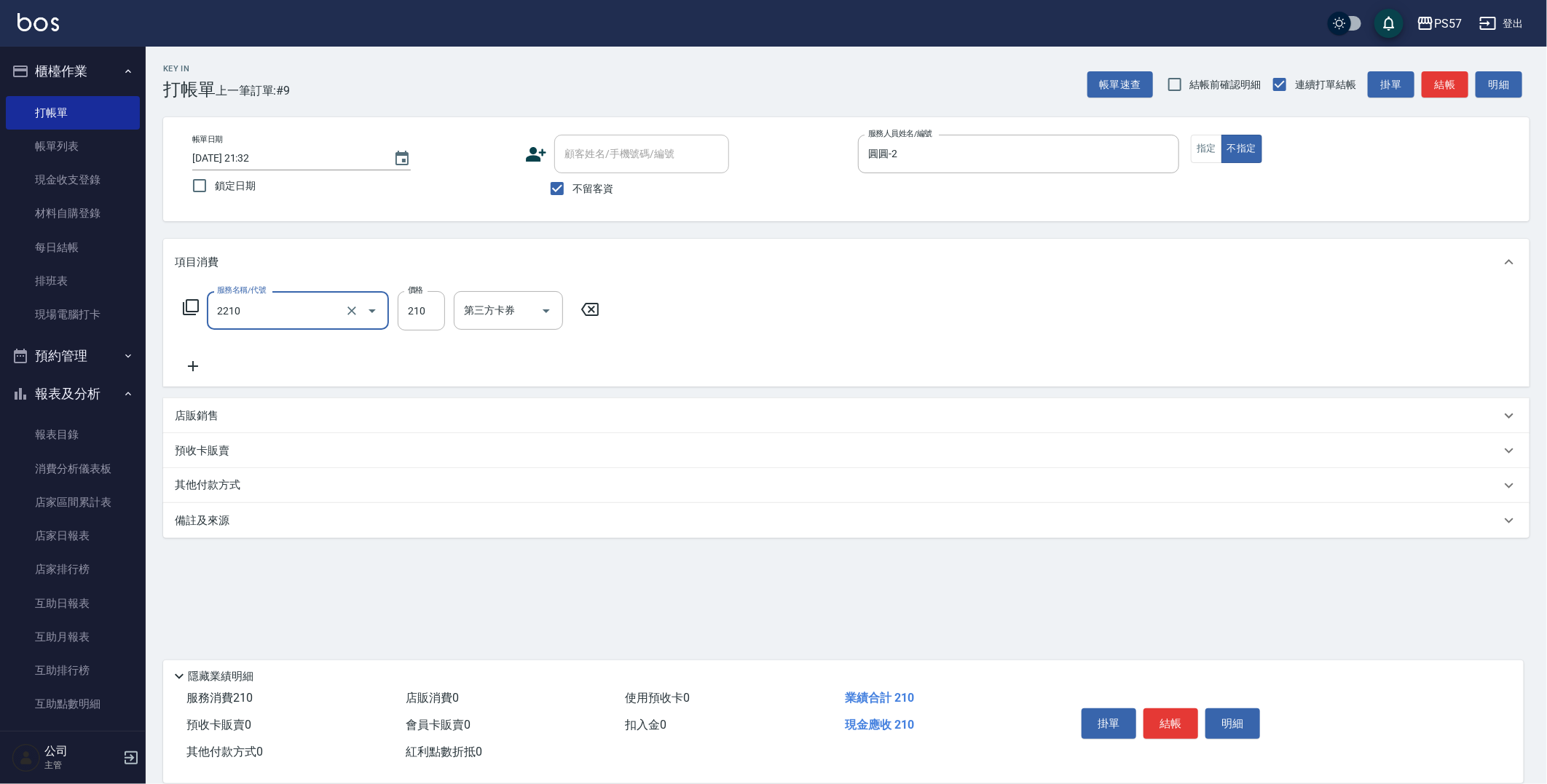 type on "剪髮210(2210)" 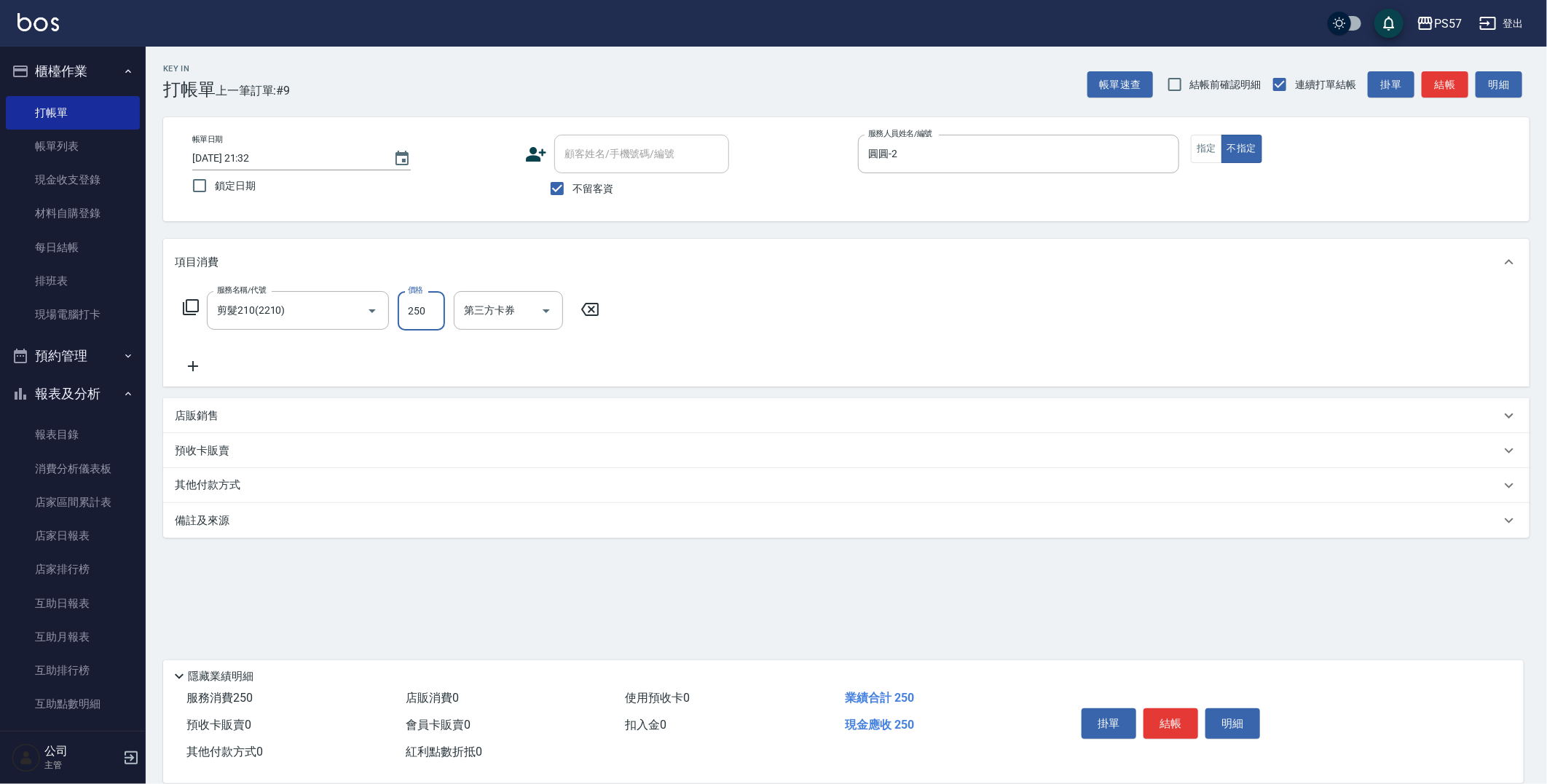 type on "250" 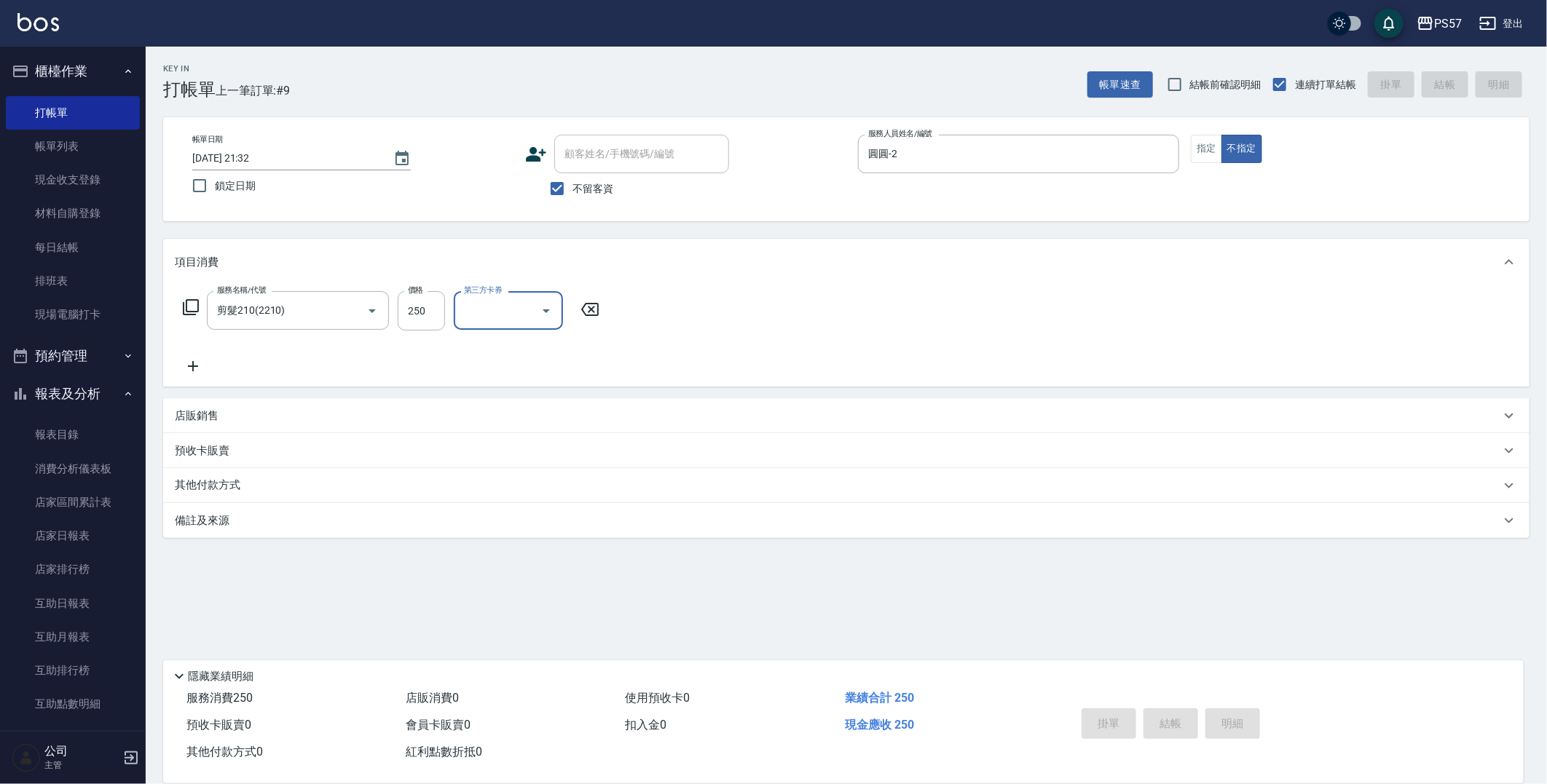 type 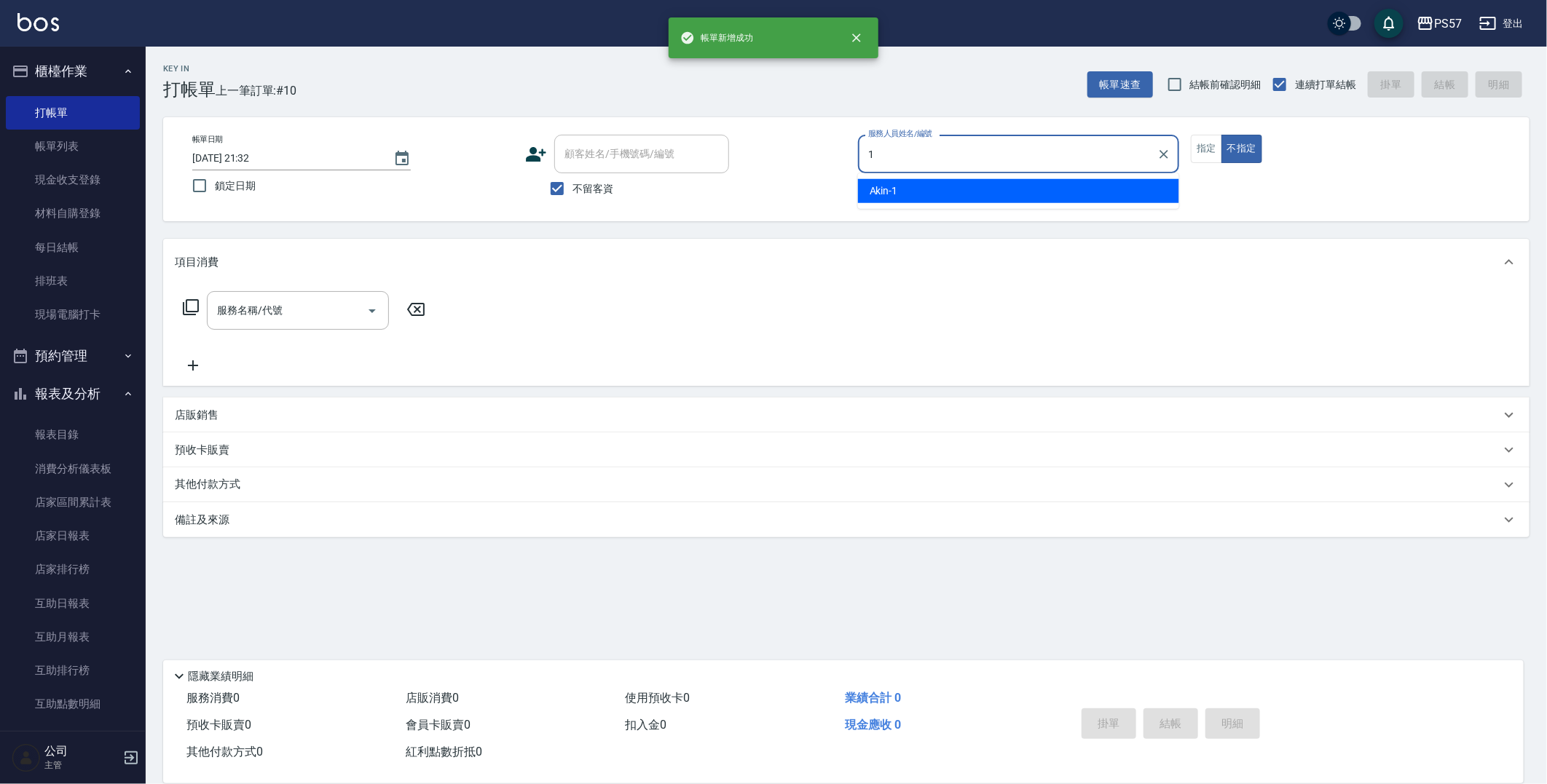 type on "Akin-1" 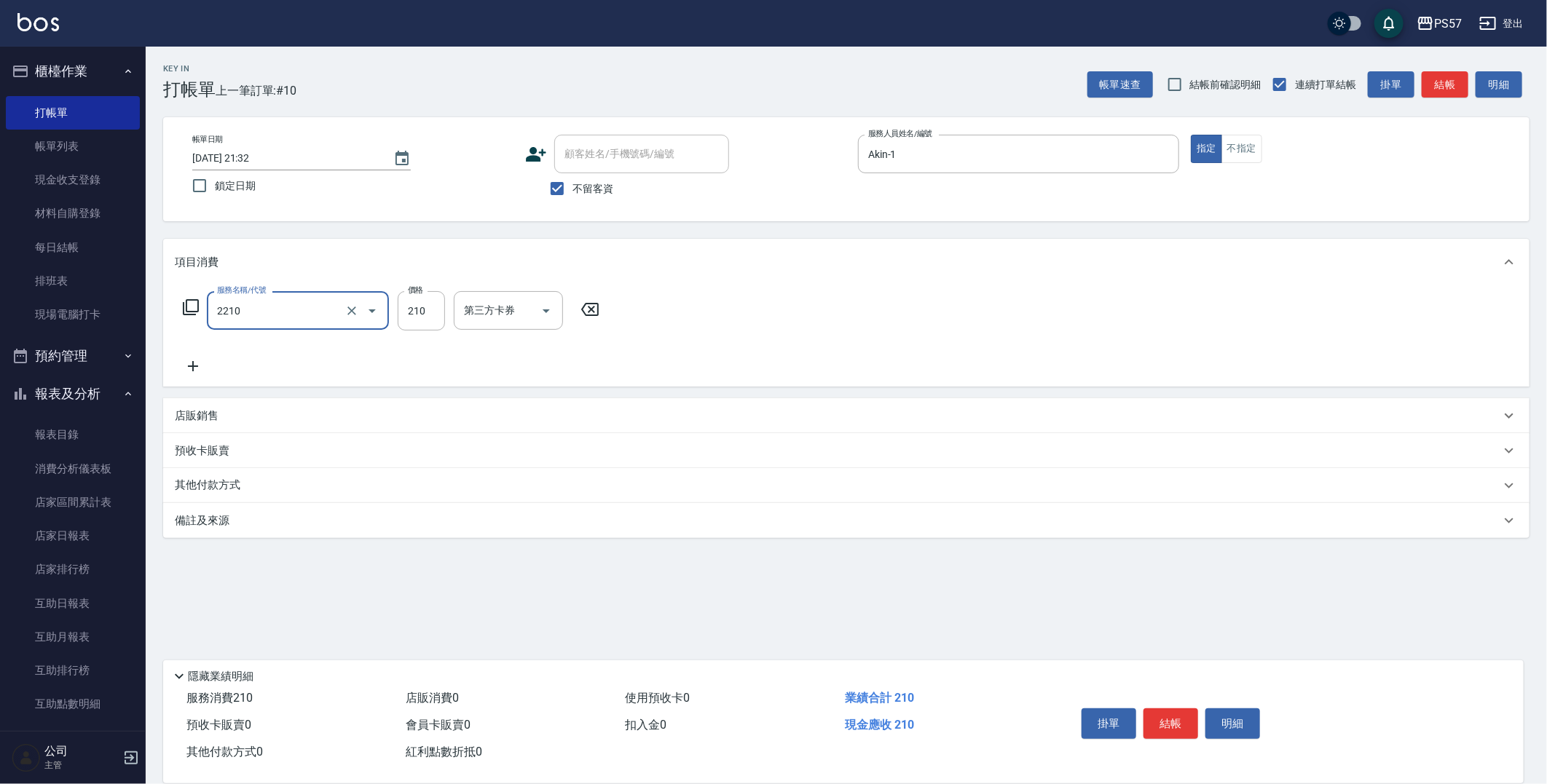 type on "剪髮210(2210)" 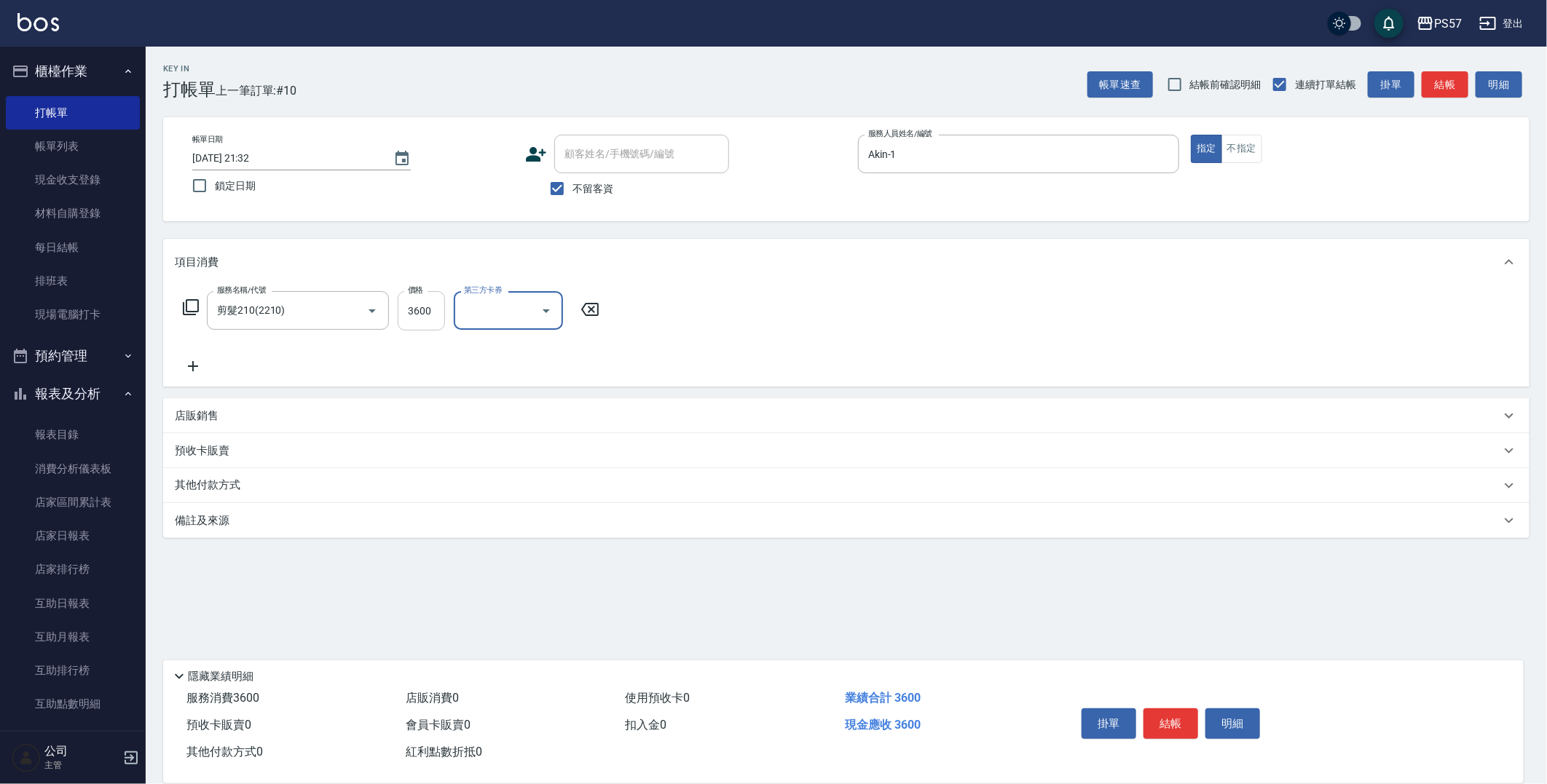 click on "3600" at bounding box center [421, 311] 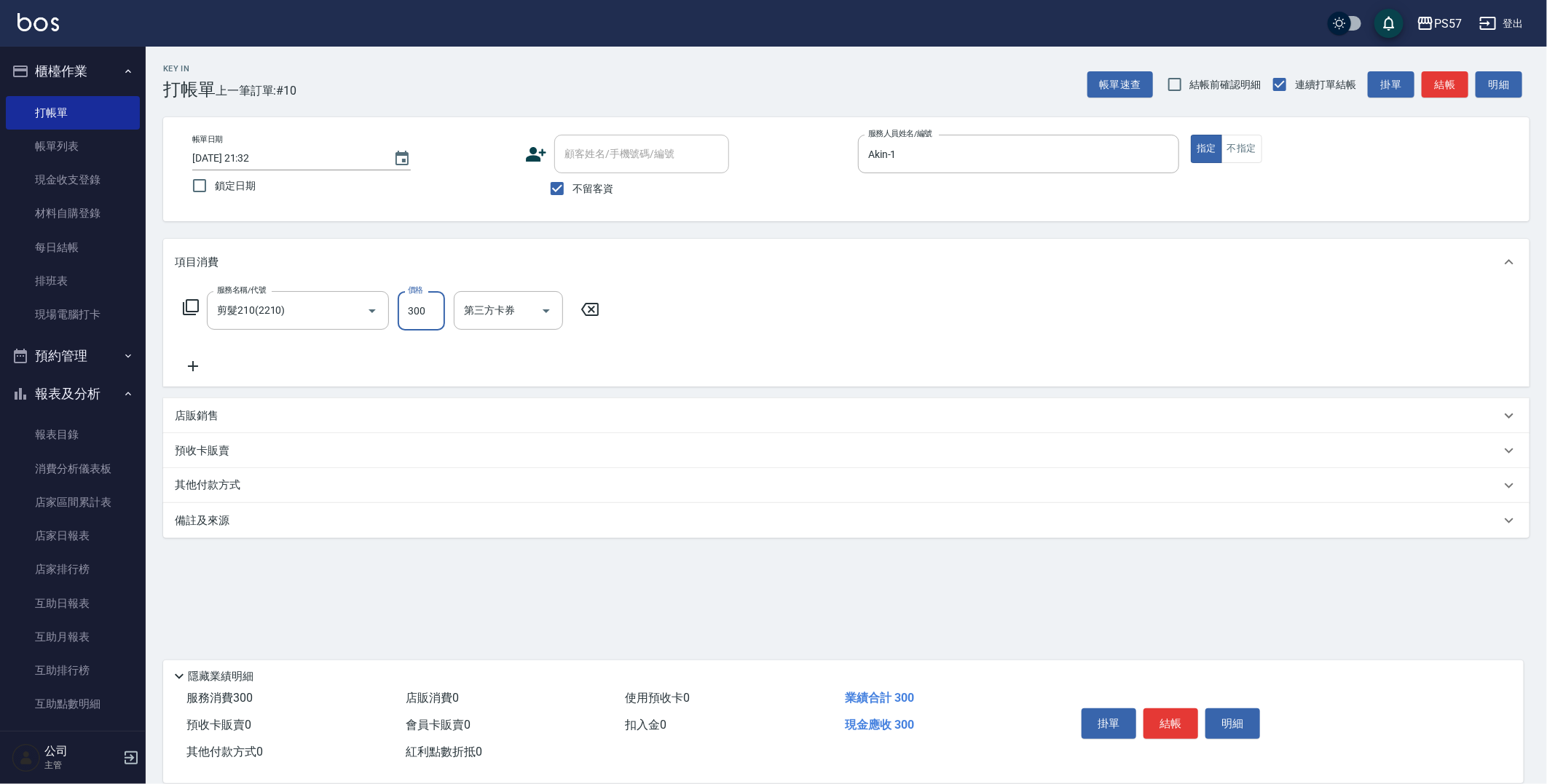 type on "300" 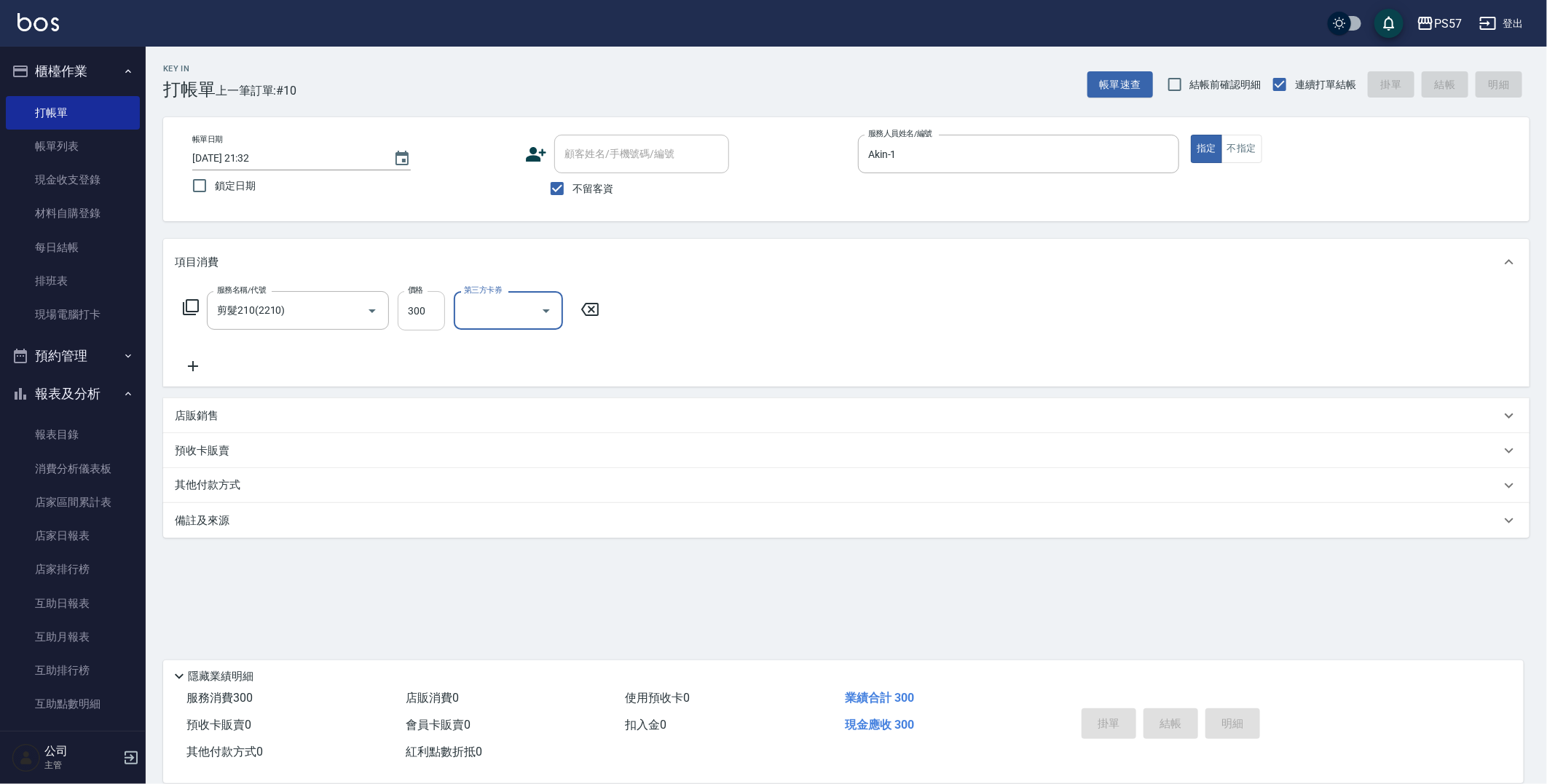 type 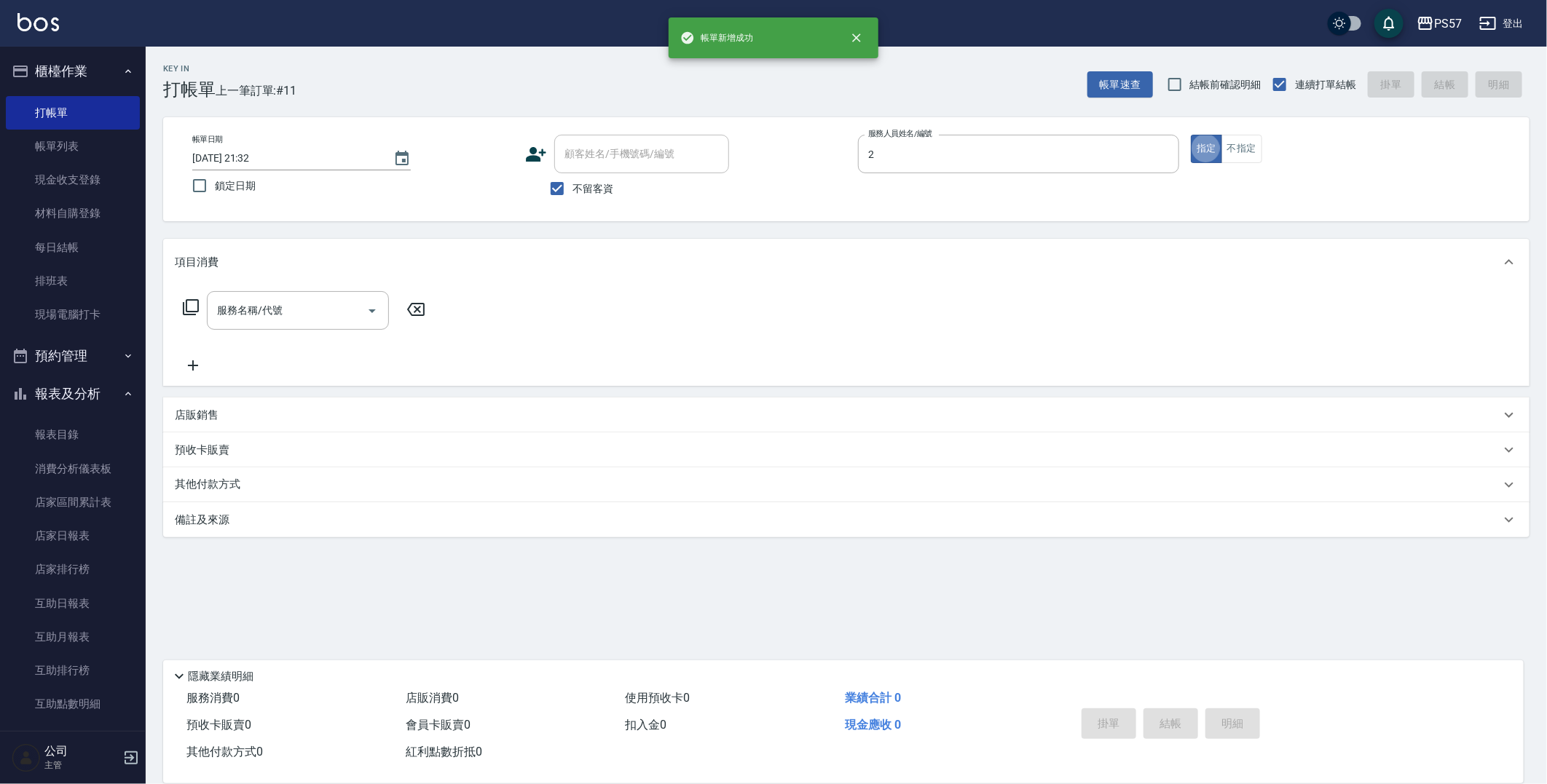 type on "圓圓-2" 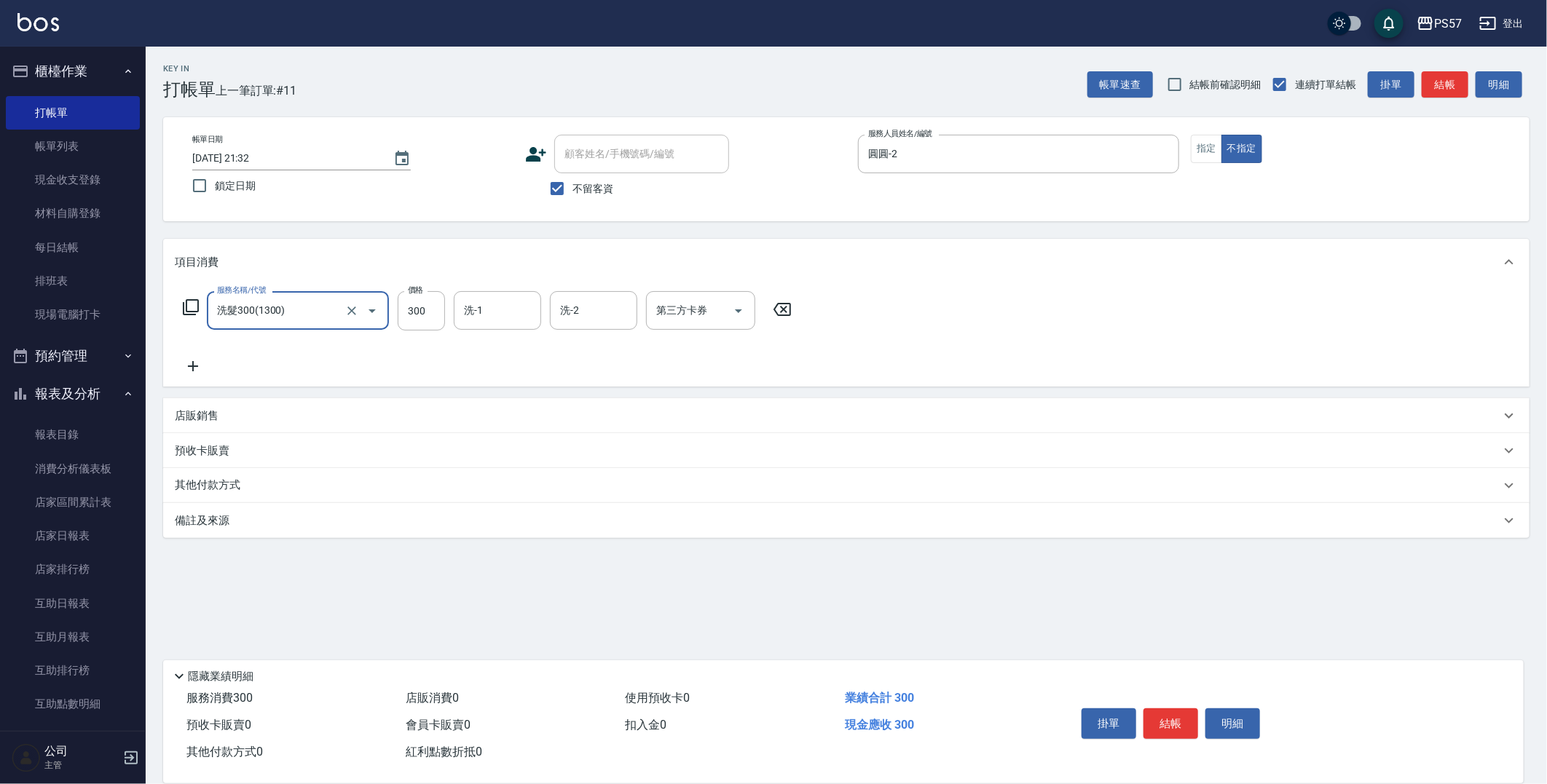 type on "洗髮300(1300)" 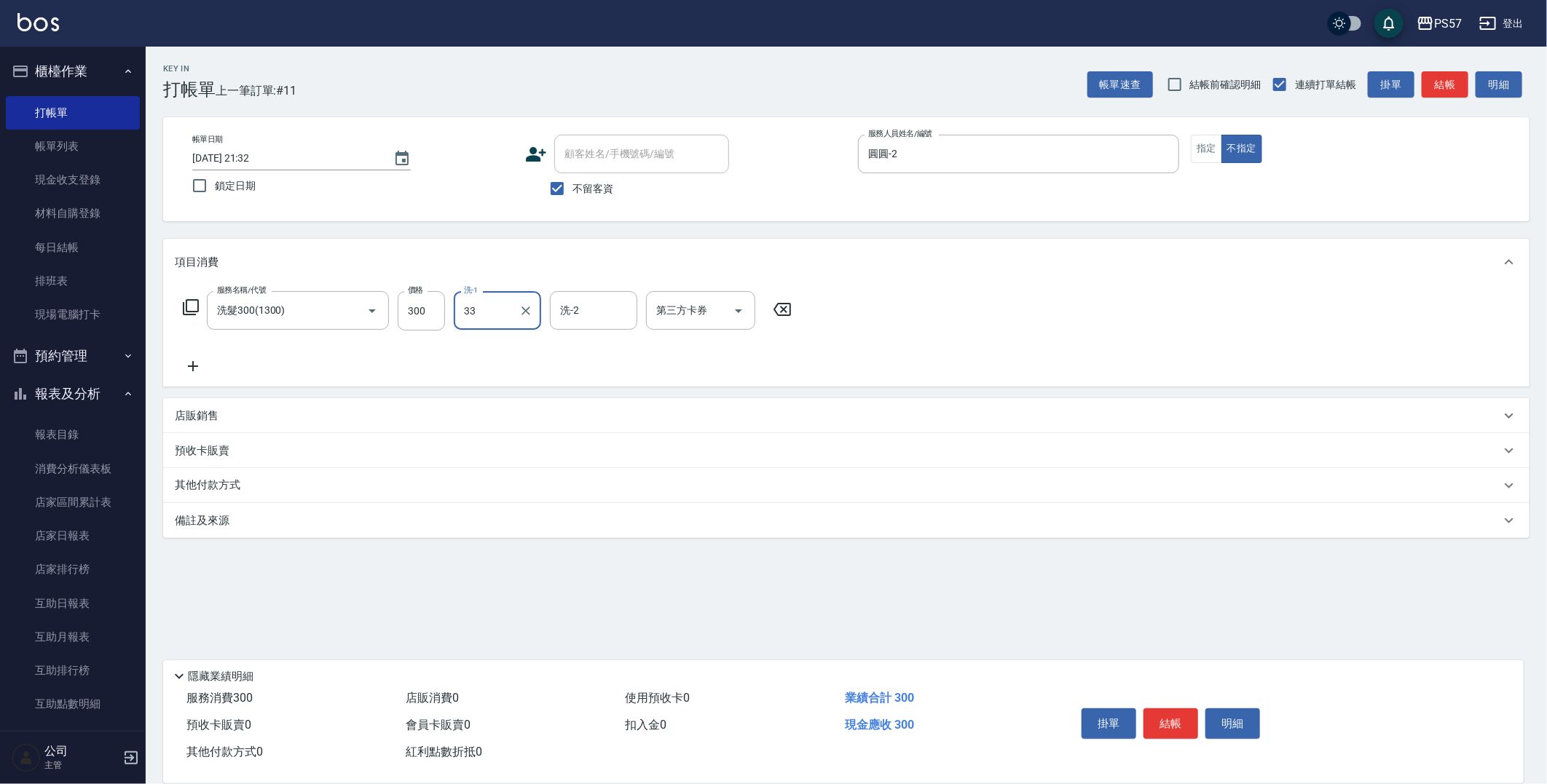 type on "[PERSON_NAME]-33" 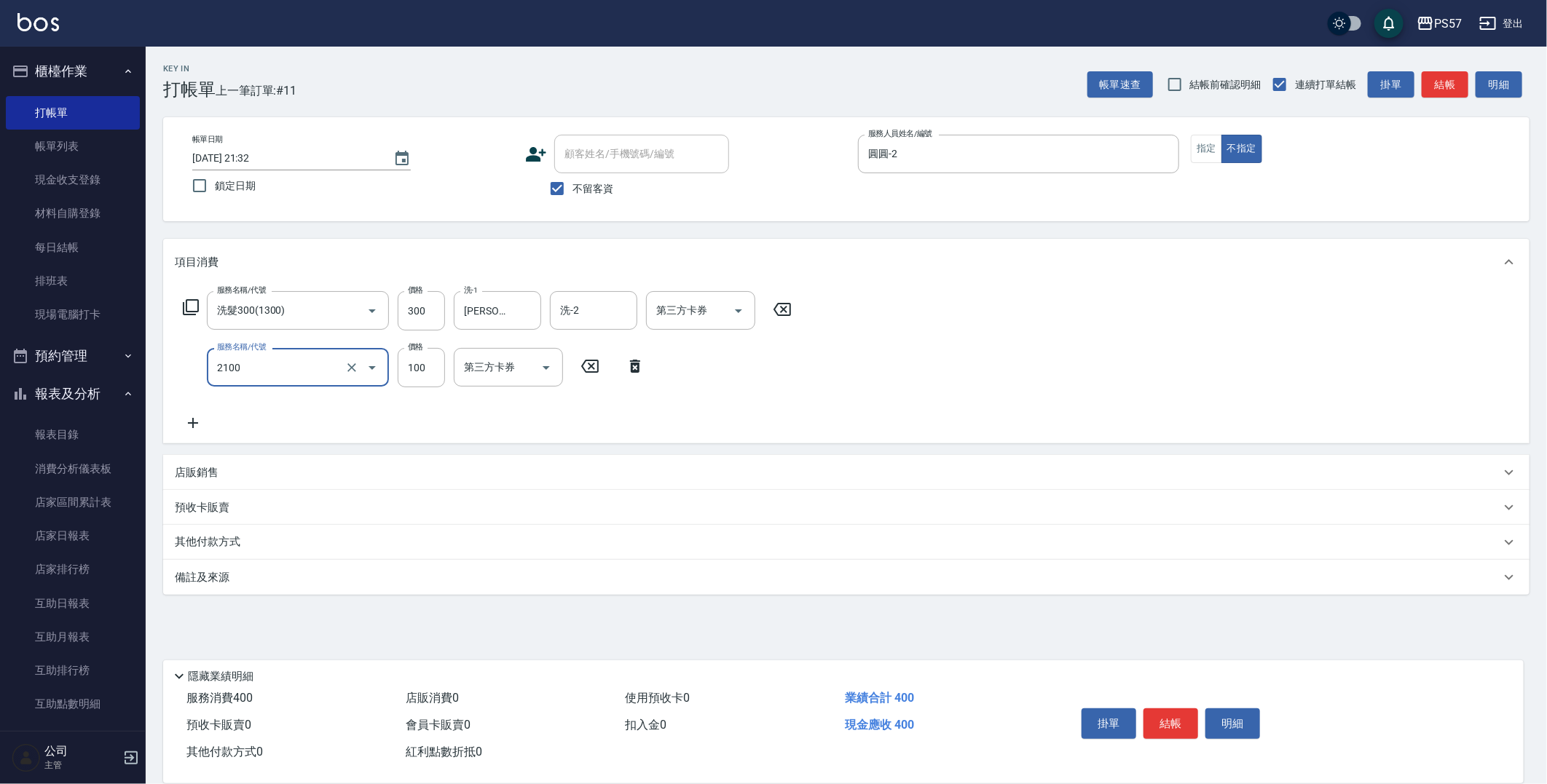 type on "剪髮100(2100)" 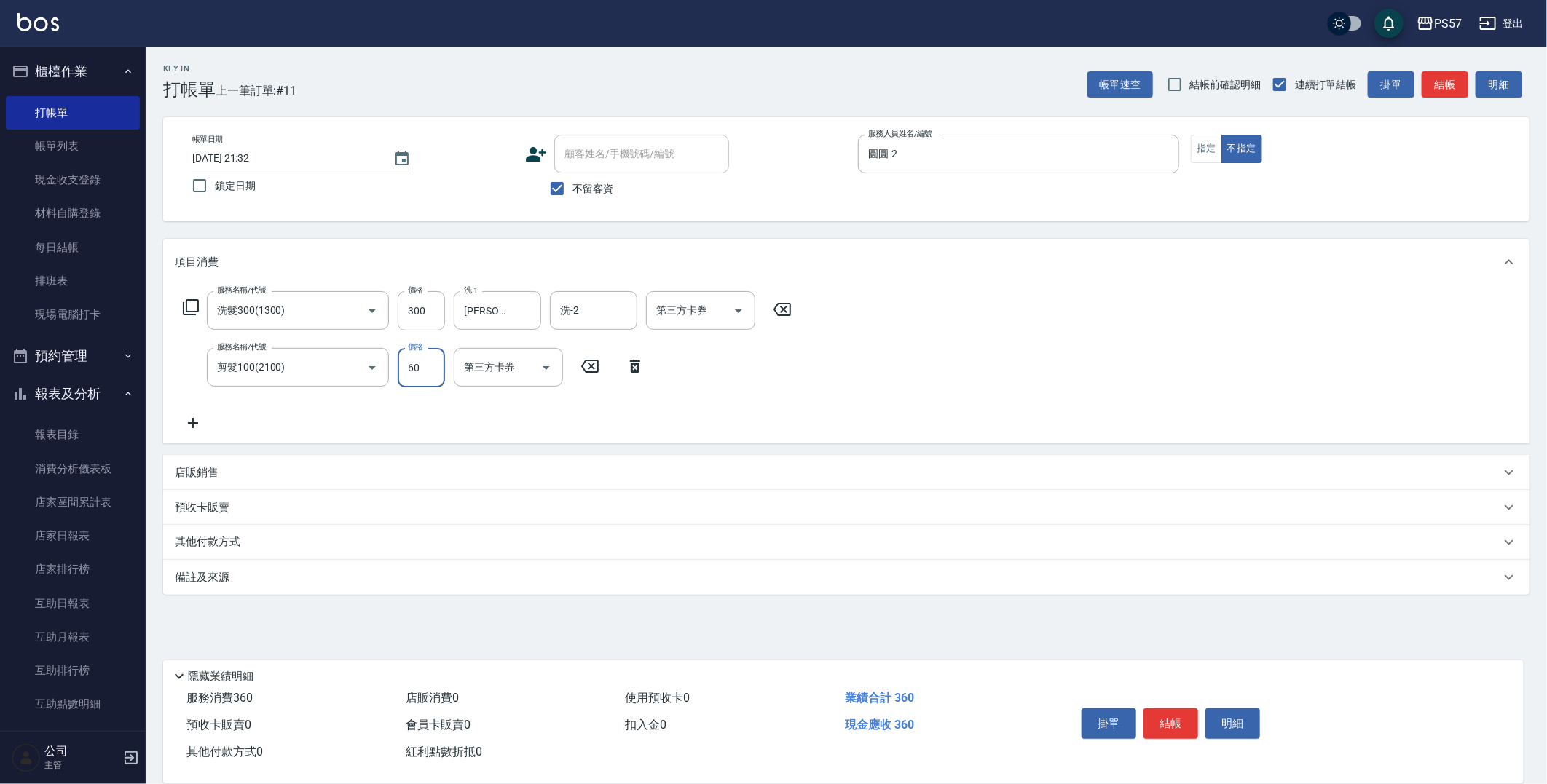 type on "60" 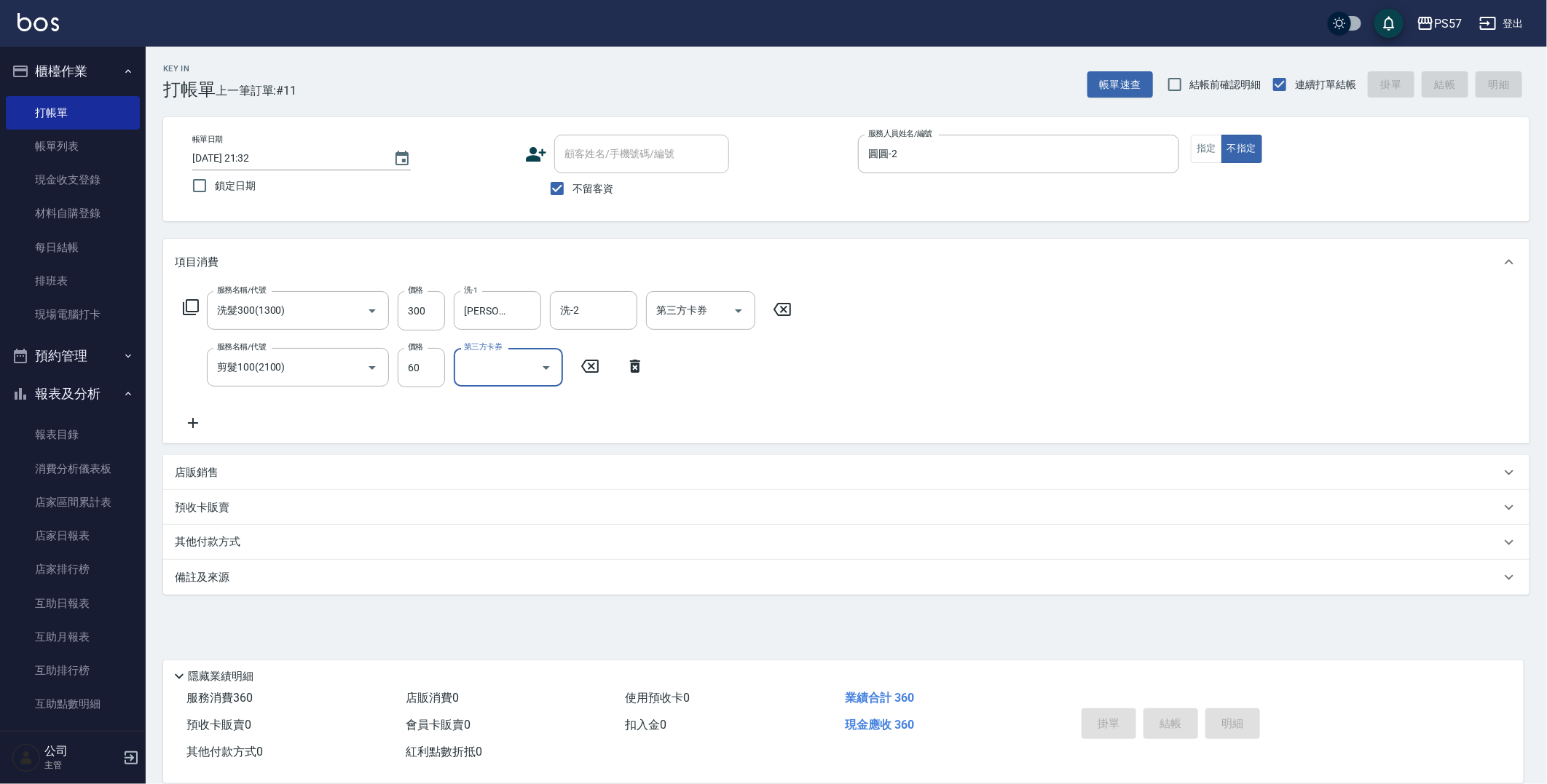 type 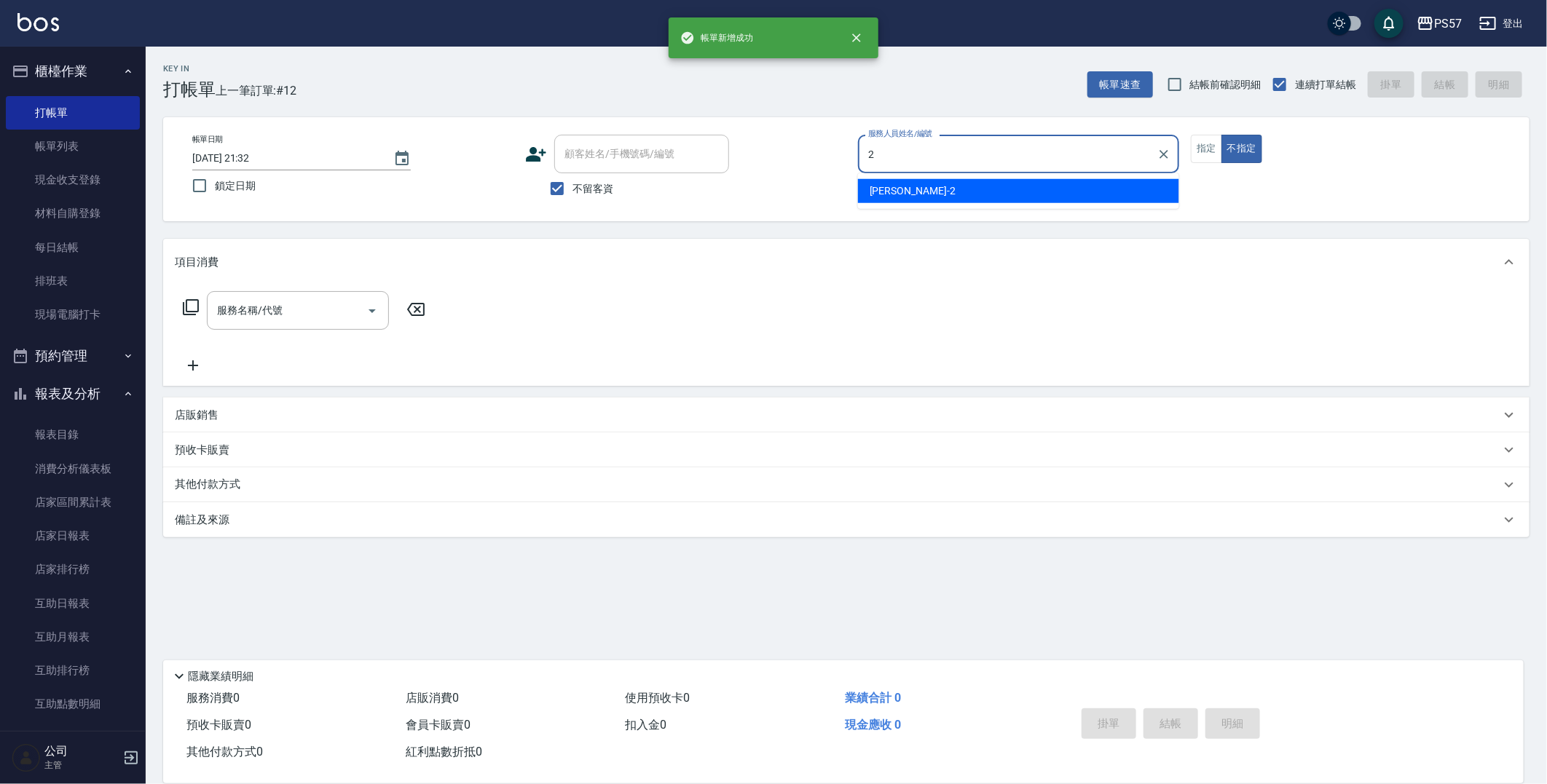type on "圓圓-2" 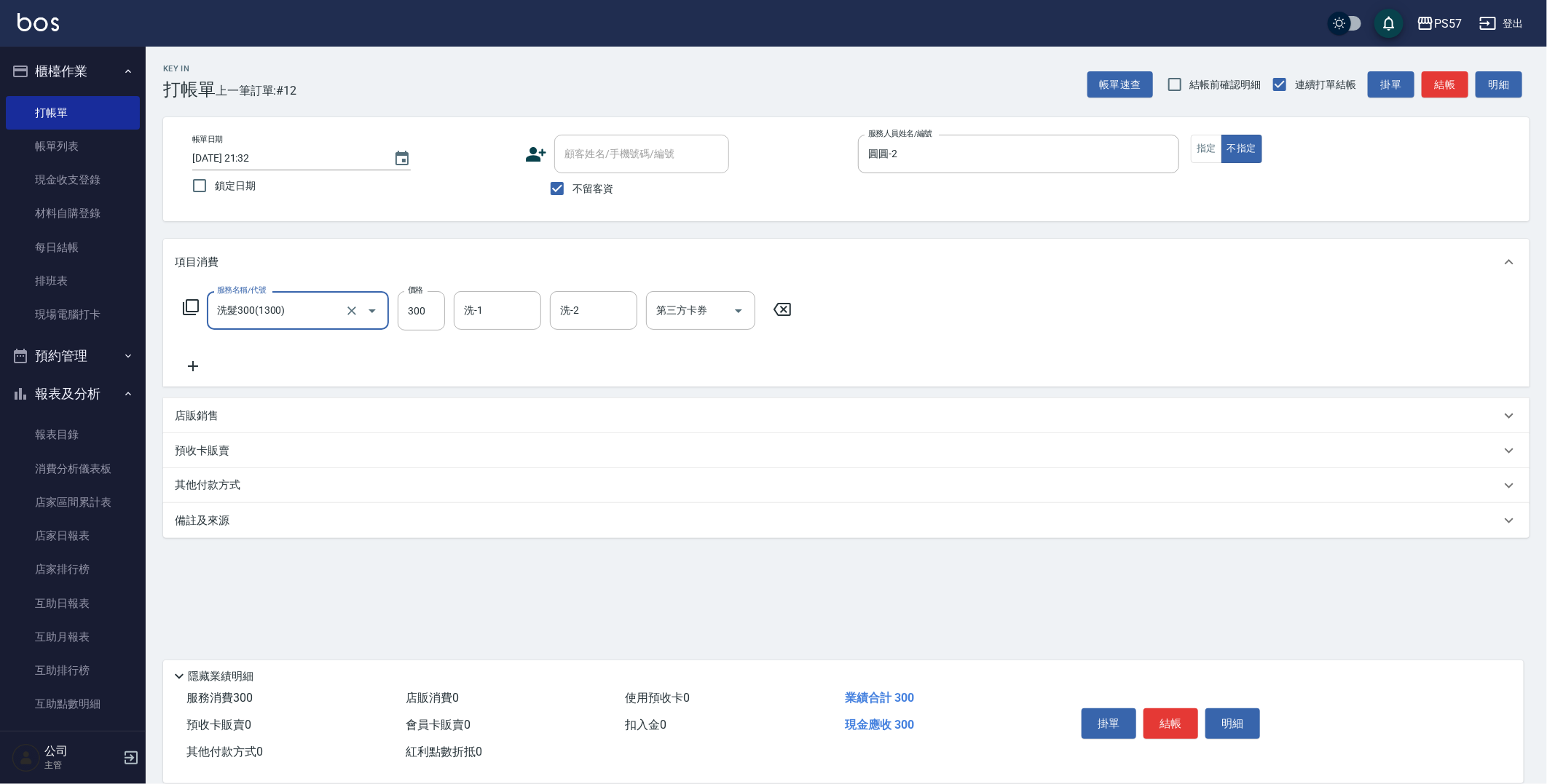 type on "洗髮300(1300)" 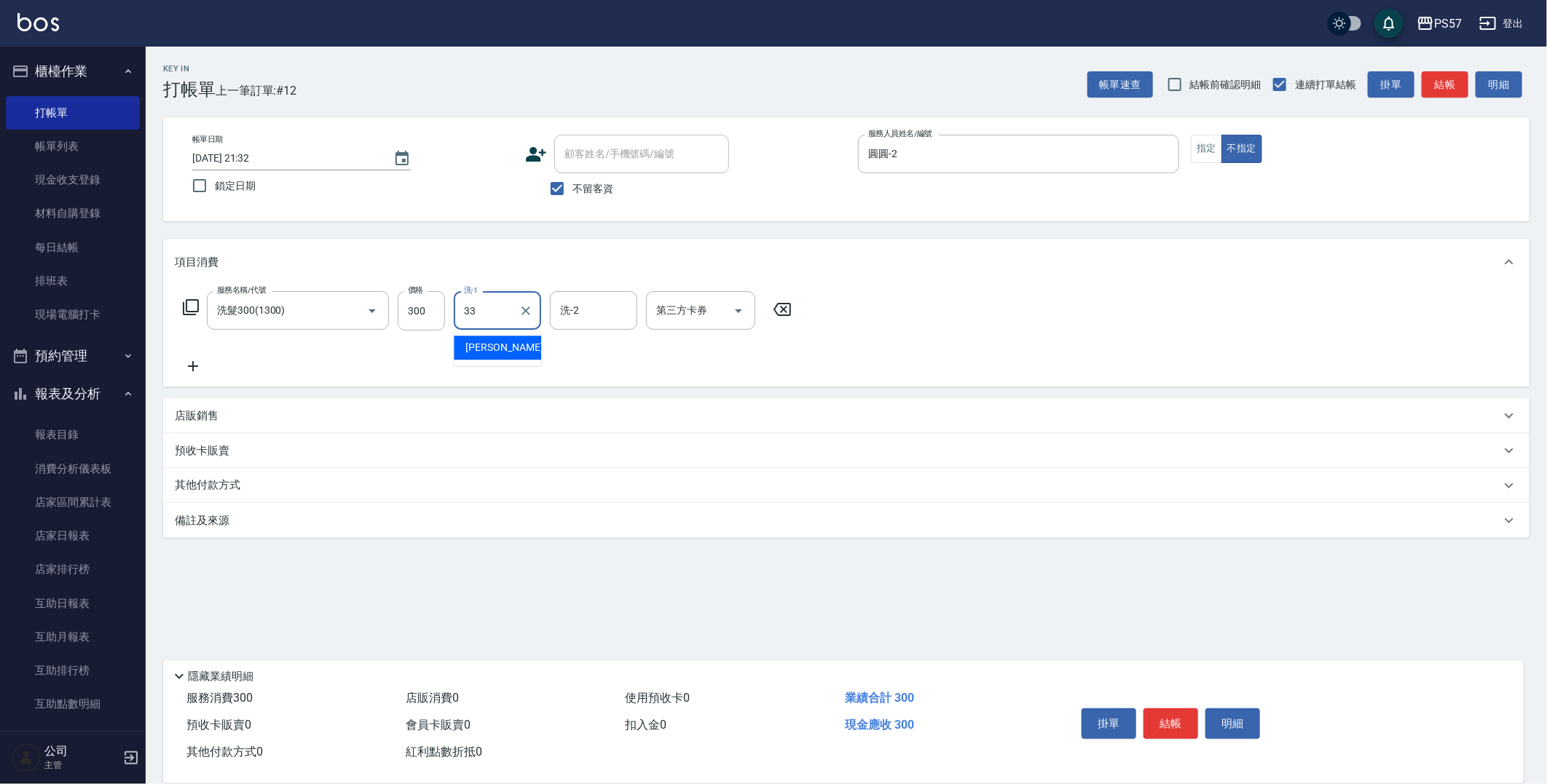 type on "[PERSON_NAME]-33" 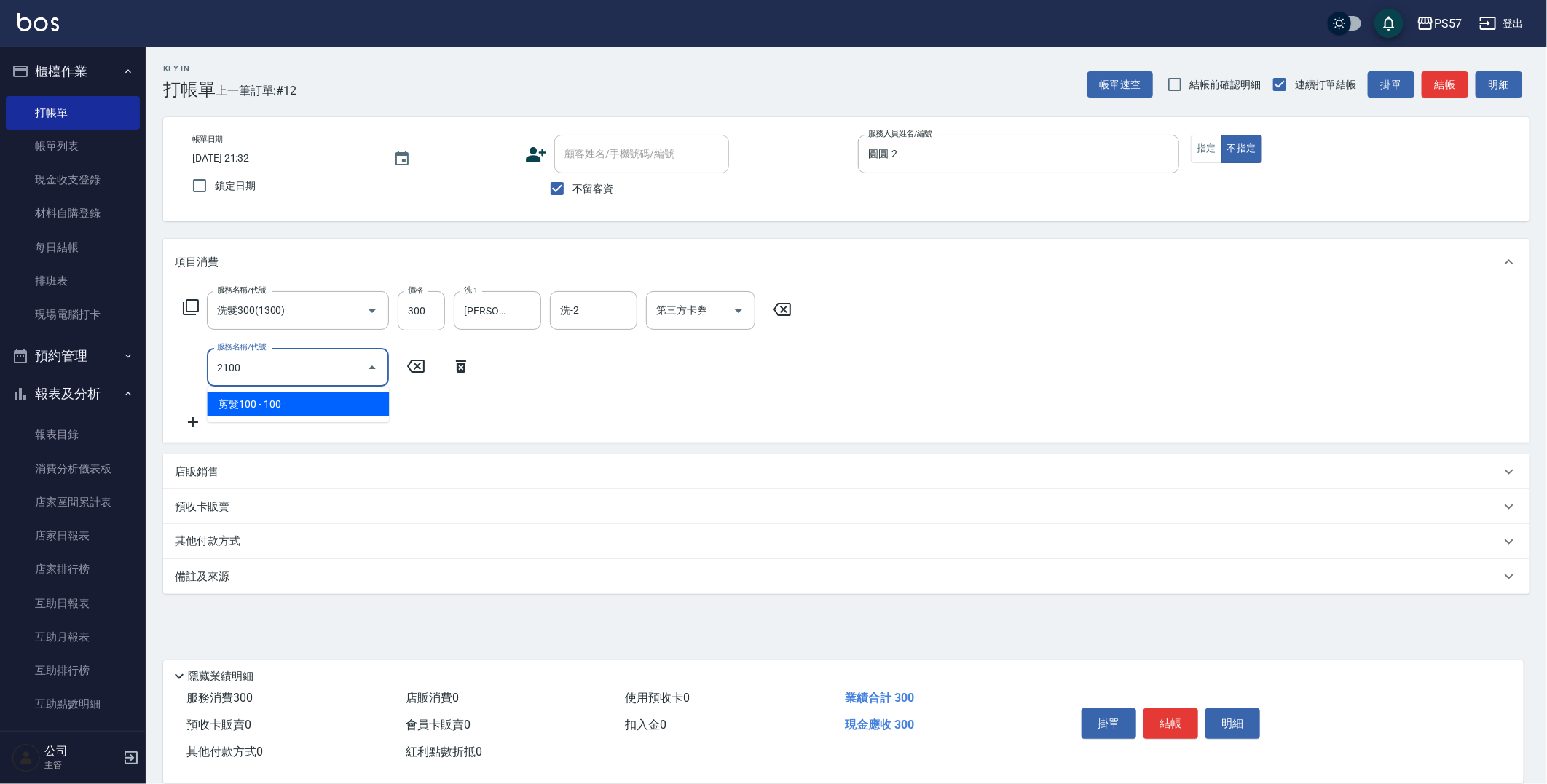 type on "剪髮100(2100)" 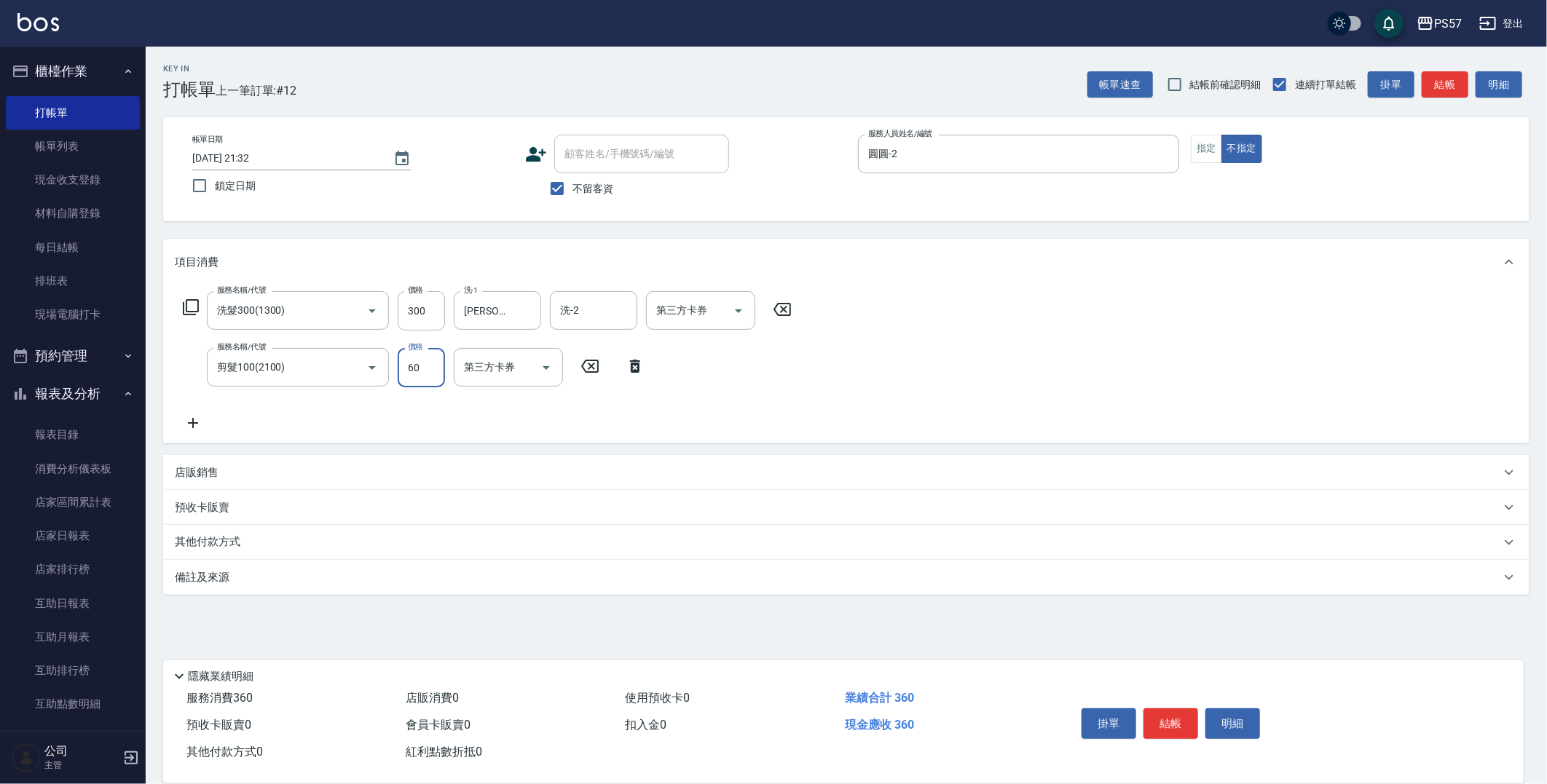 type on "60" 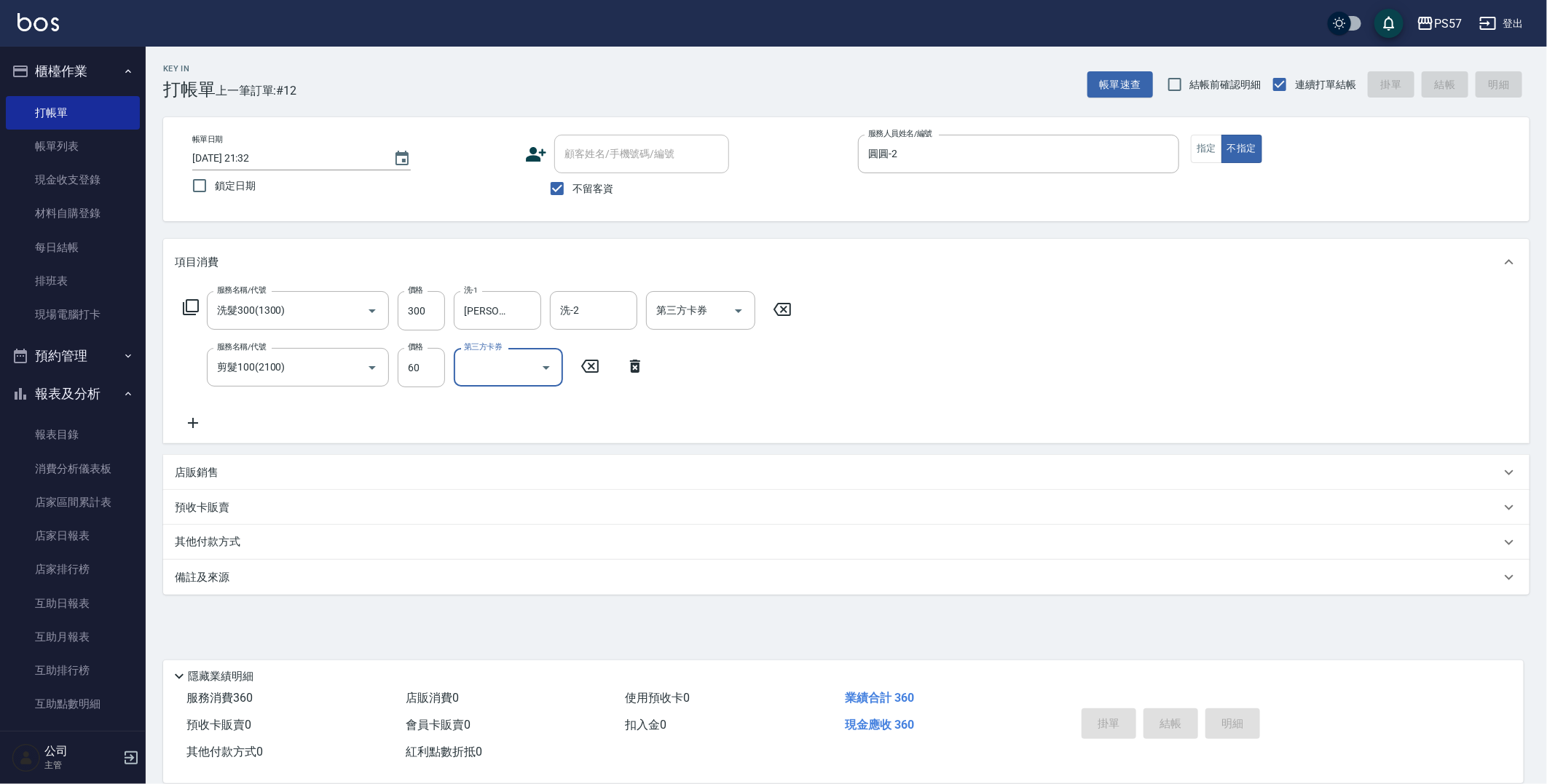type 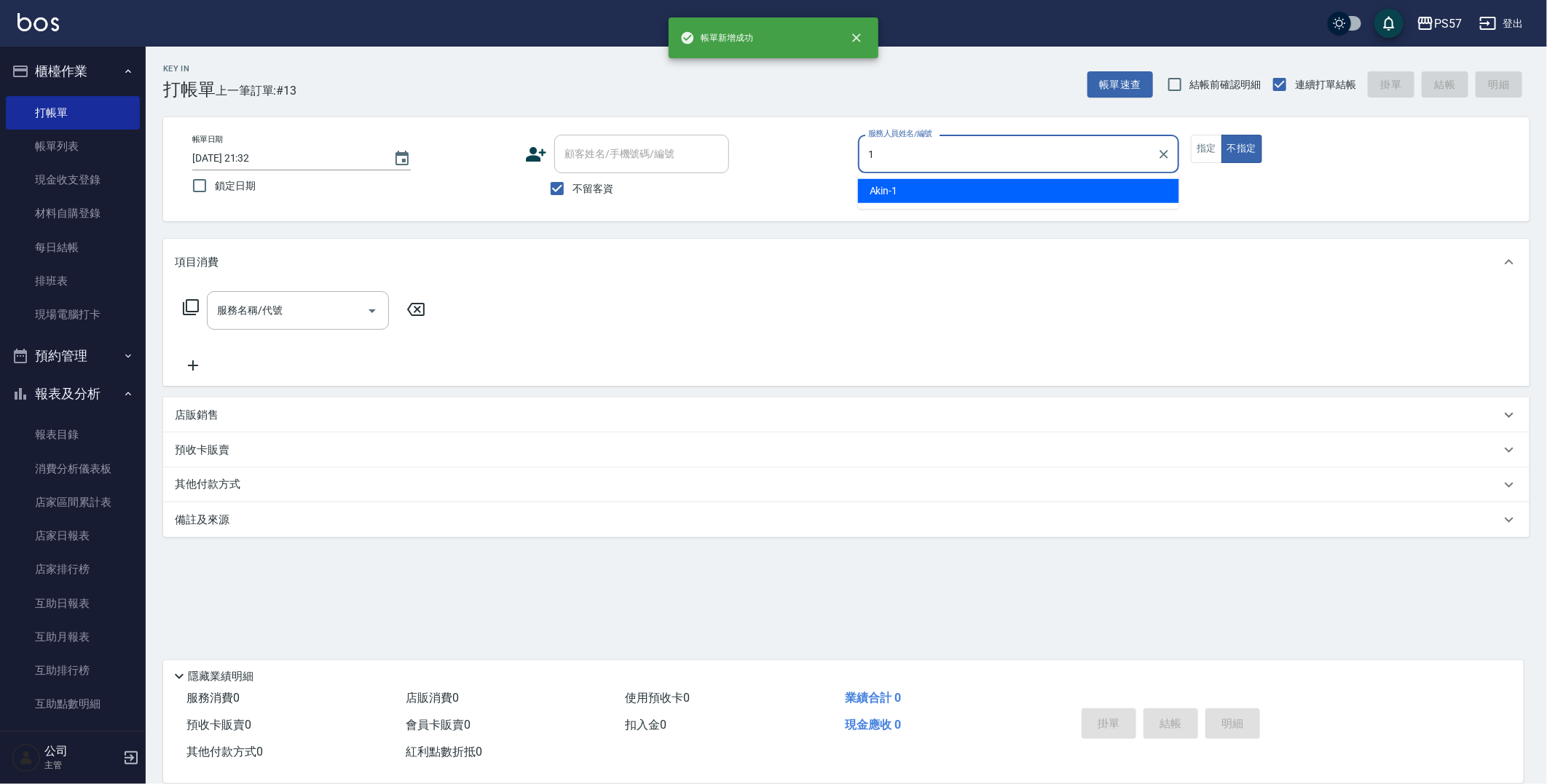 type on "Akin-1" 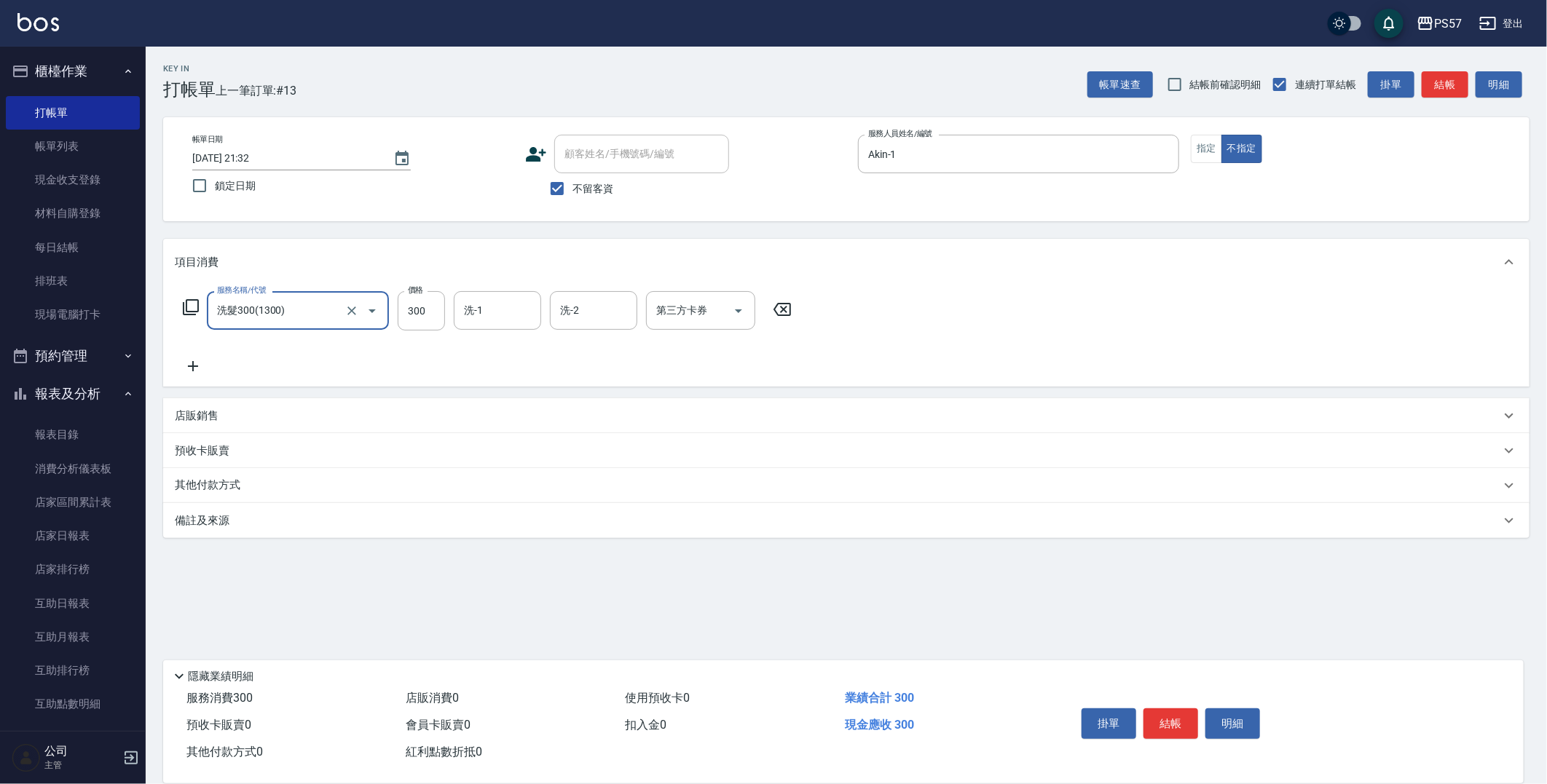 type on "洗髮300(1300)" 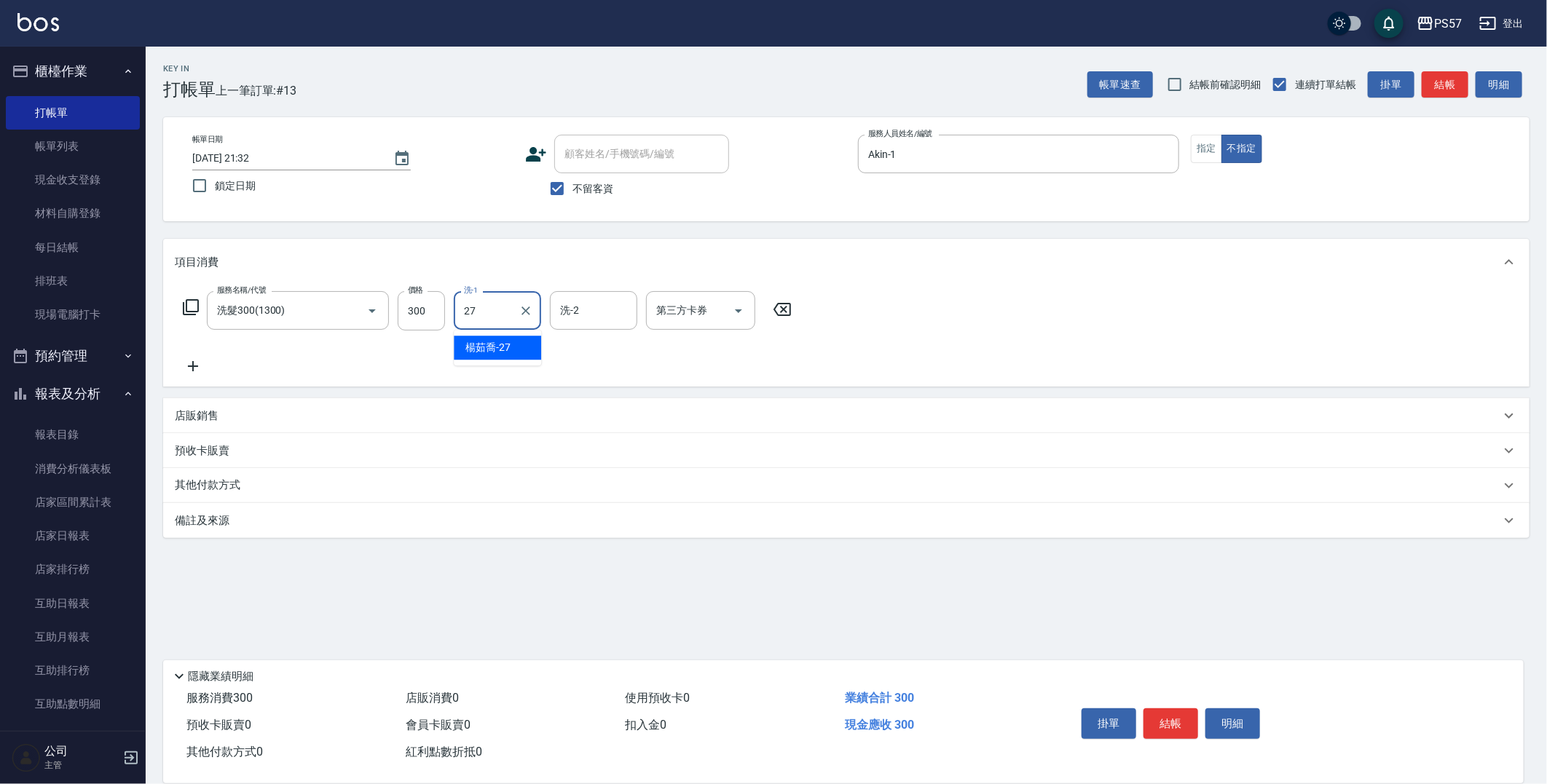type on "[PERSON_NAME]-27" 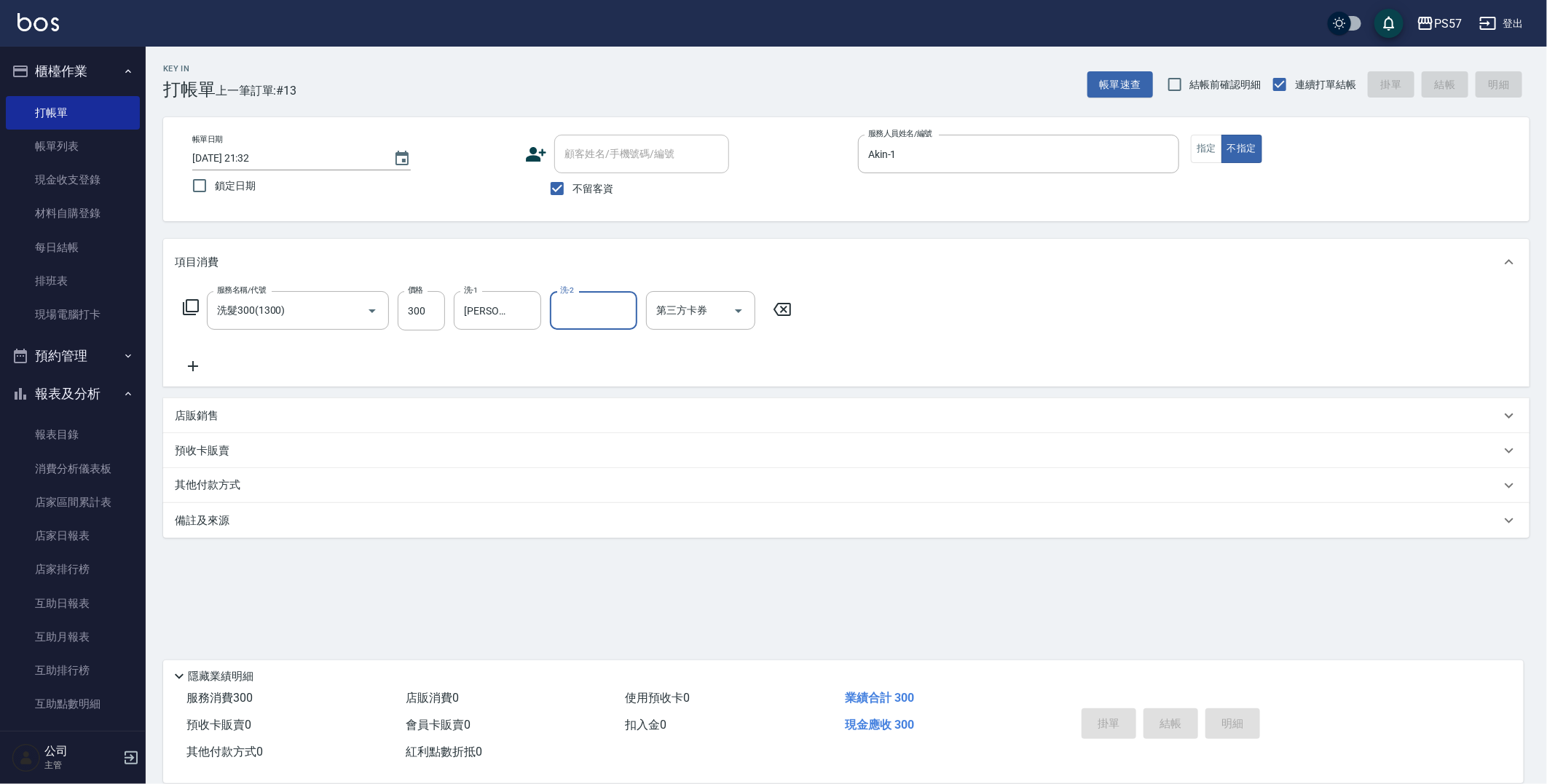 type 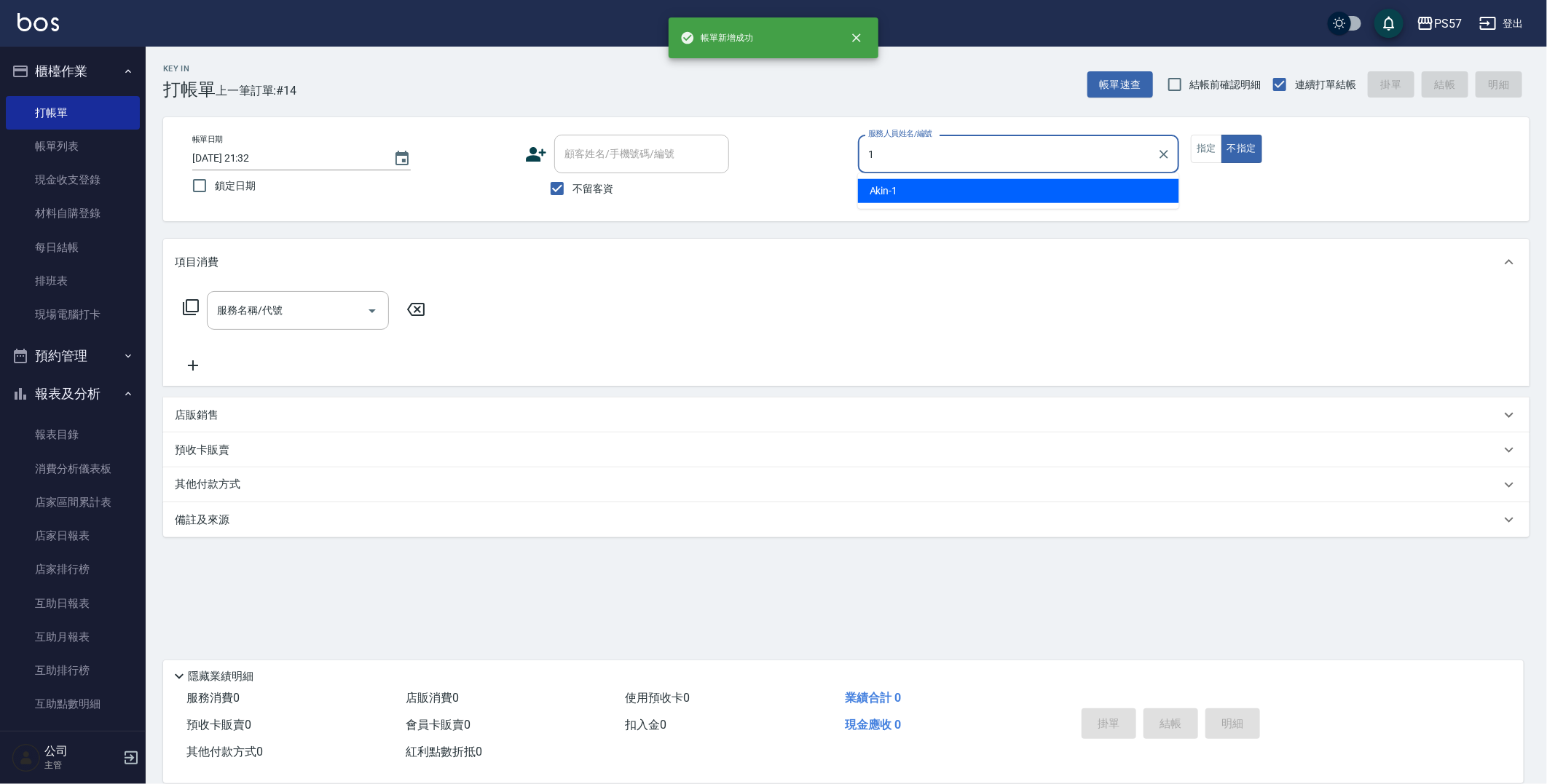type on "Akin-1" 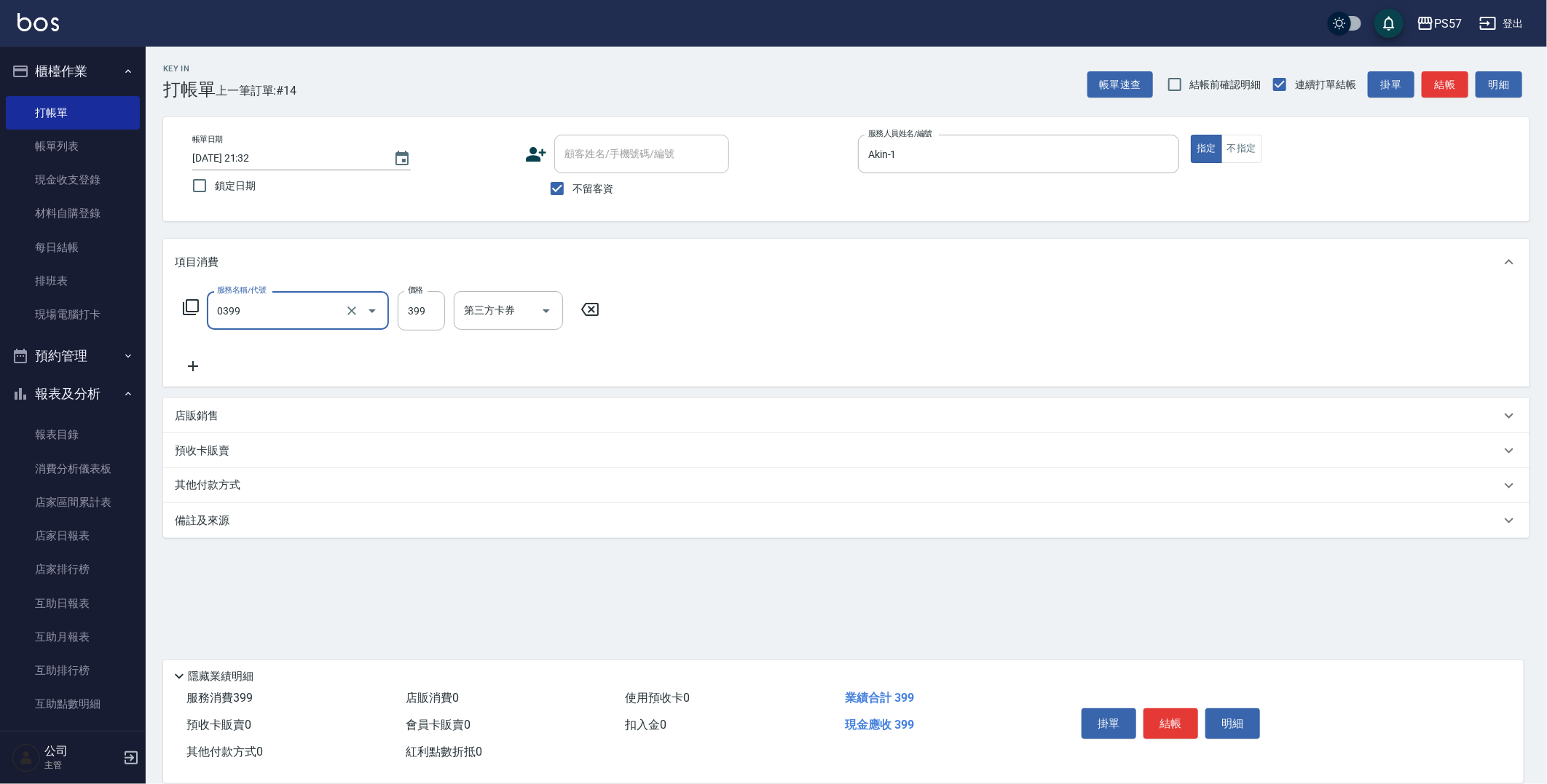 type on "SPA399(0399)" 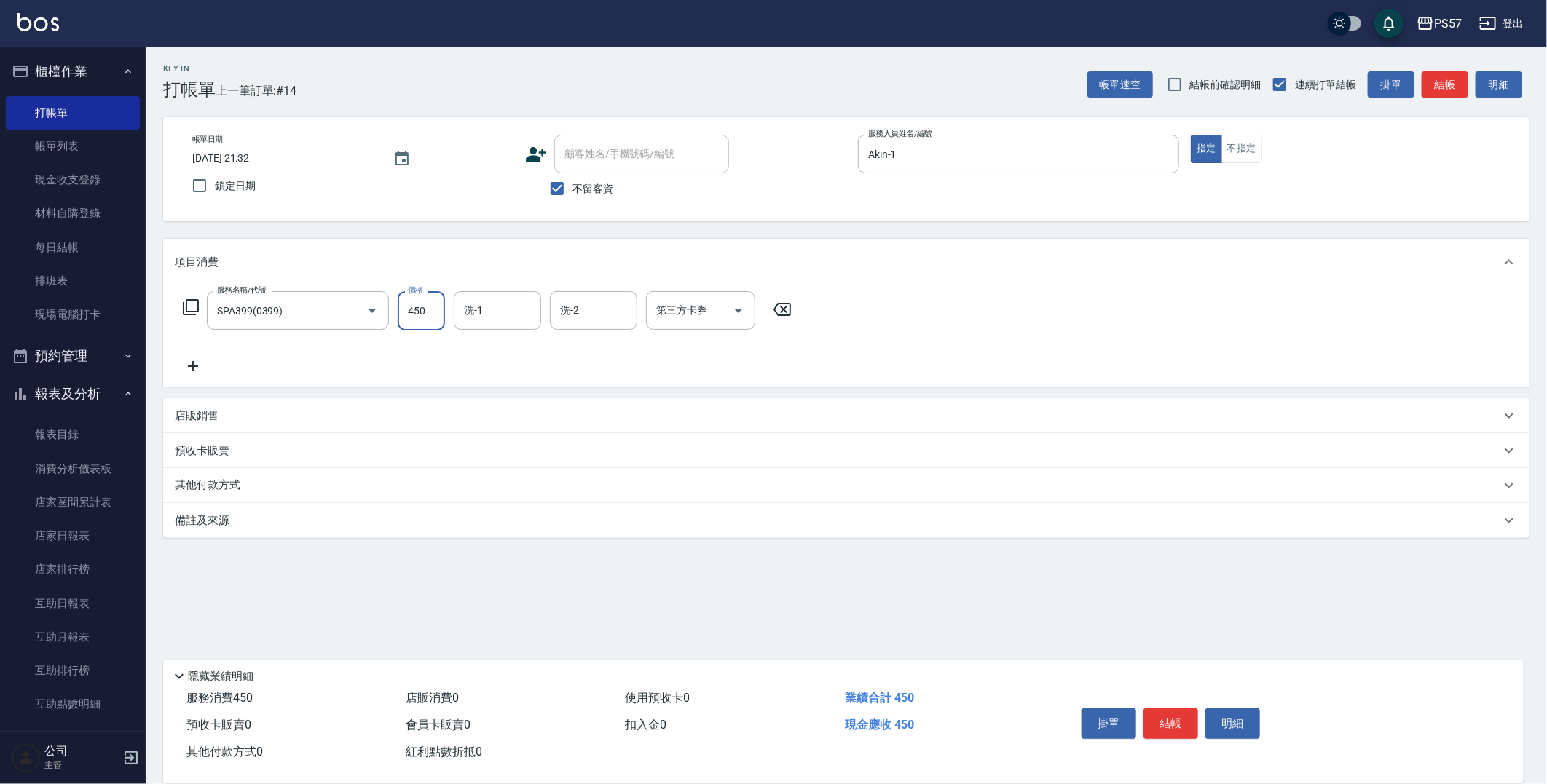 type on "450" 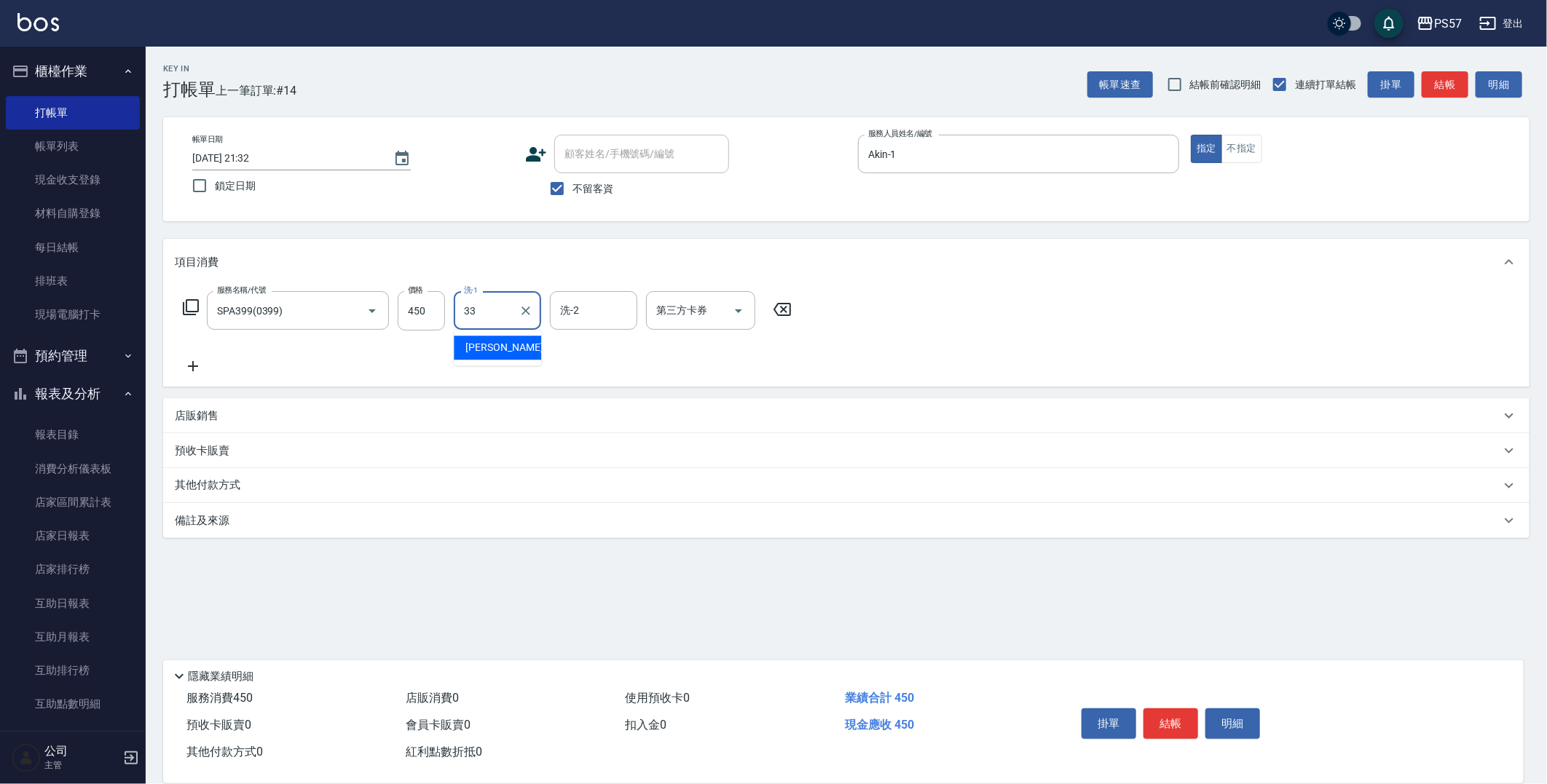 type on "[PERSON_NAME]-33" 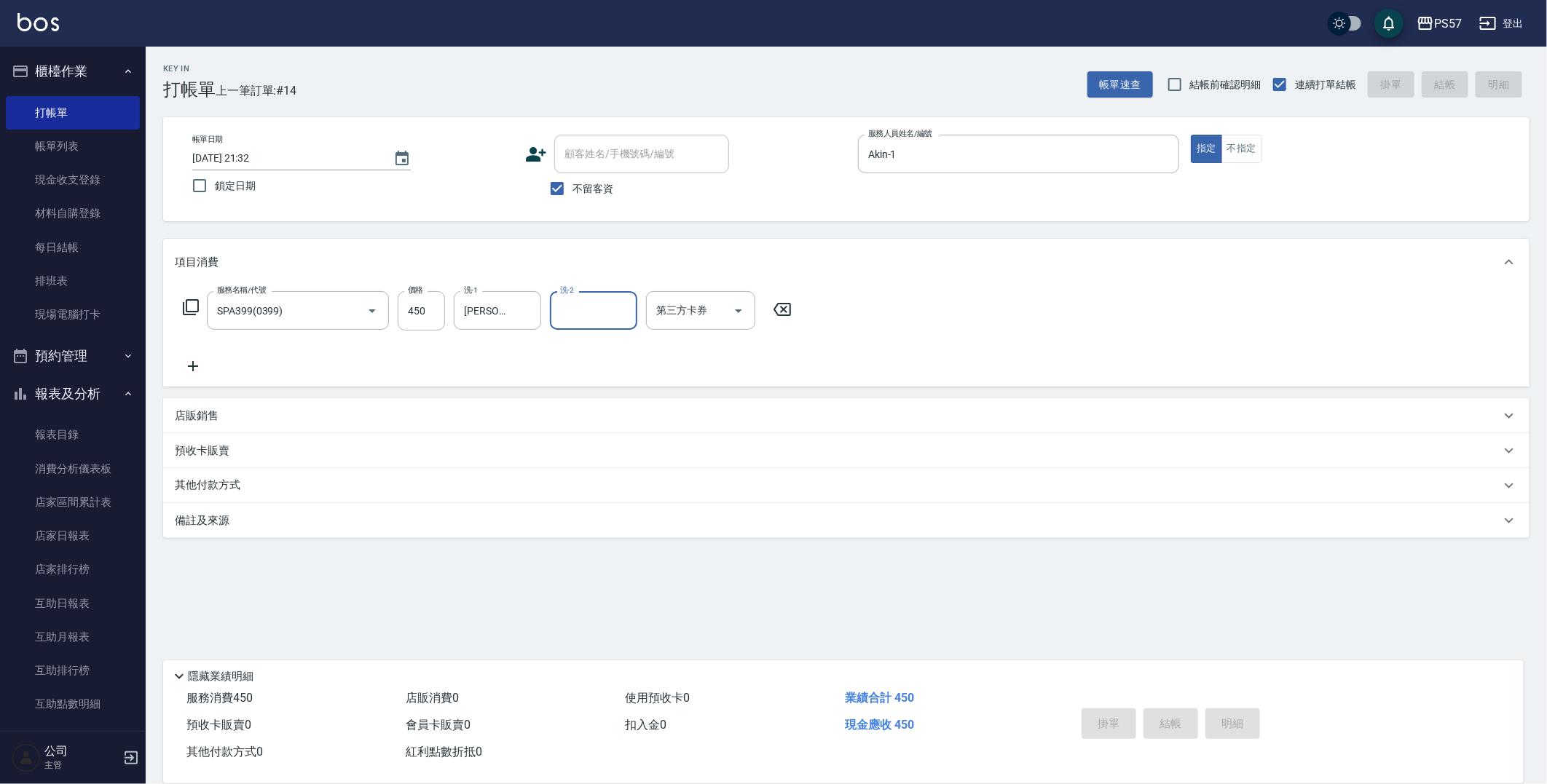 type on "[DATE] 21:33" 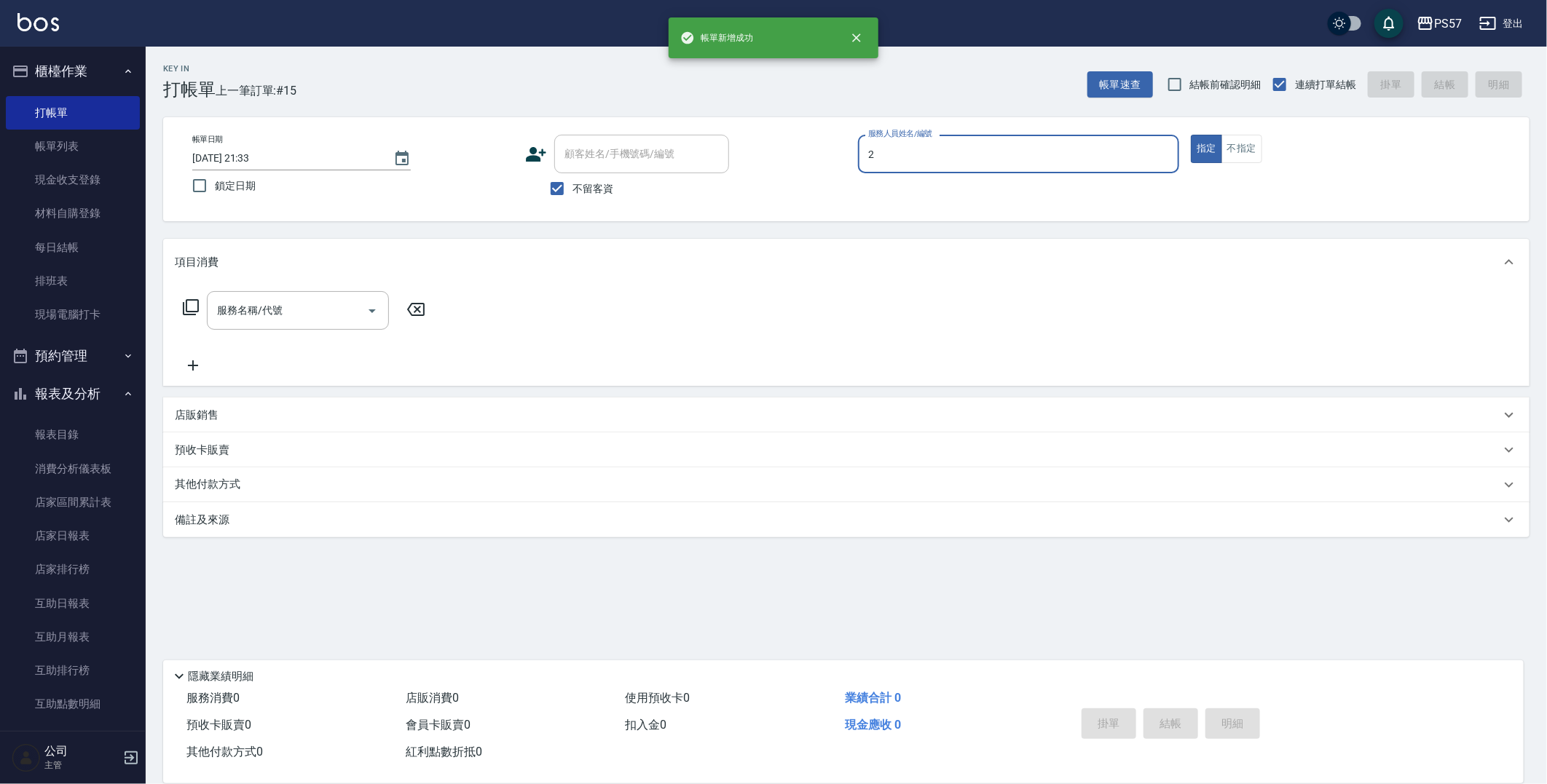 type on "圓圓-2" 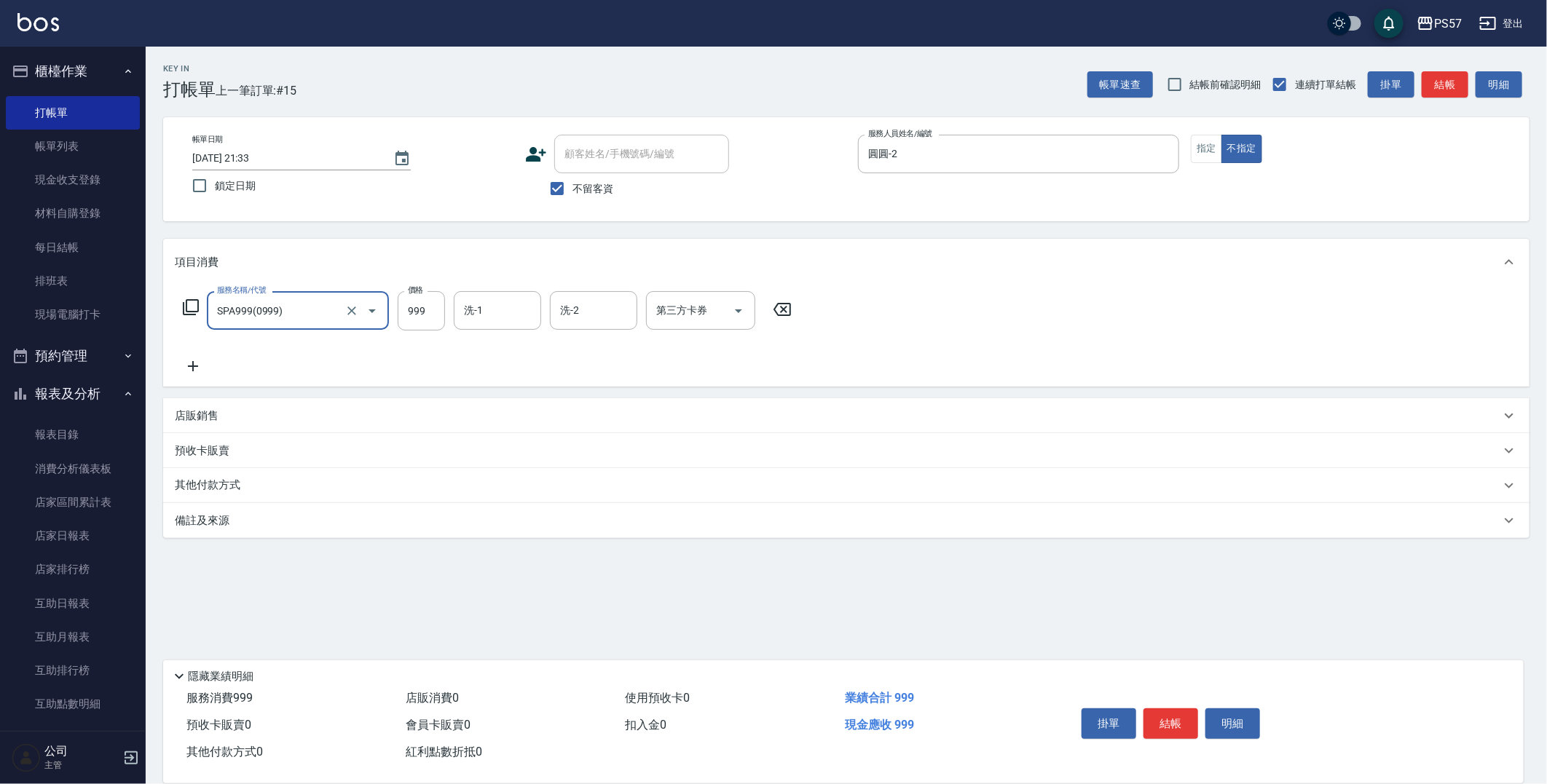 type on "SPA999(0999)" 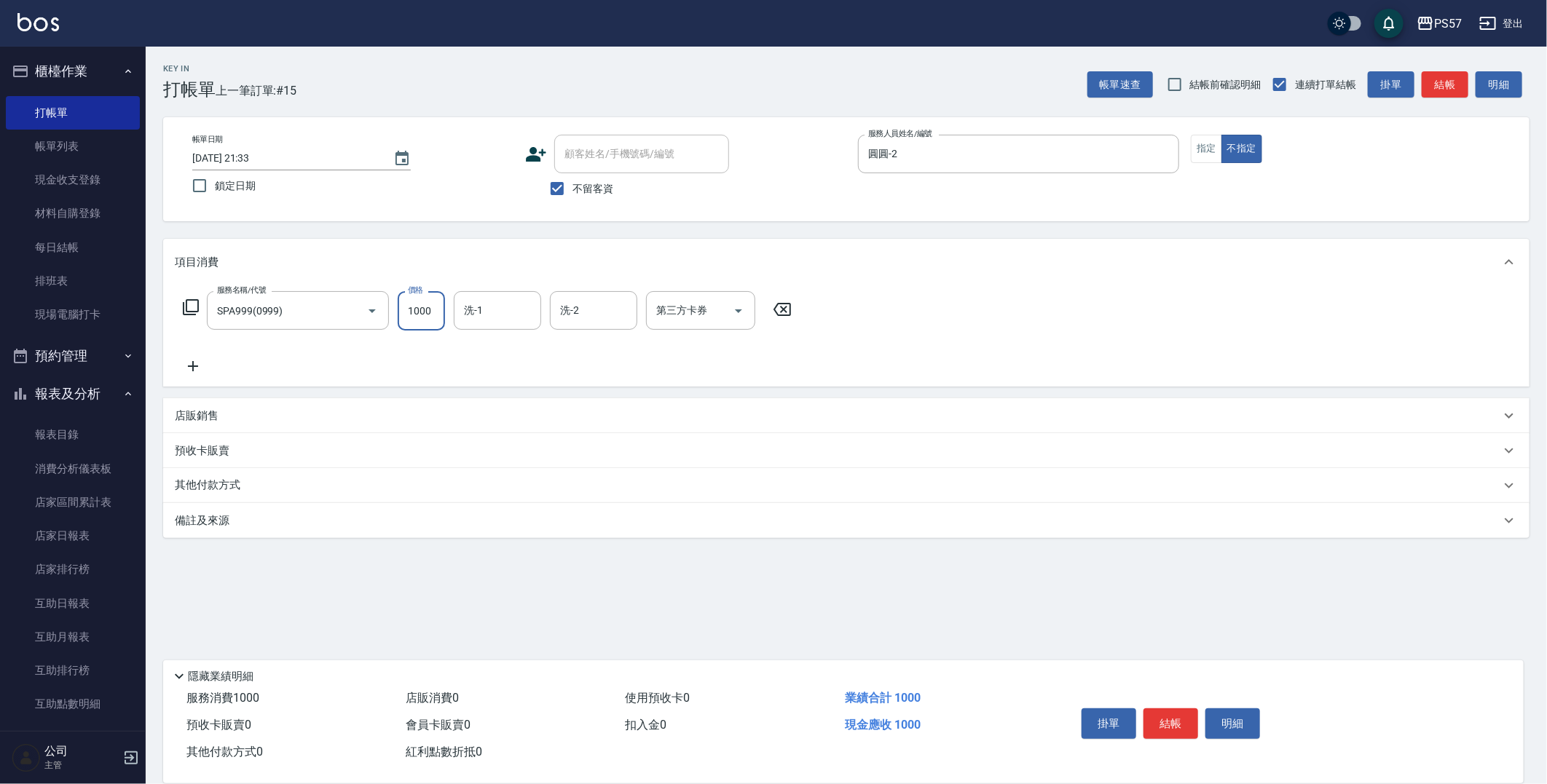 type on "1000" 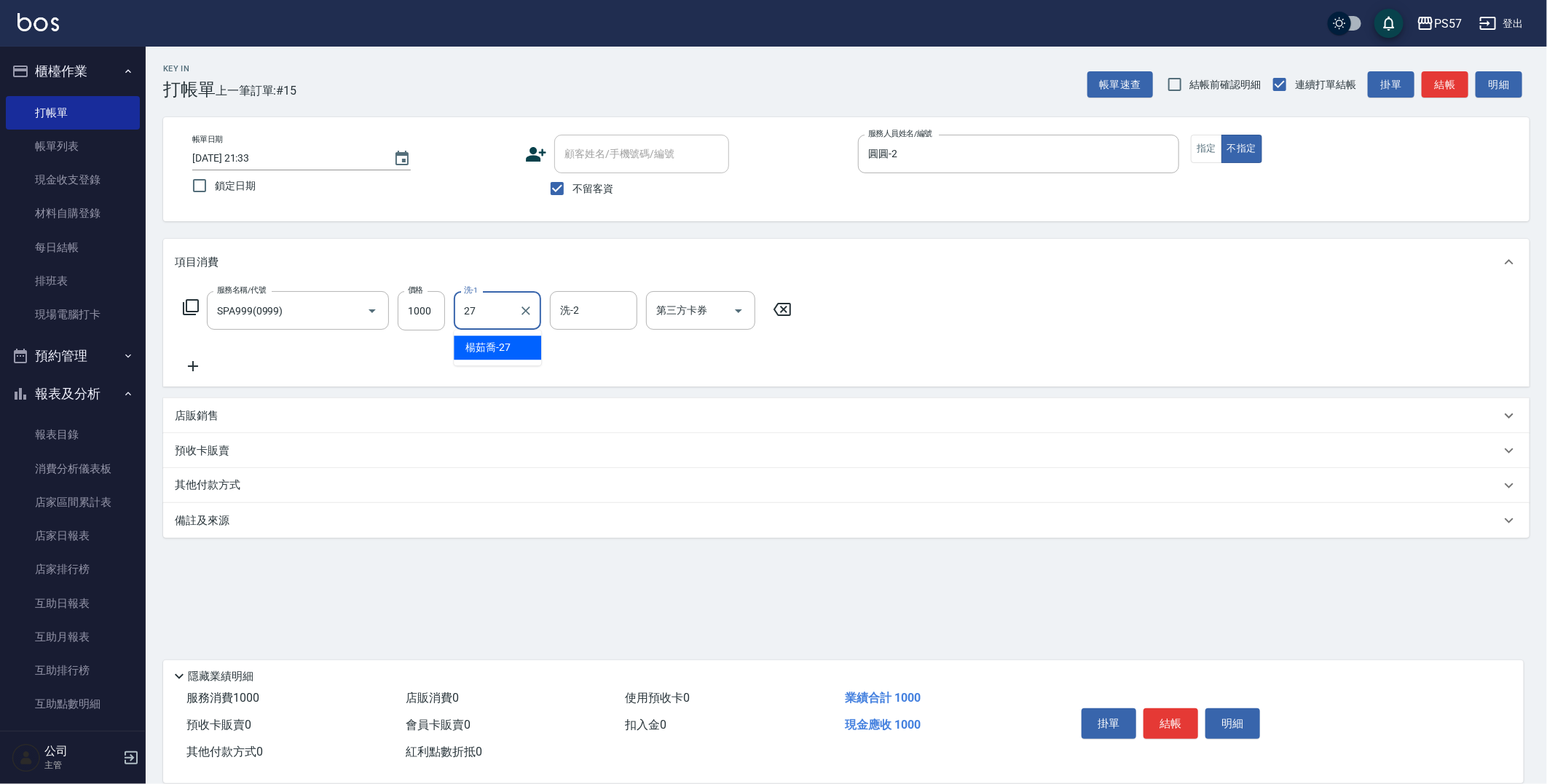 type on "[PERSON_NAME]-27" 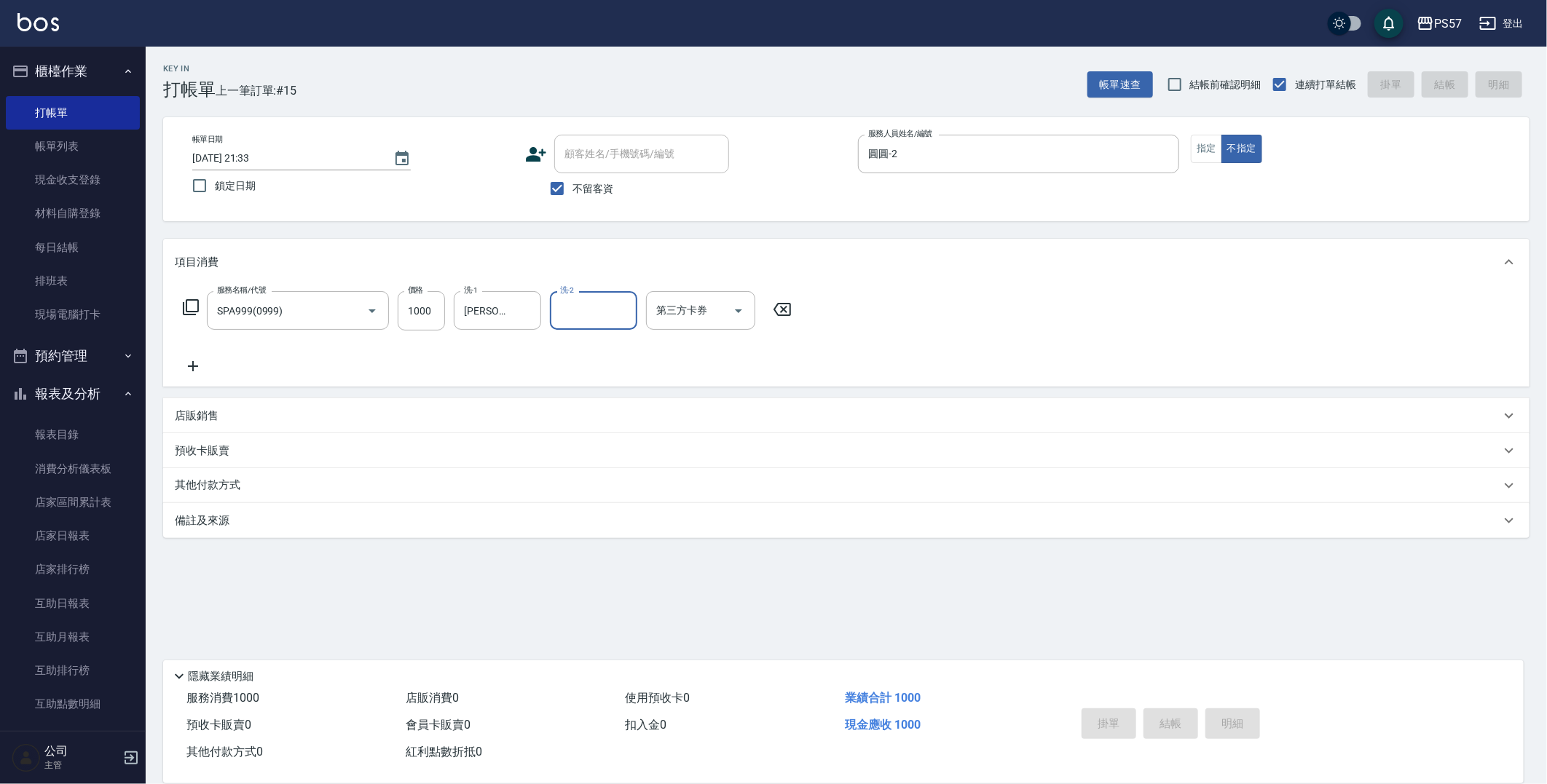 type 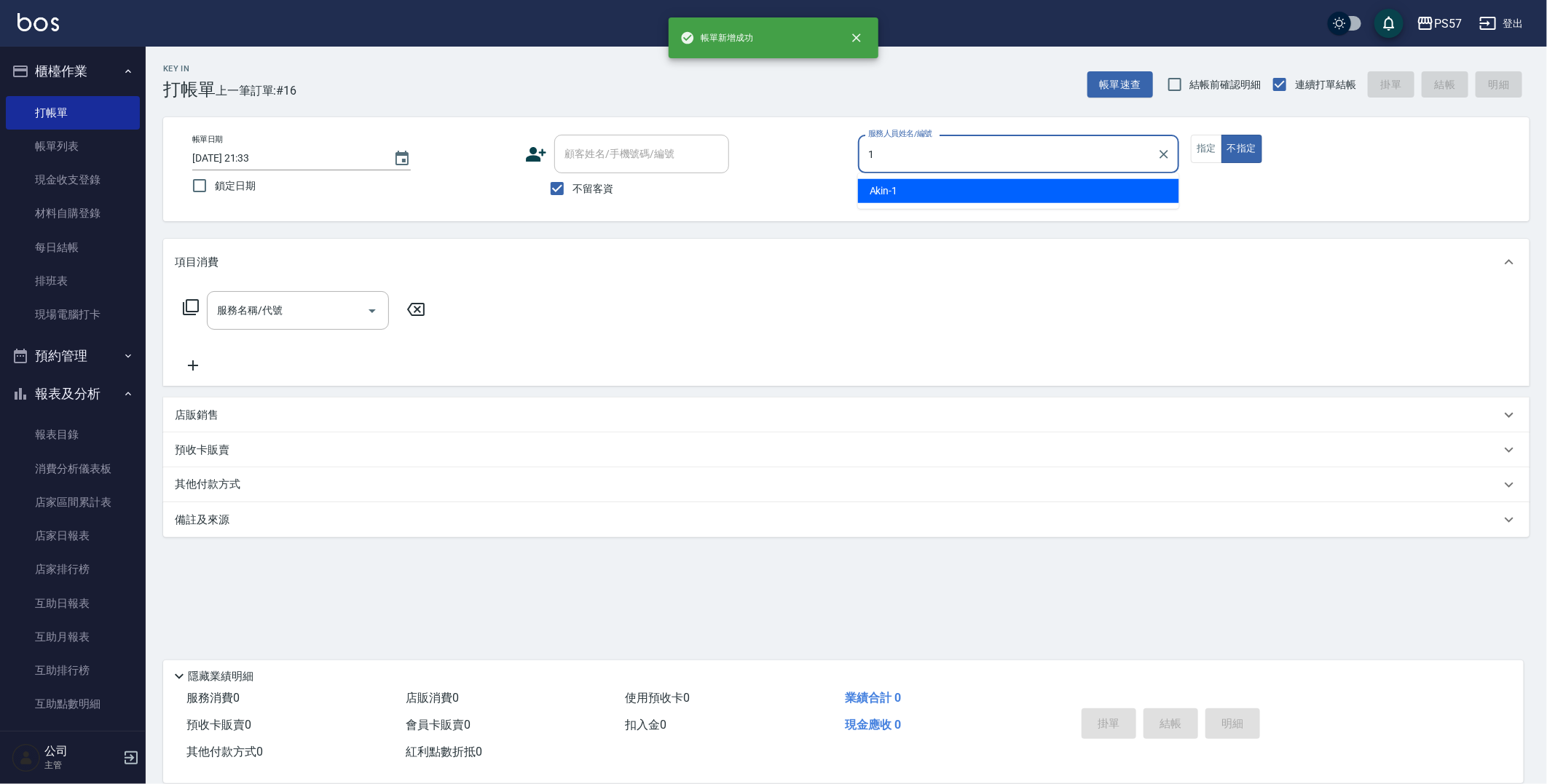 type on "Akin-1" 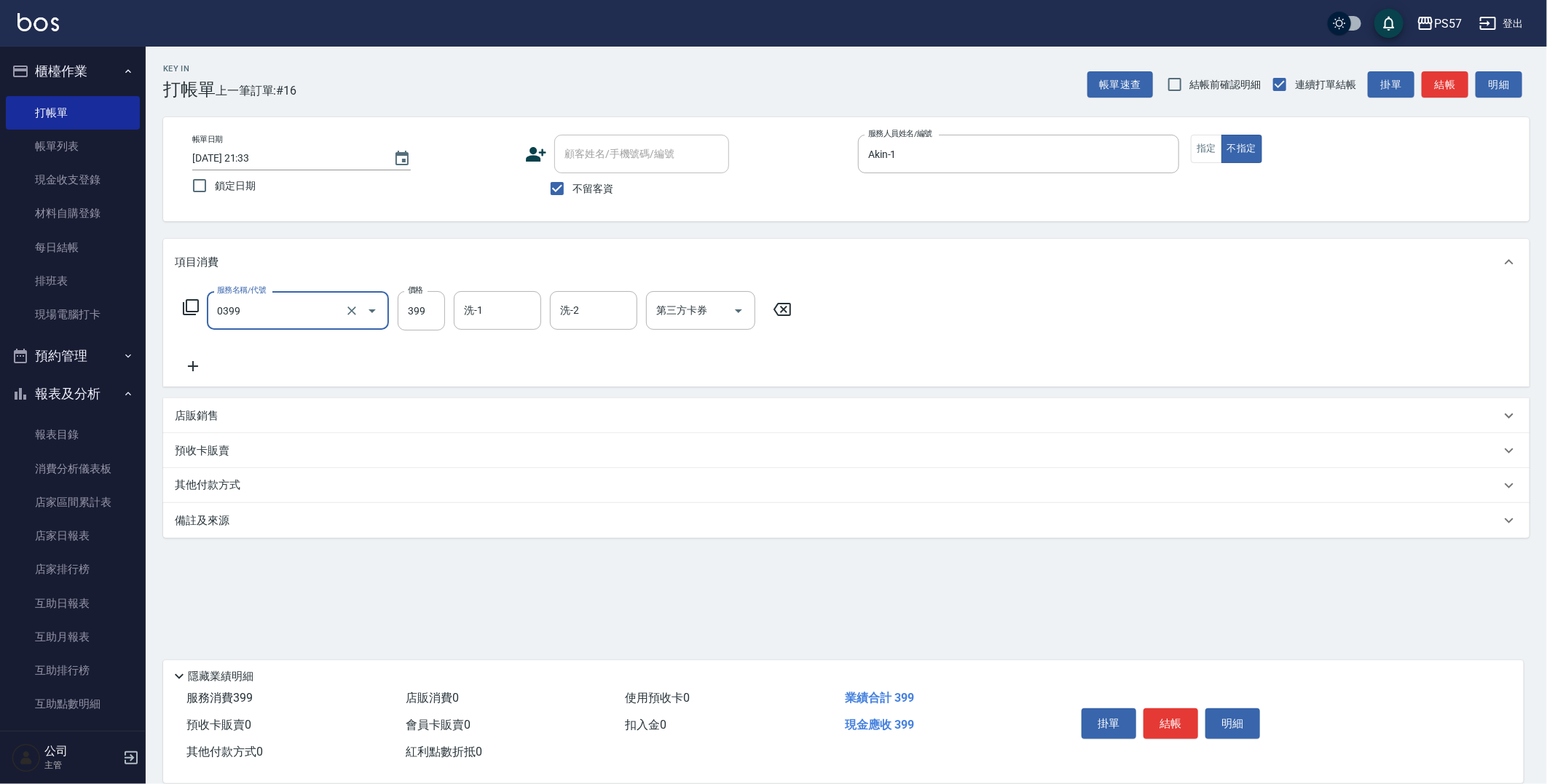 type on "SPA399(0399)" 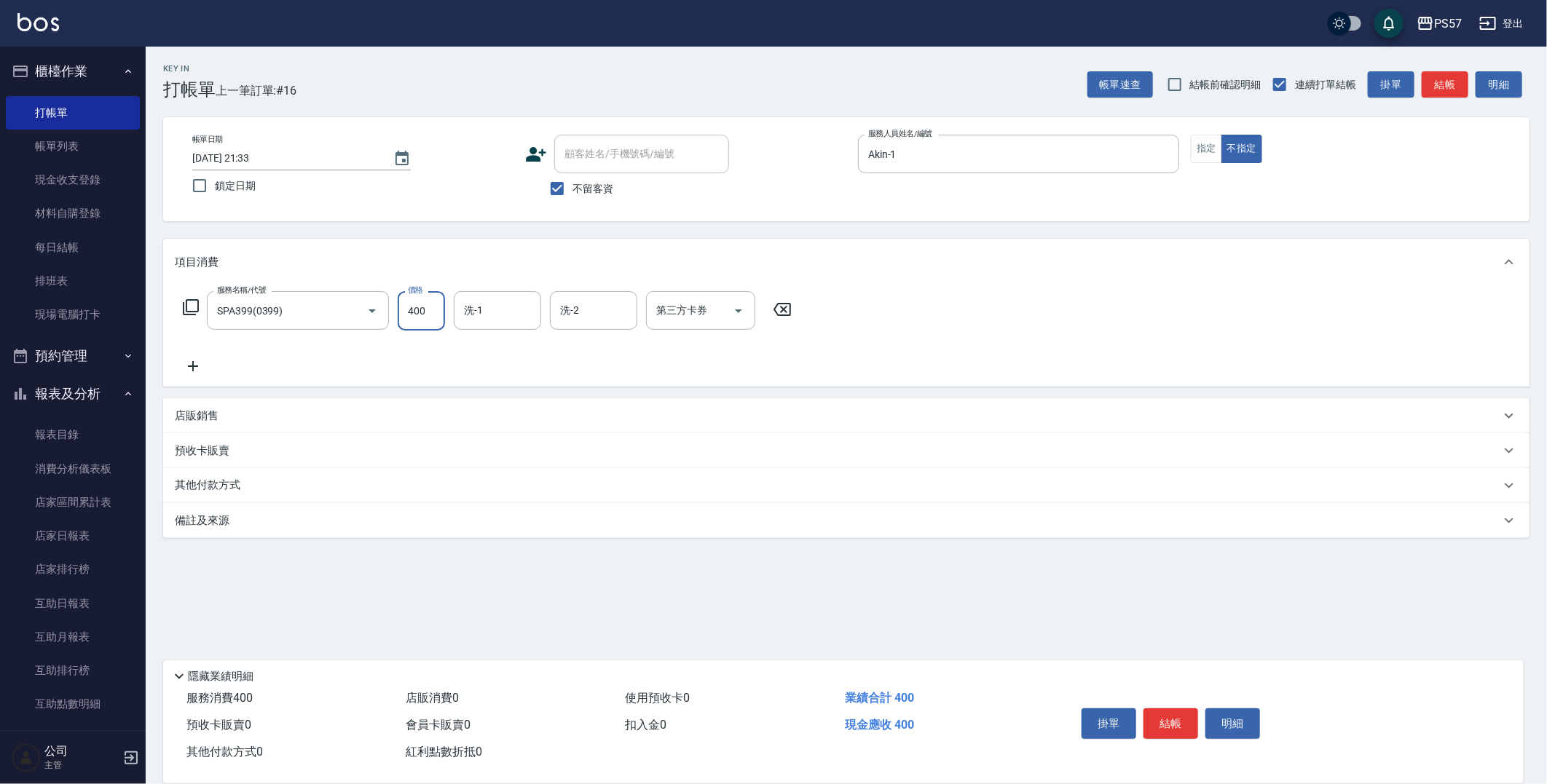 type on "400" 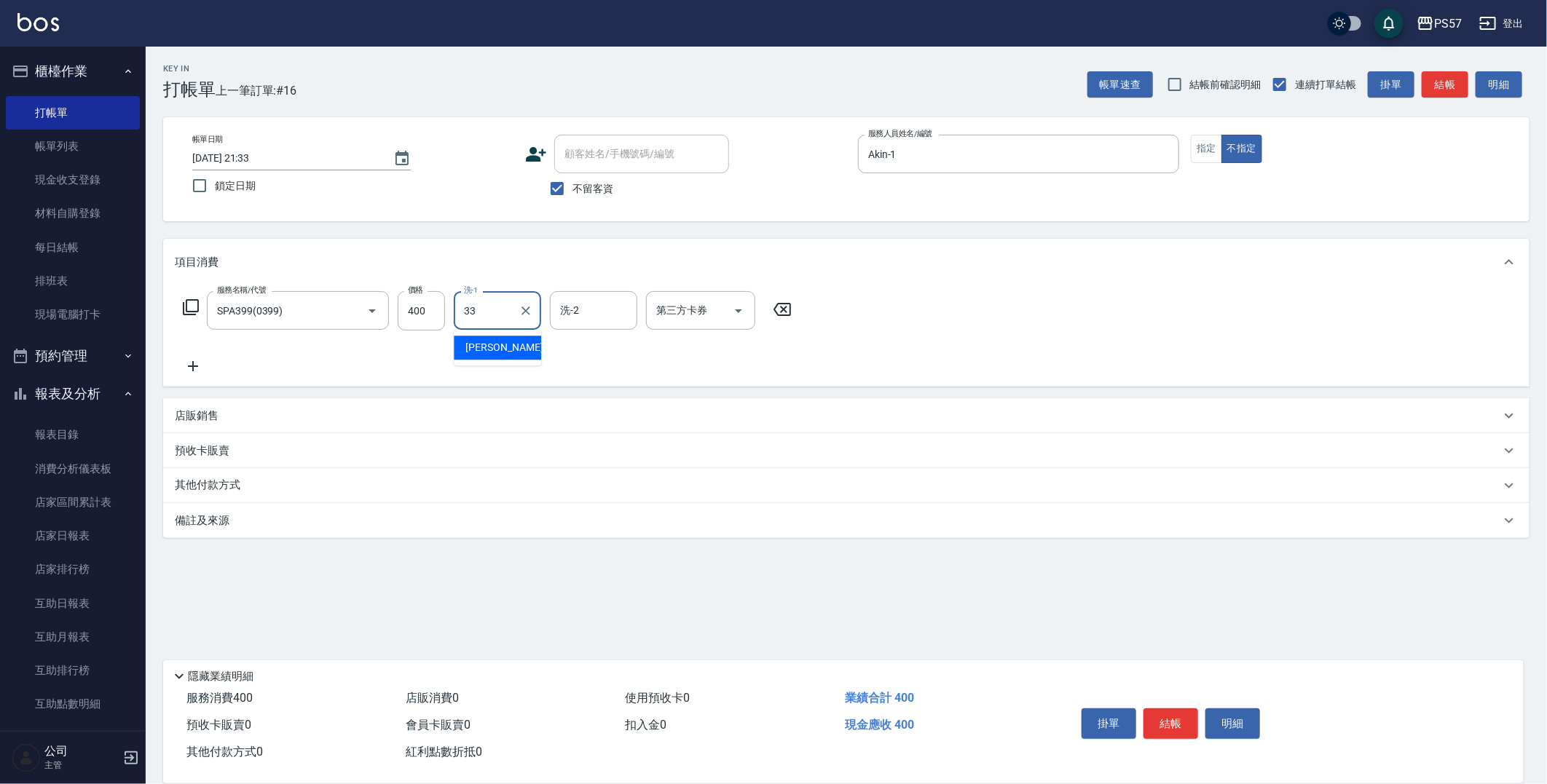 type on "[PERSON_NAME]-33" 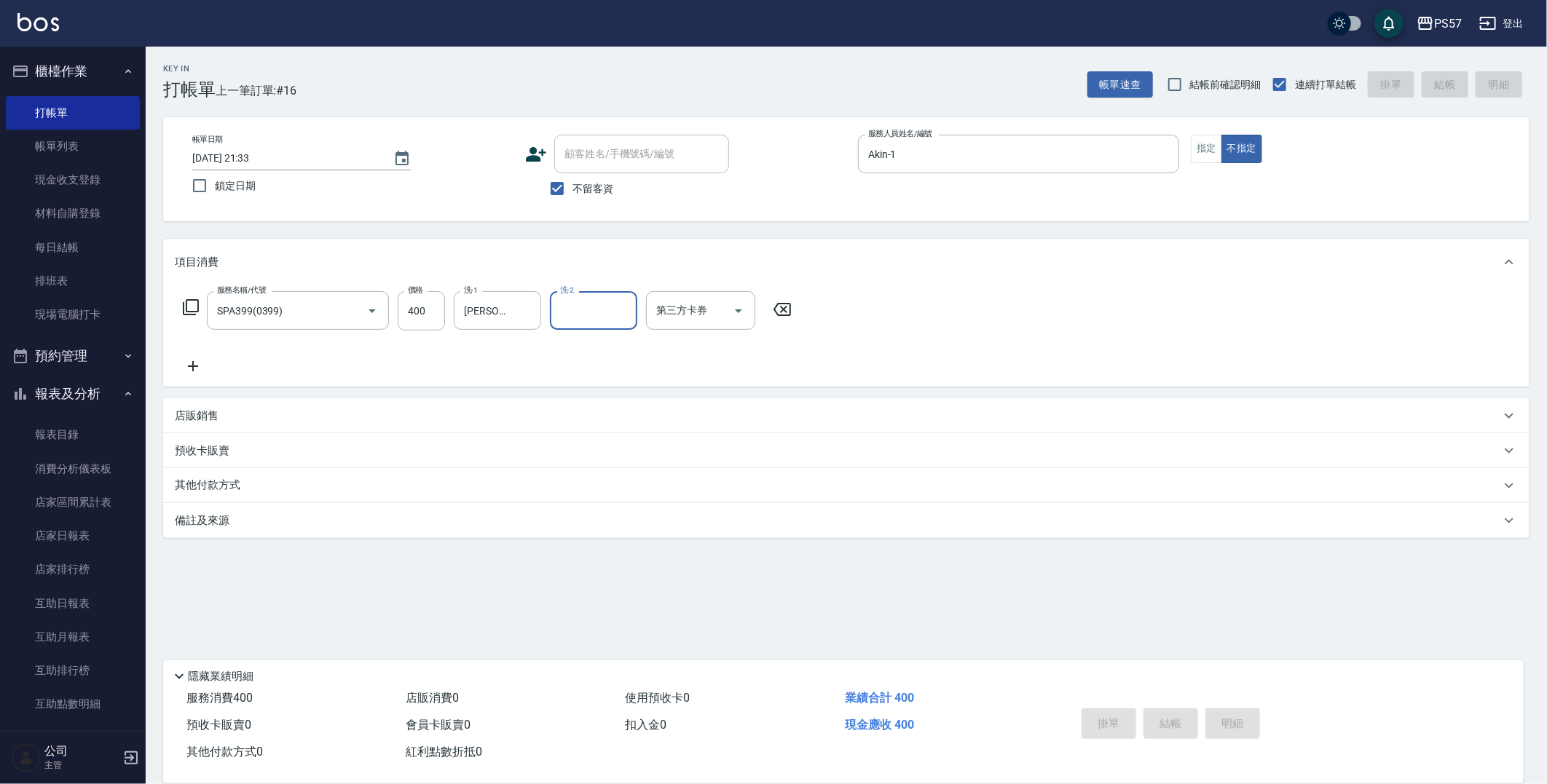 type 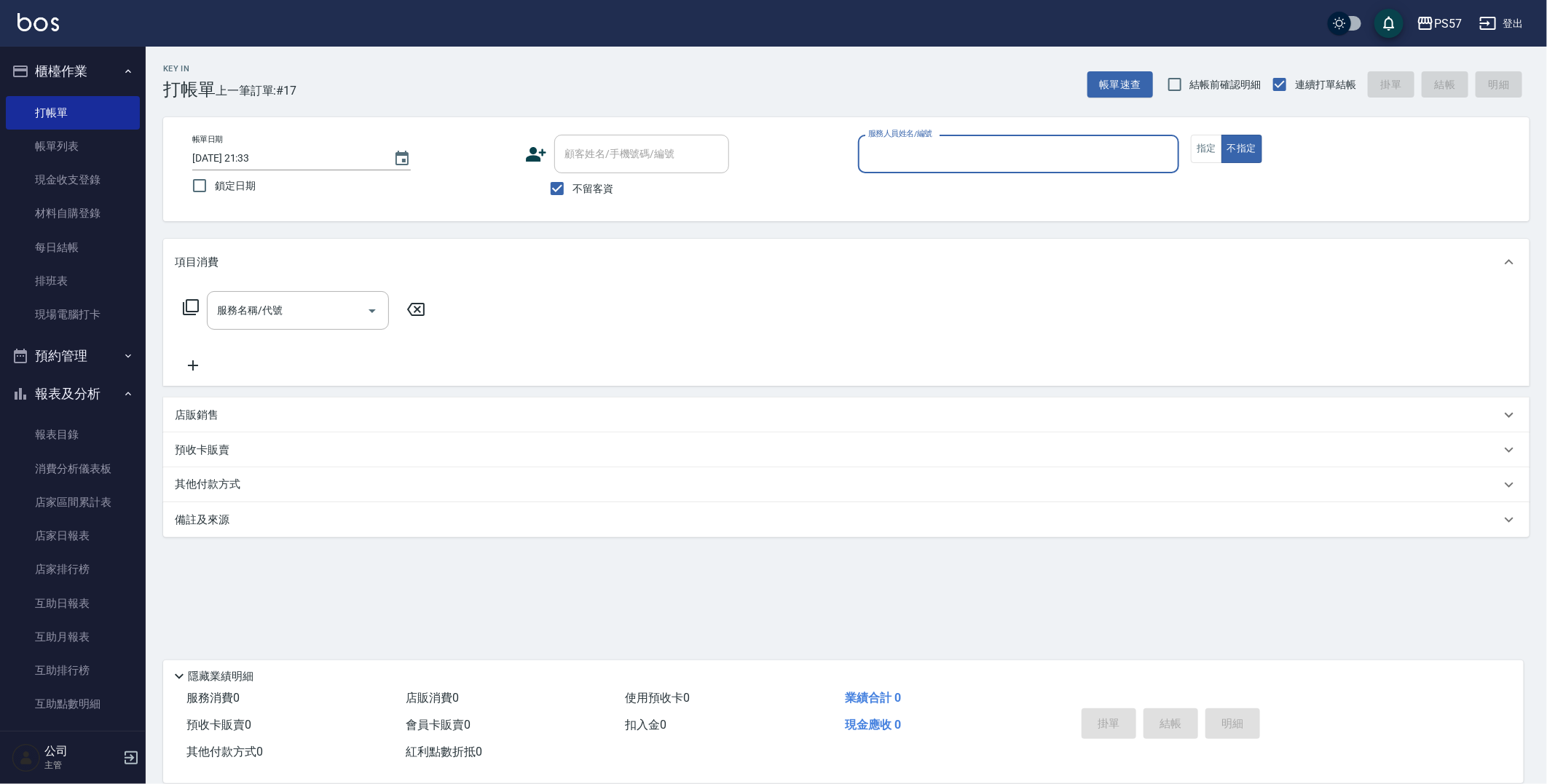 click on "報表目錄" at bounding box center [73, 435] 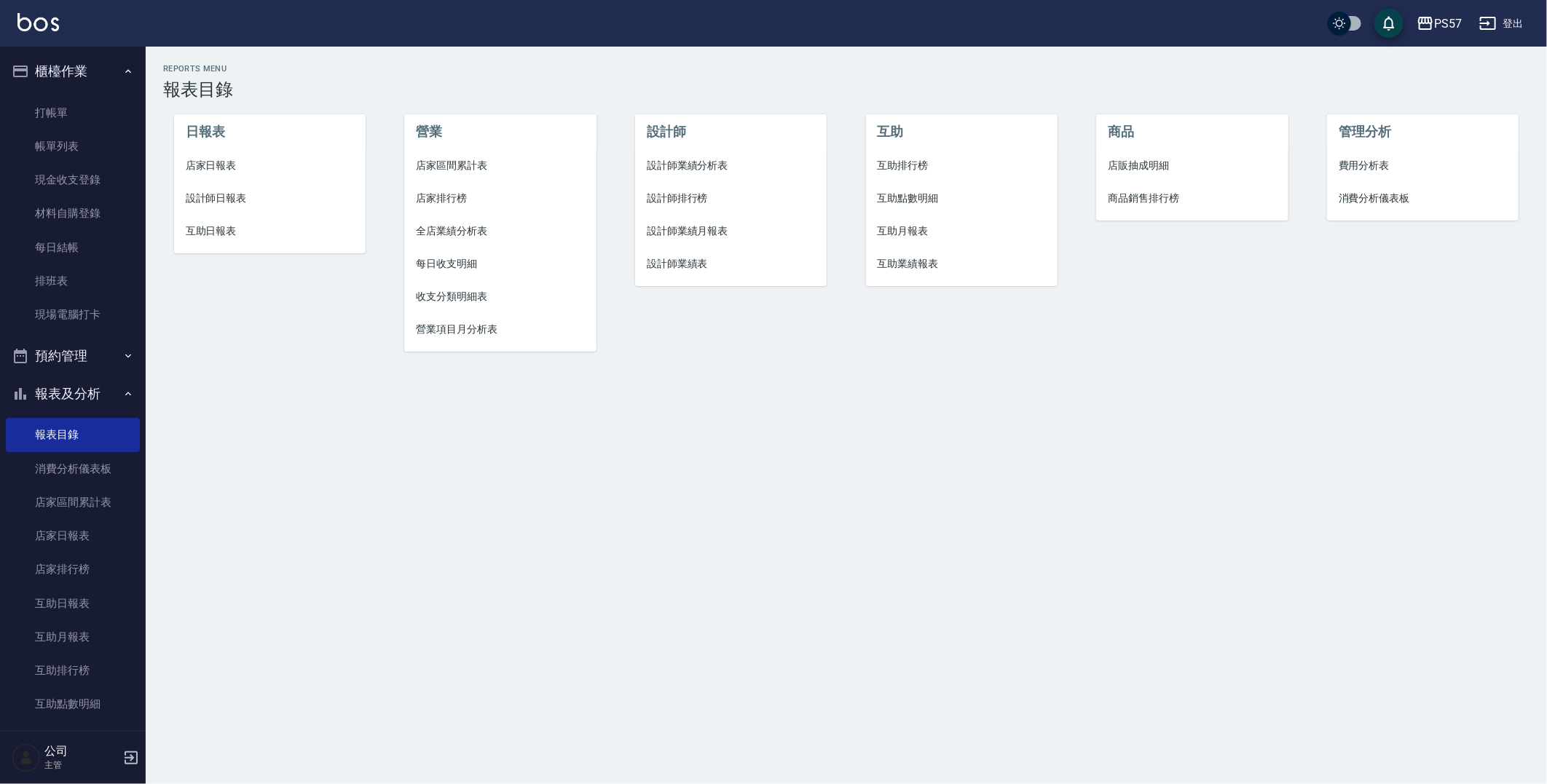 click on "設計師日報表" at bounding box center (269, 198) 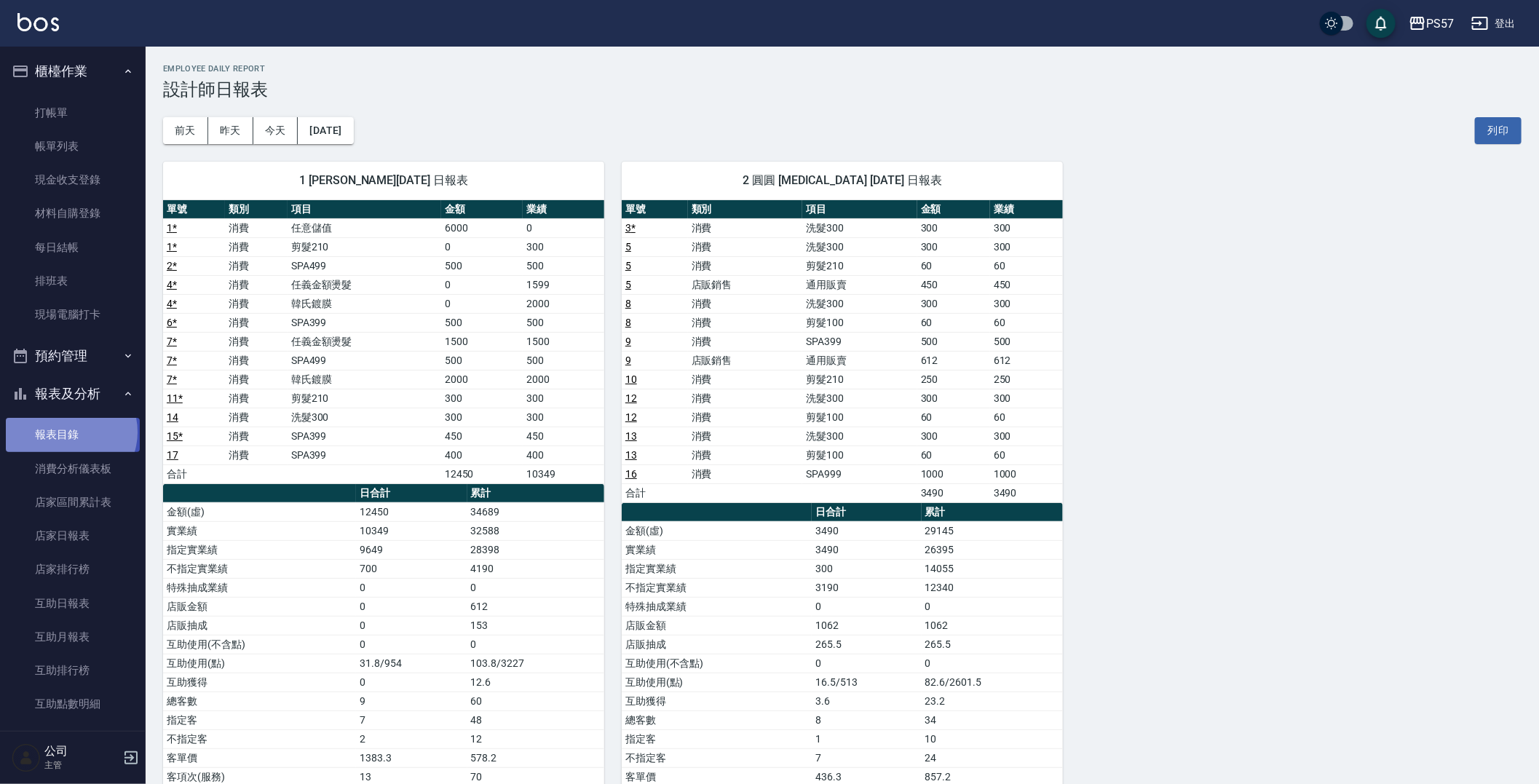 click on "報表目錄" at bounding box center [73, 435] 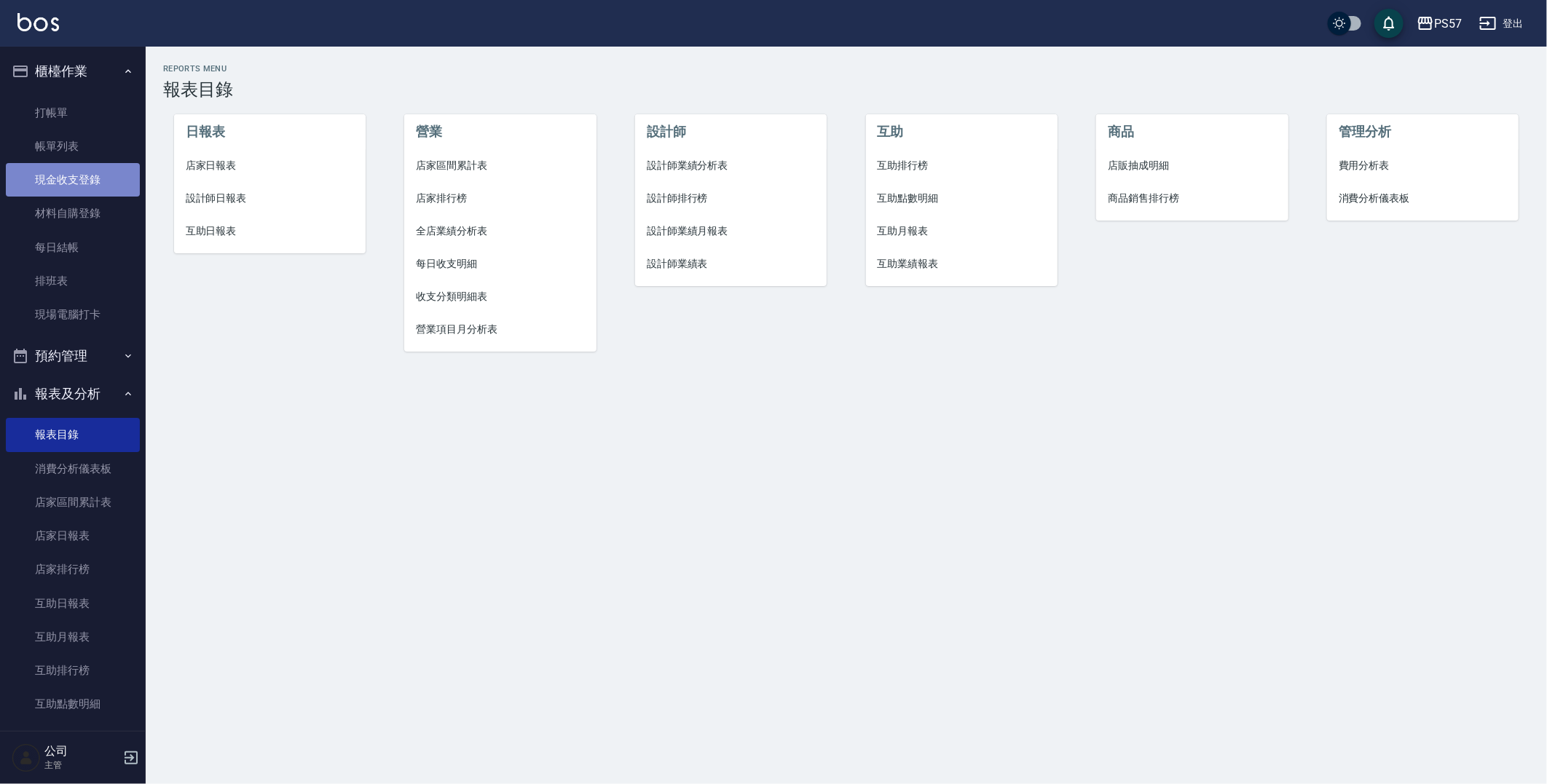 click on "現金收支登錄" at bounding box center (73, 180) 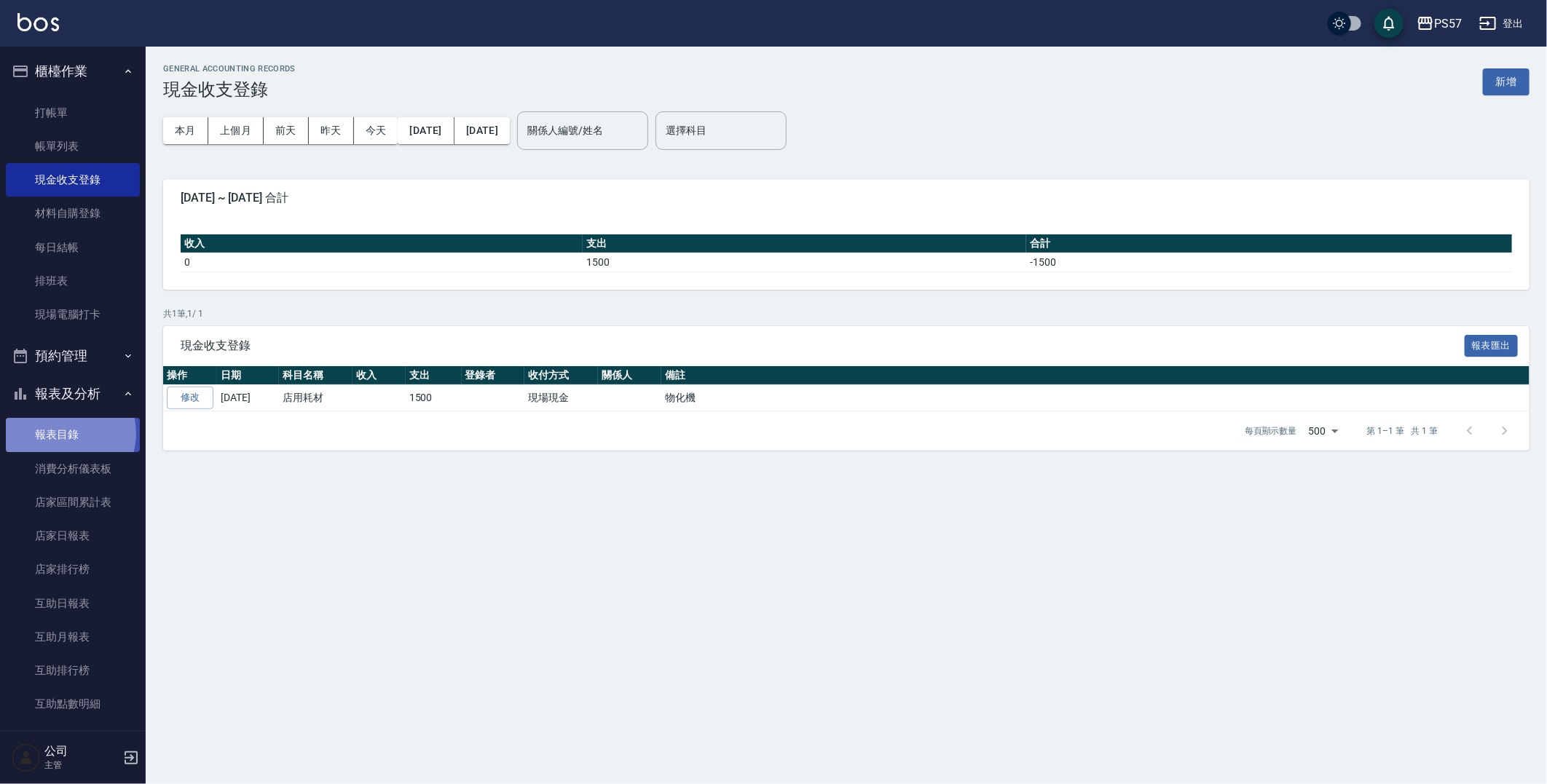 click on "報表目錄" at bounding box center (73, 435) 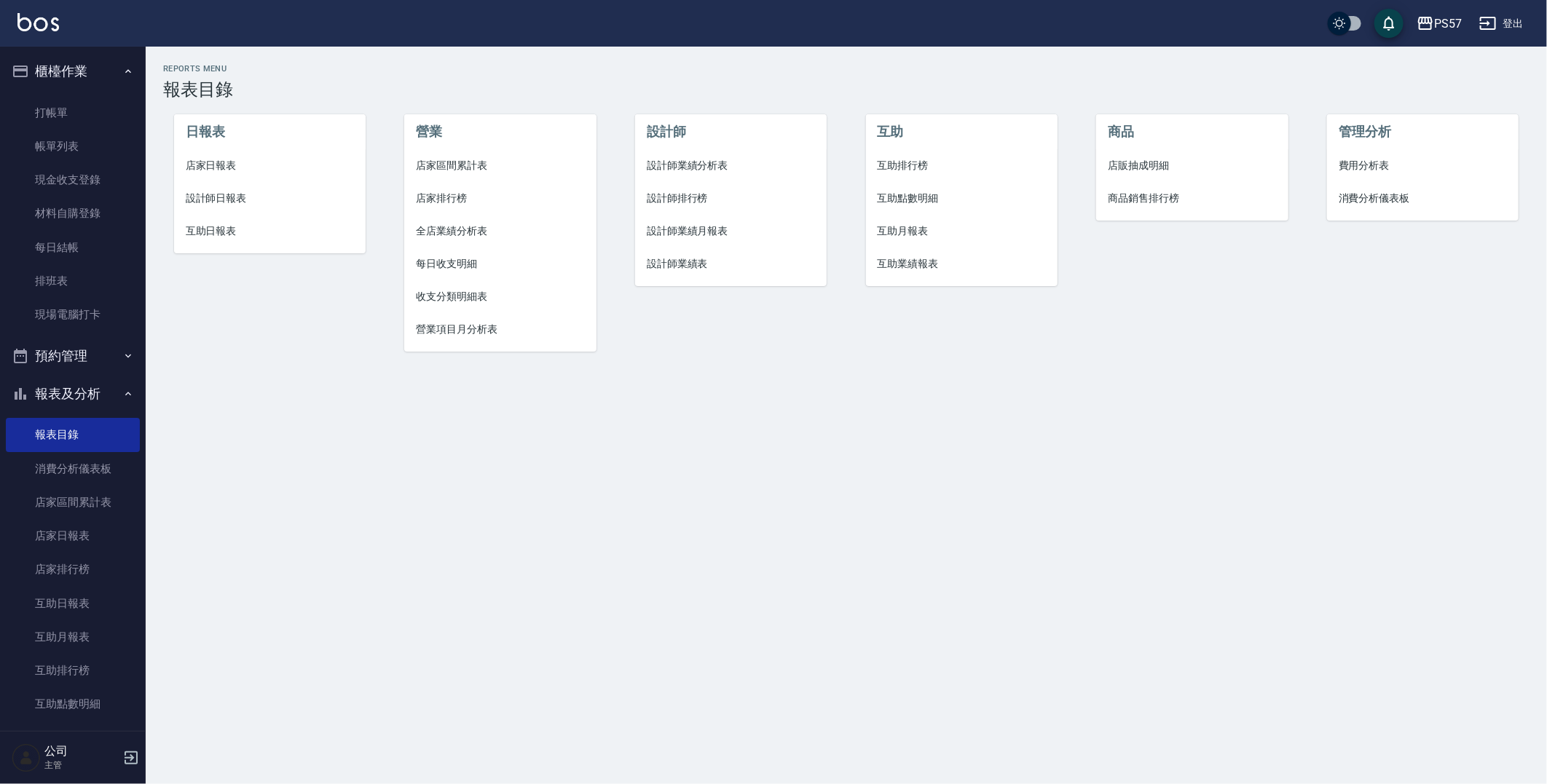 click on "店家日報表" at bounding box center (269, 165) 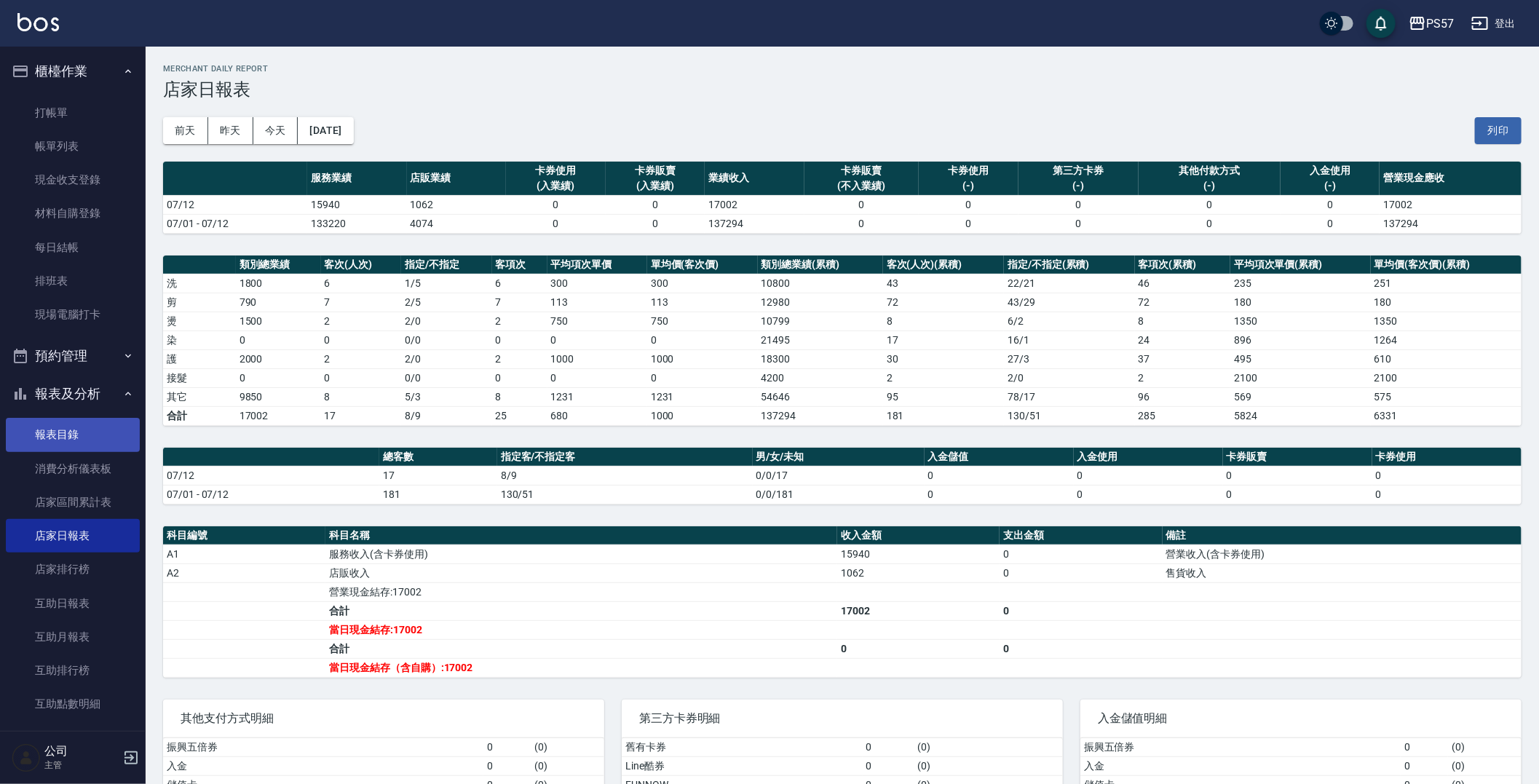 click on "報表目錄" at bounding box center (73, 435) 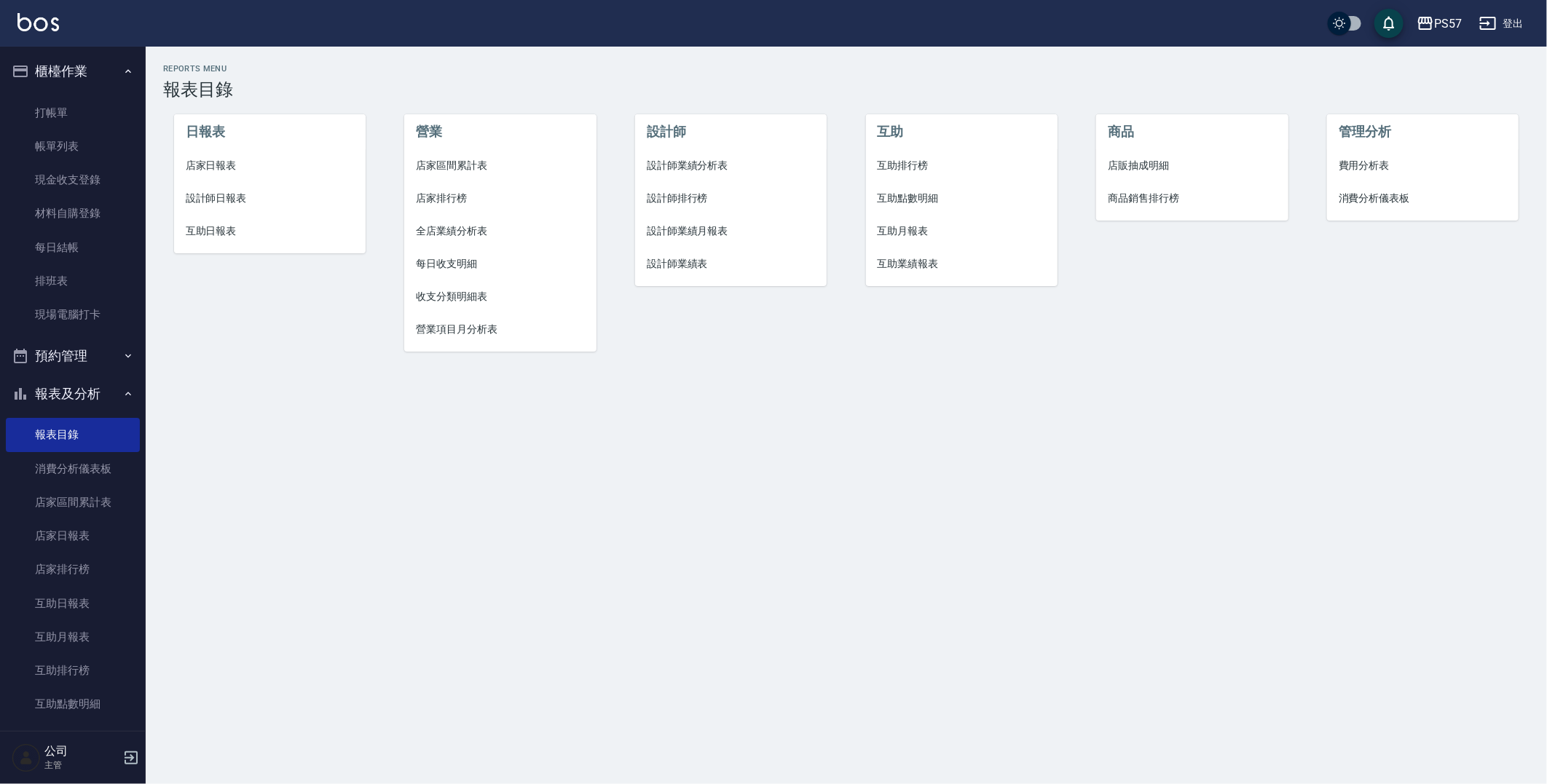 click on "設計師日報表" at bounding box center (269, 198) 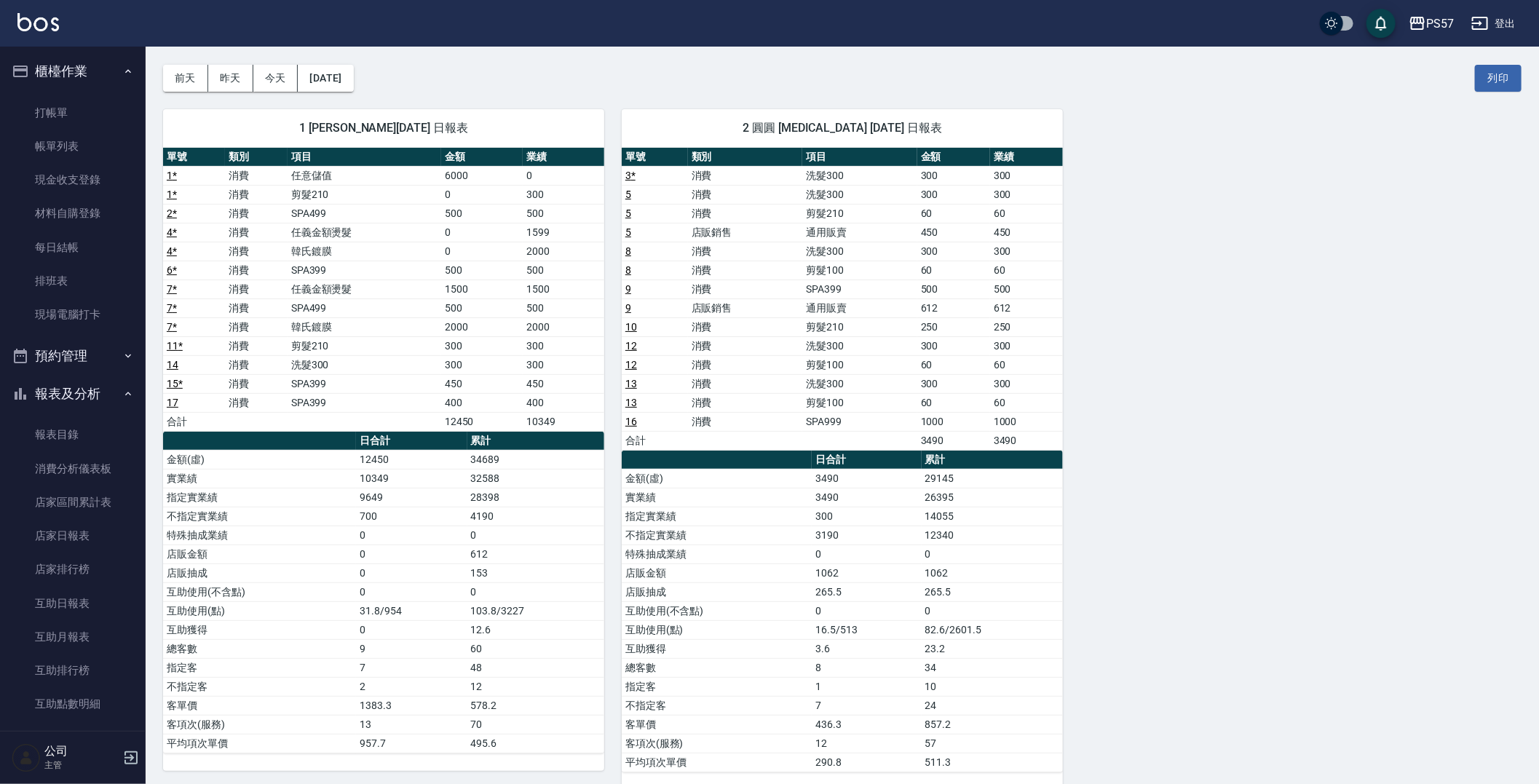 scroll, scrollTop: 77, scrollLeft: 0, axis: vertical 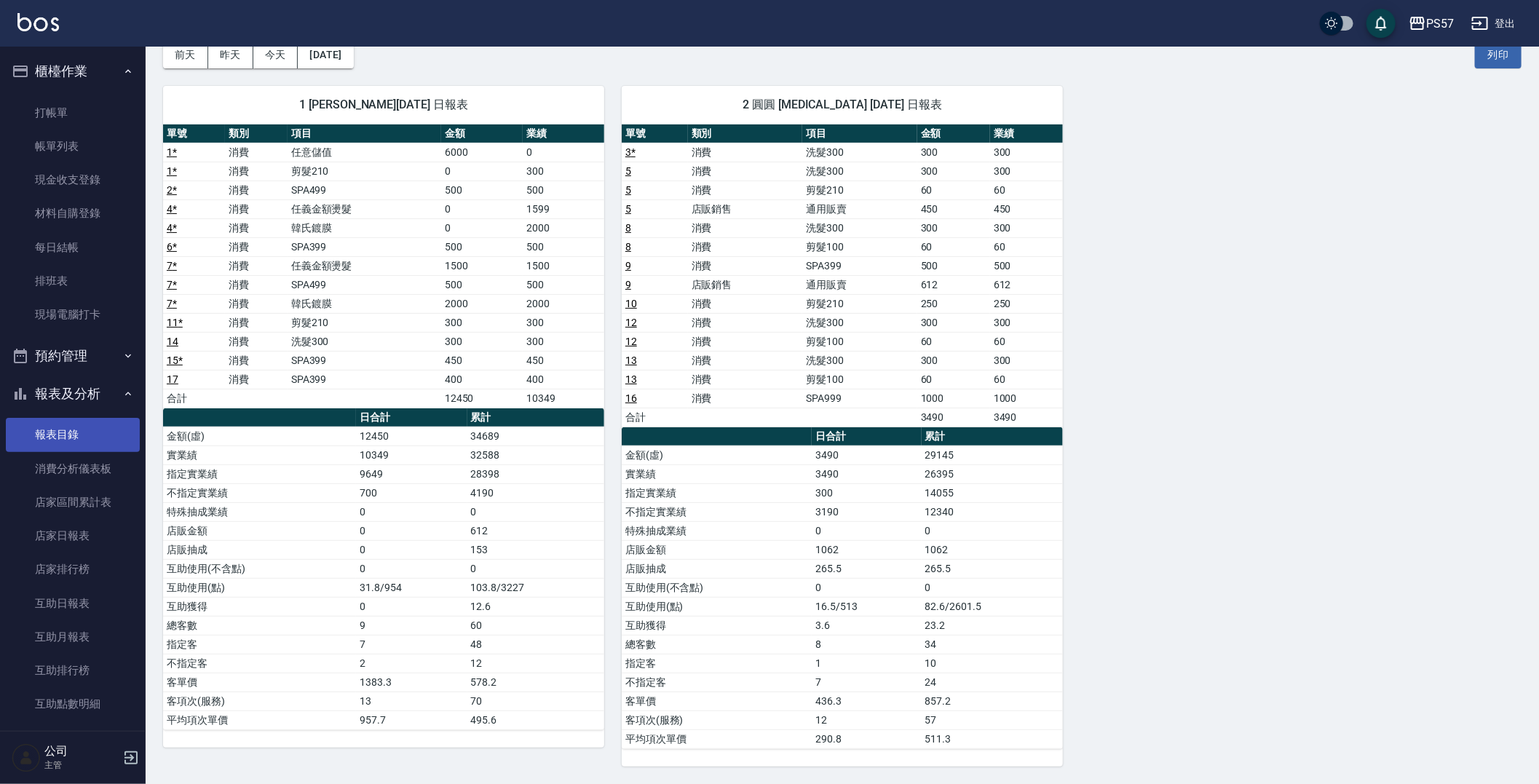 click on "報表目錄" at bounding box center (73, 435) 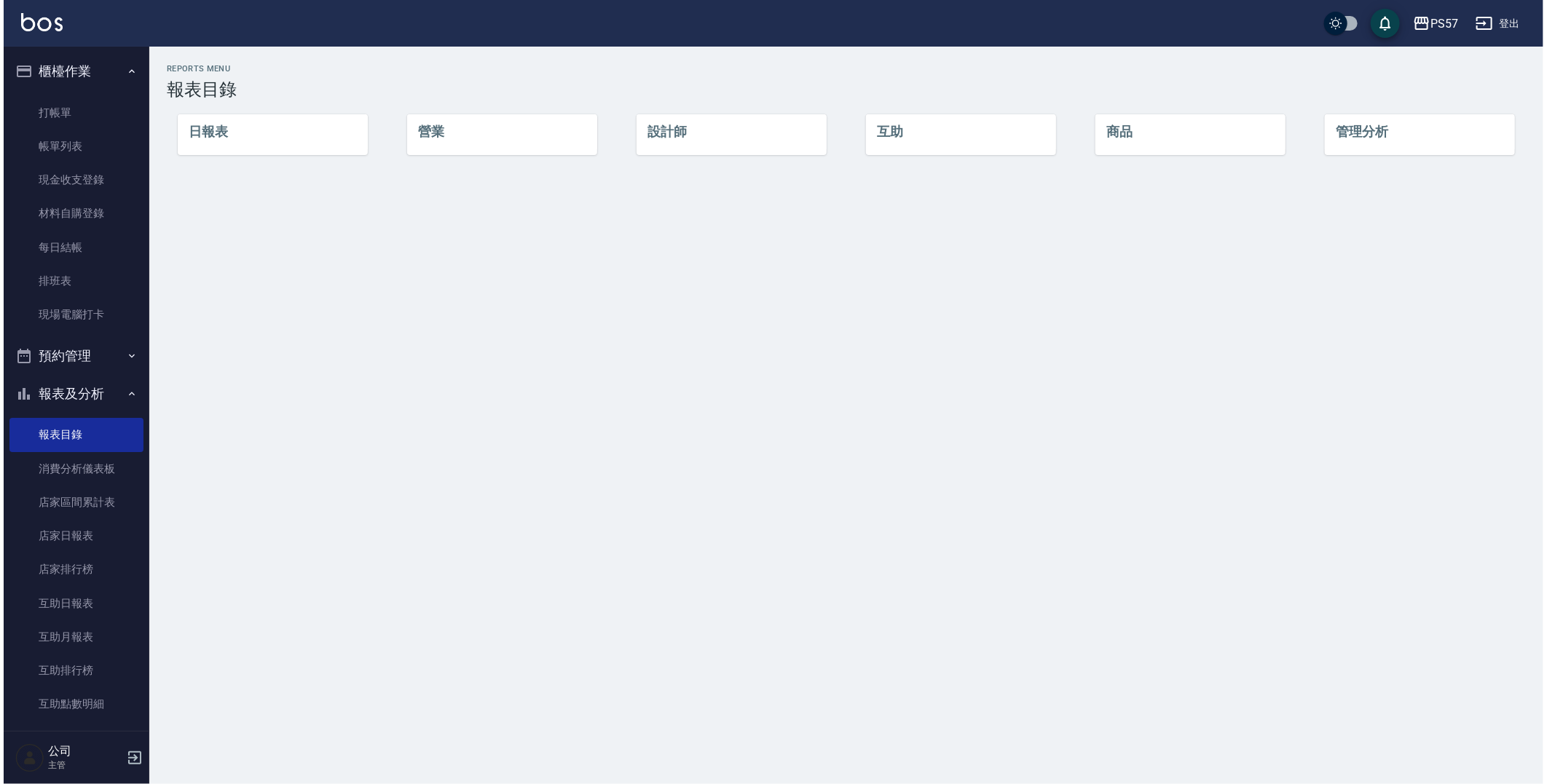 scroll, scrollTop: 0, scrollLeft: 0, axis: both 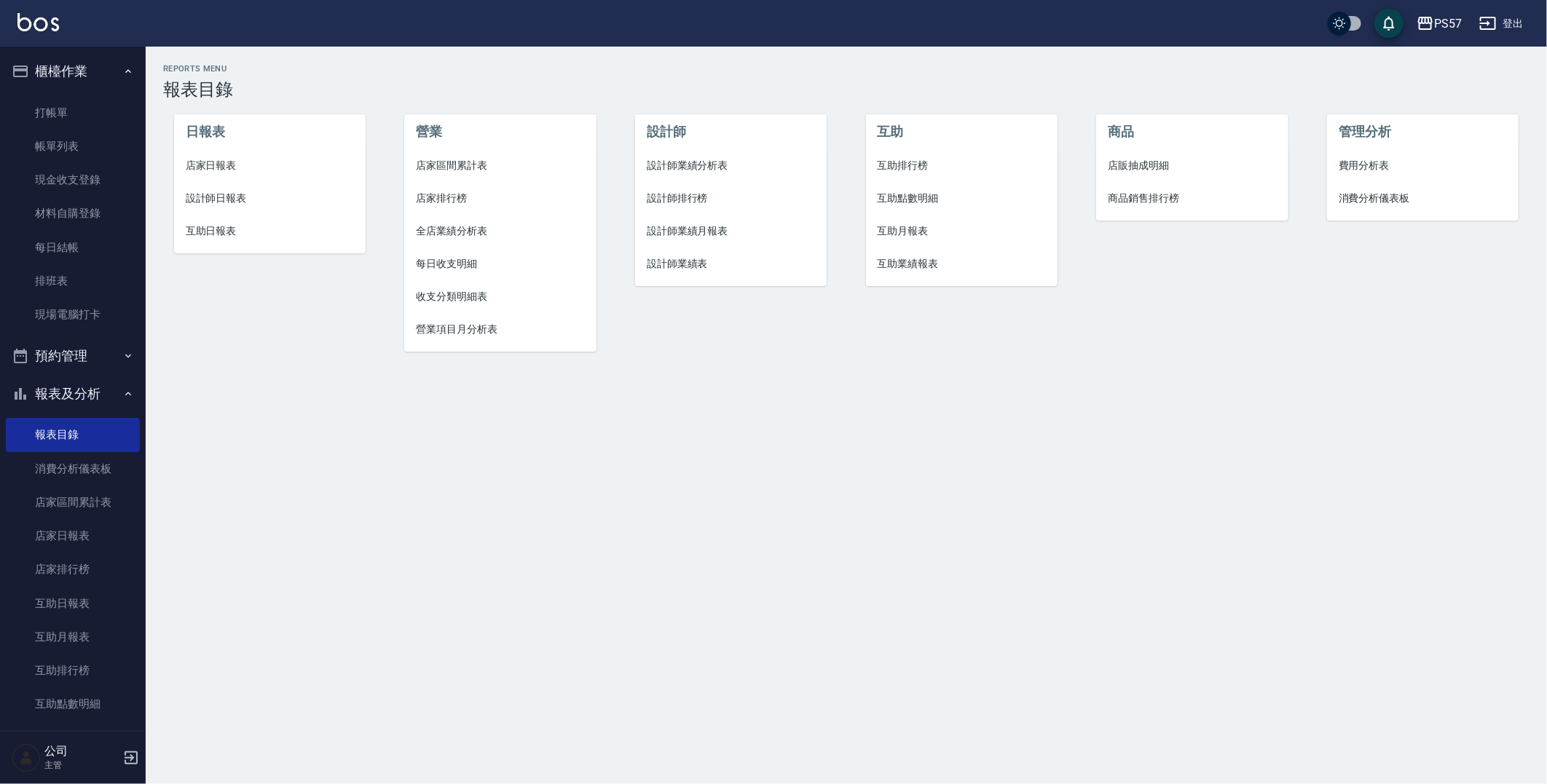 click on "互助日報表" at bounding box center [269, 231] 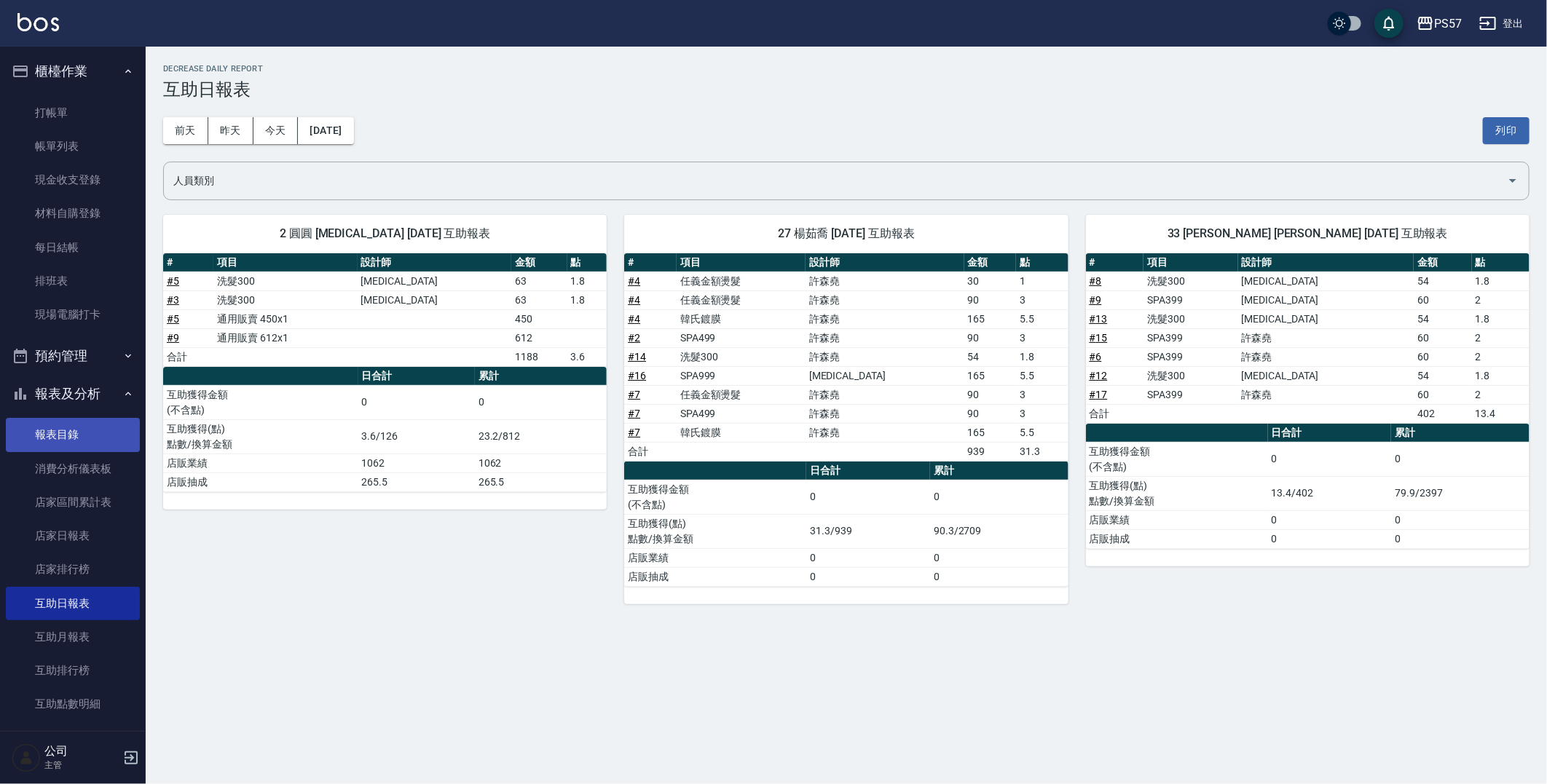 click on "報表目錄" at bounding box center [73, 435] 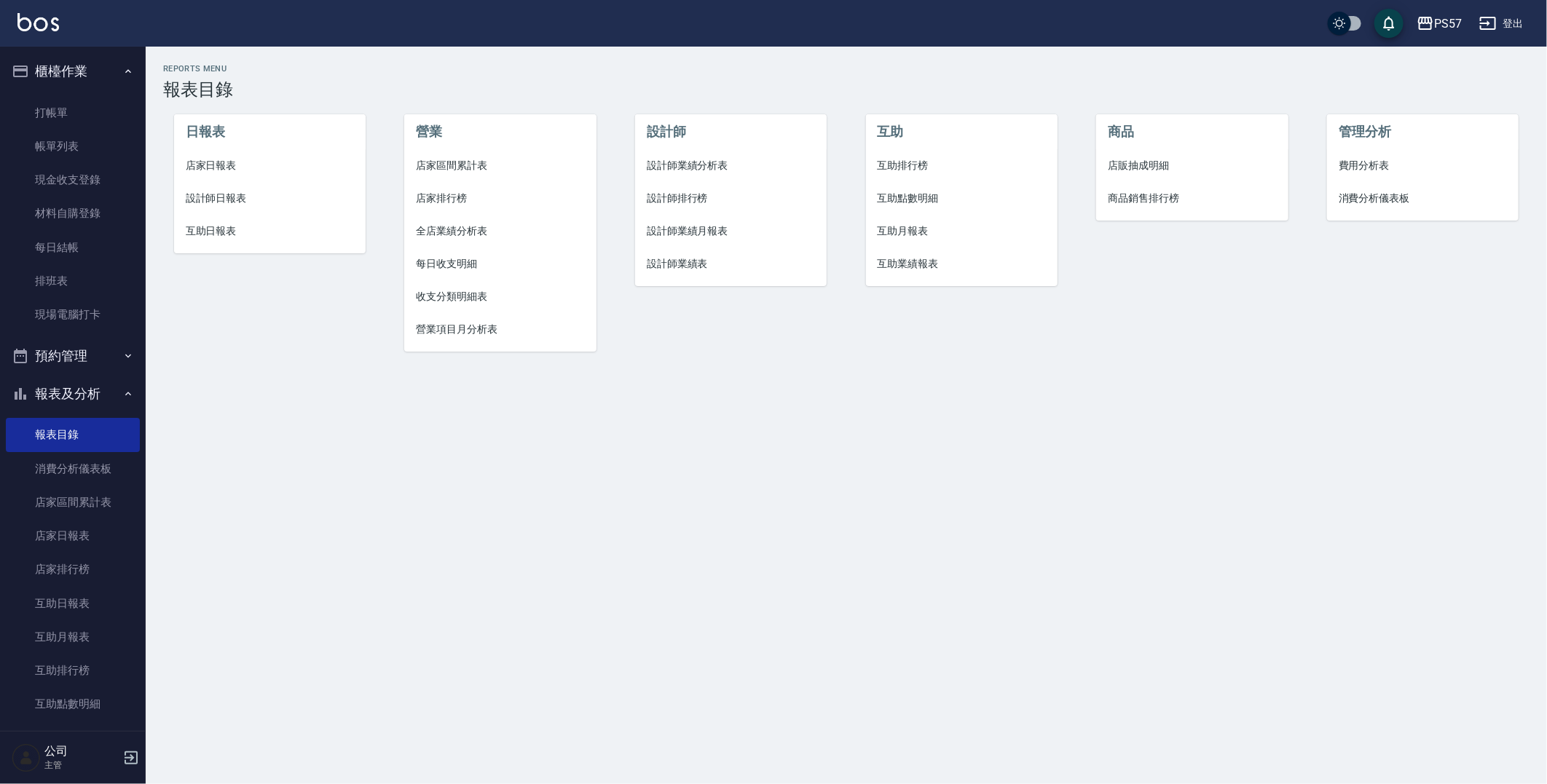 click on "店家日報表" at bounding box center [269, 165] 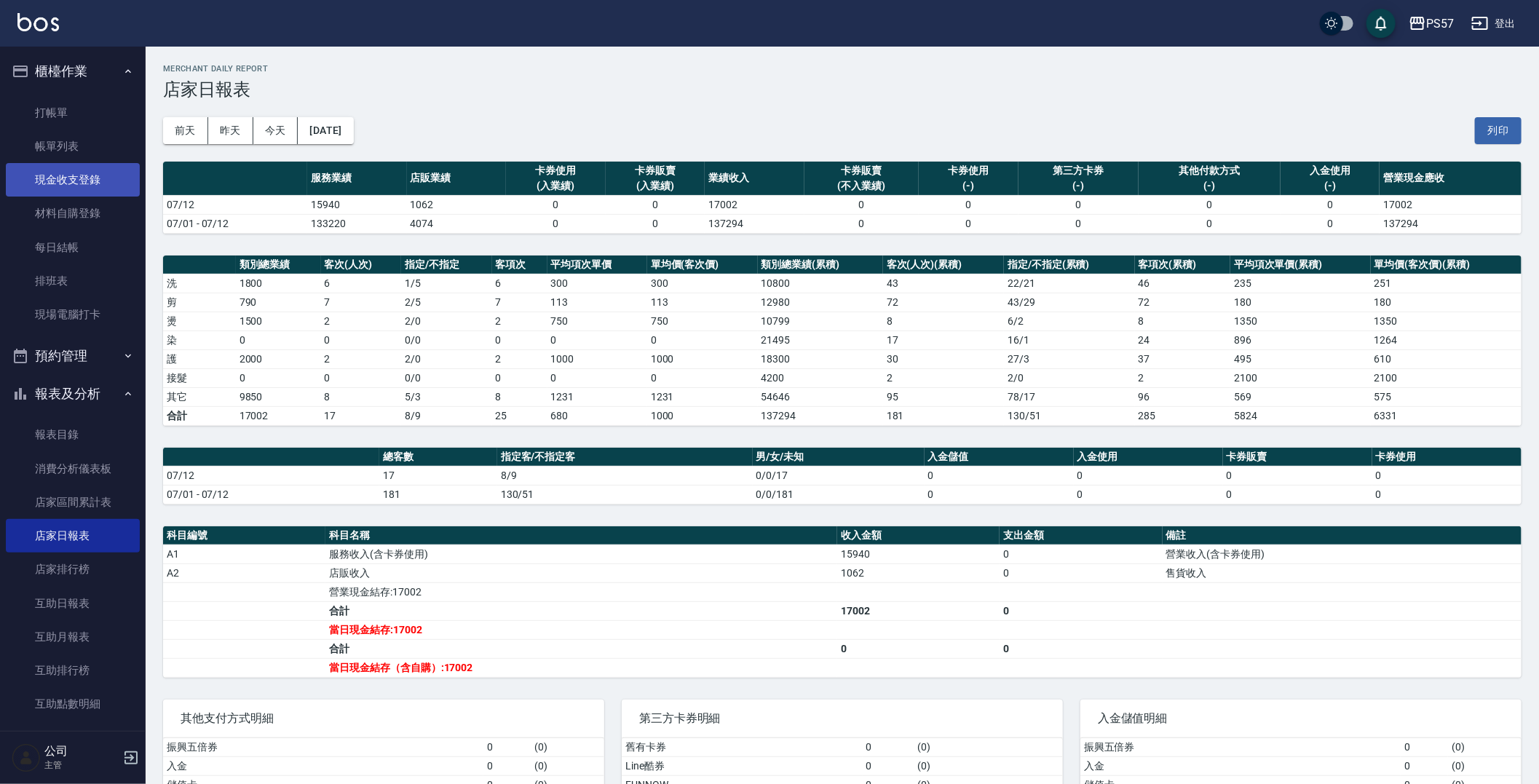 click on "現金收支登錄" at bounding box center [73, 180] 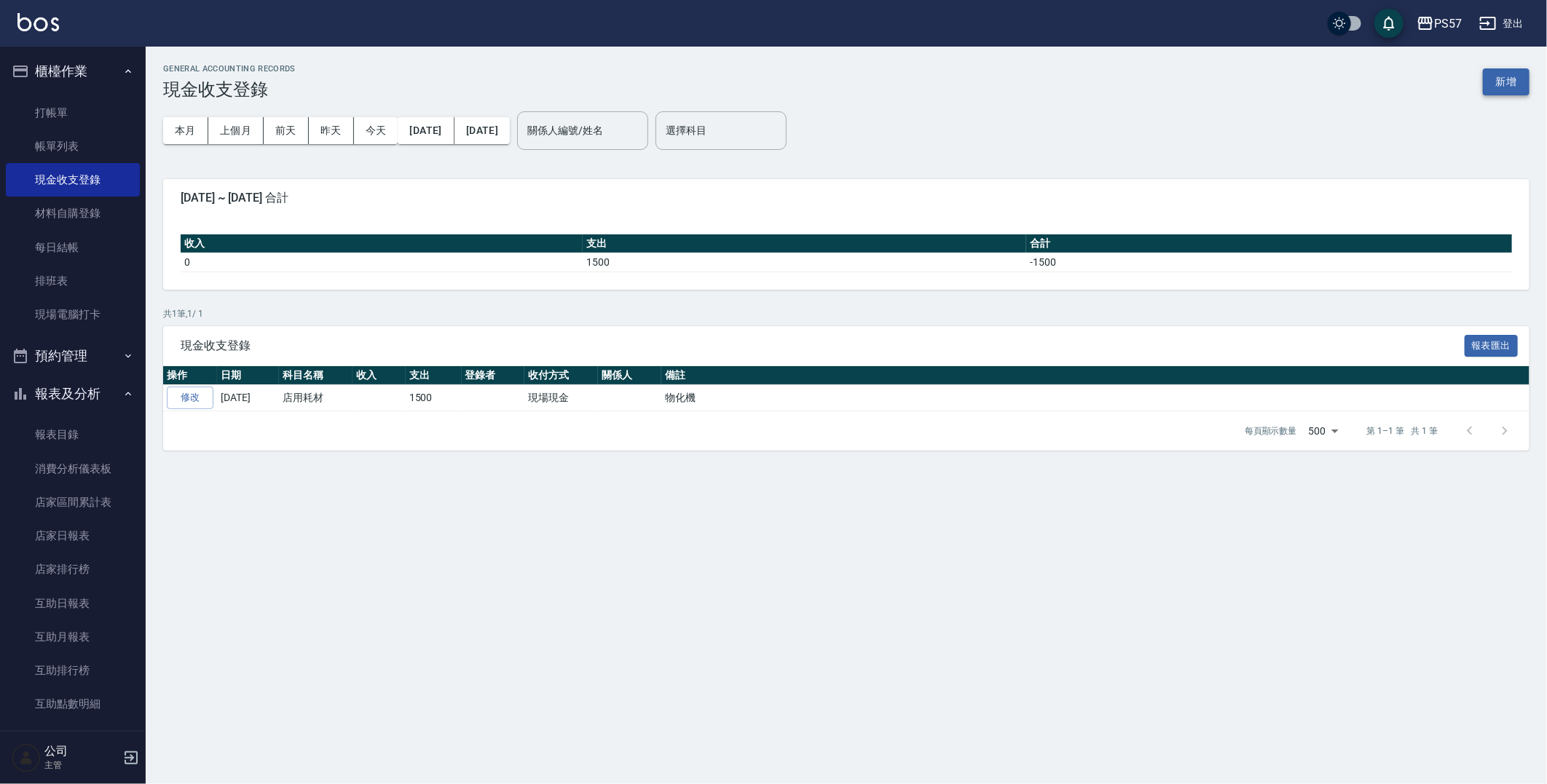 click on "新增" at bounding box center (1506, 82) 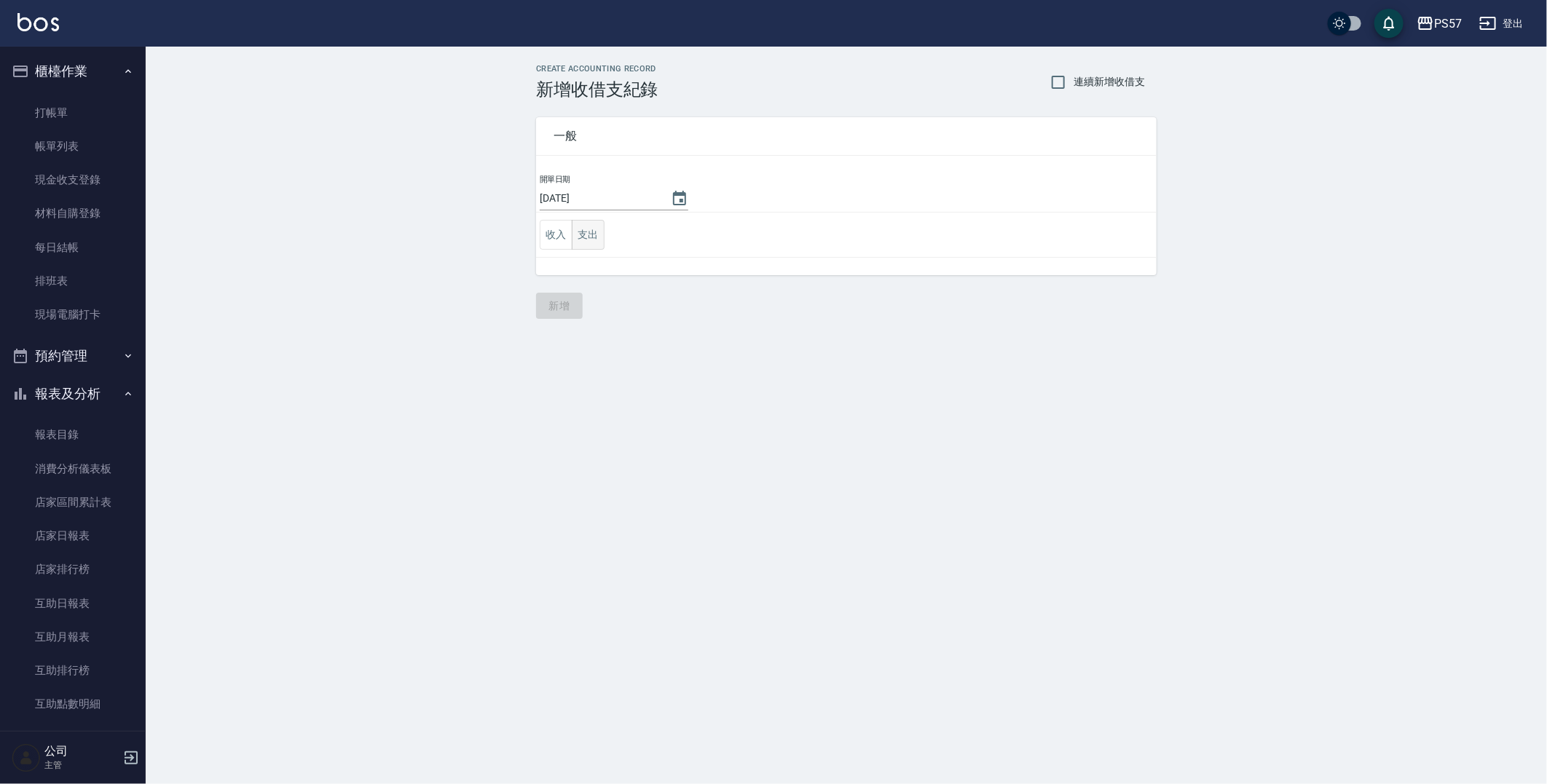 click on "支出" at bounding box center (588, 234) 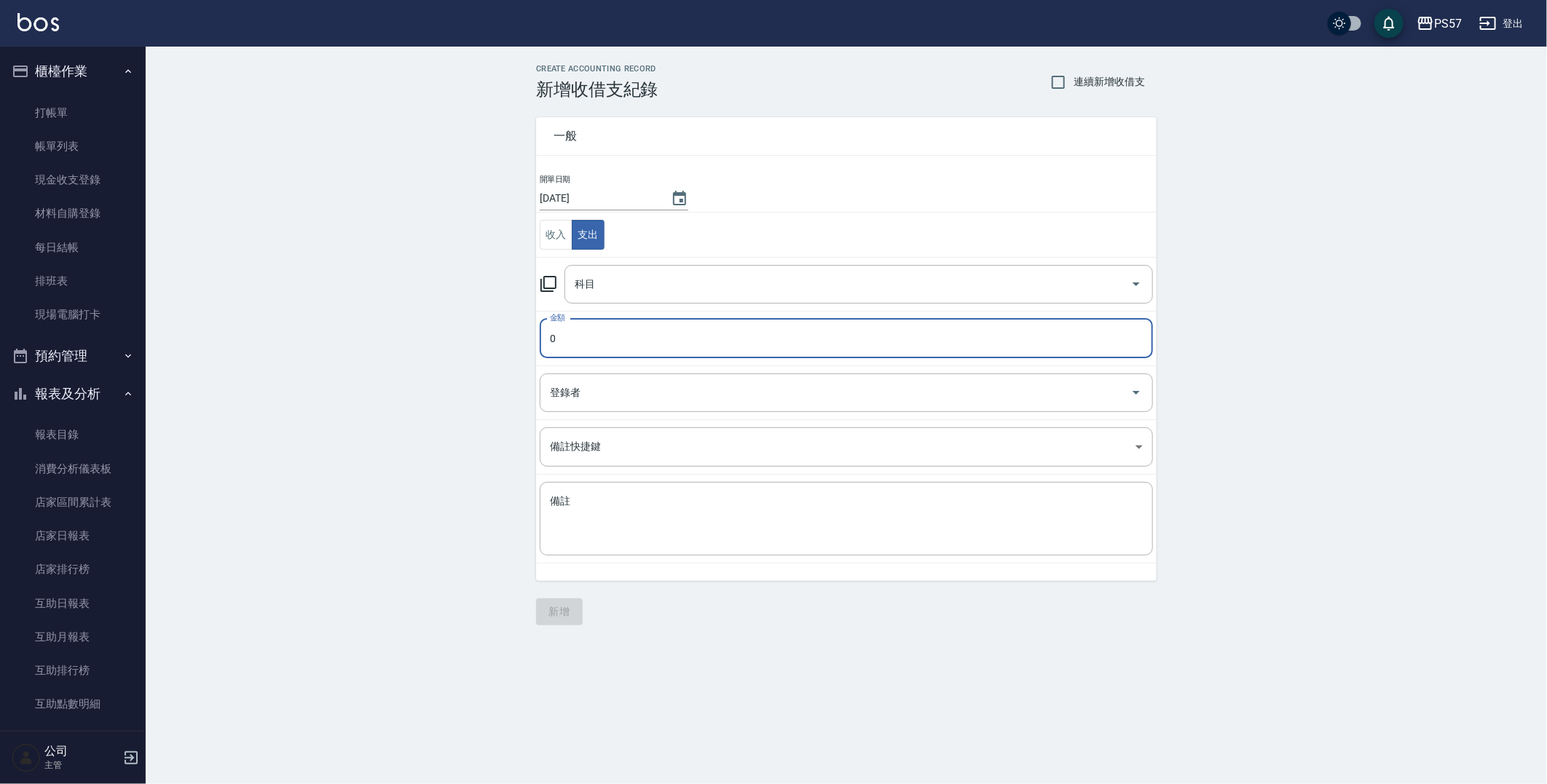 click on "0" at bounding box center (846, 338) 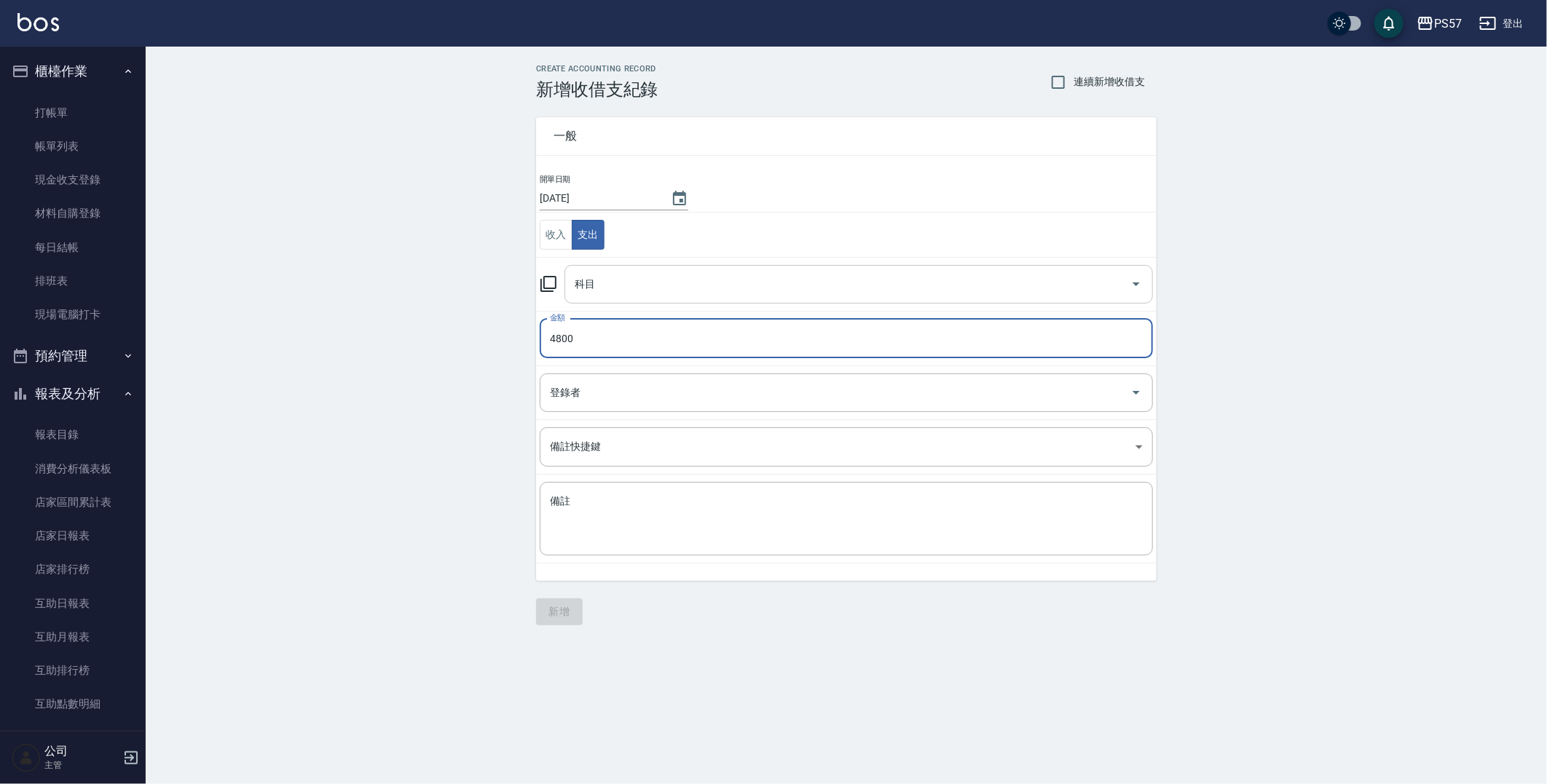 type on "4800" 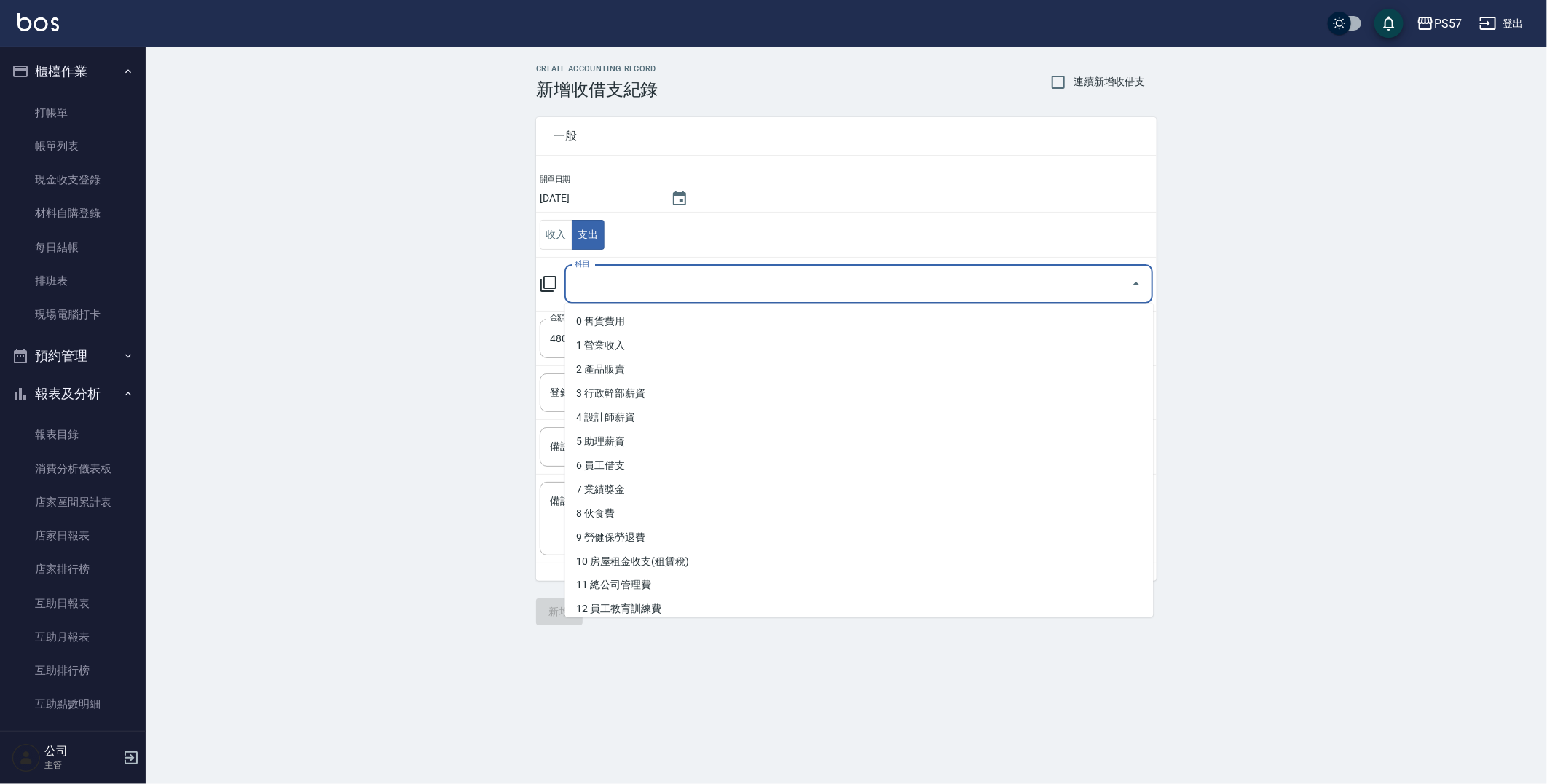 click on "科目" at bounding box center [848, 284] 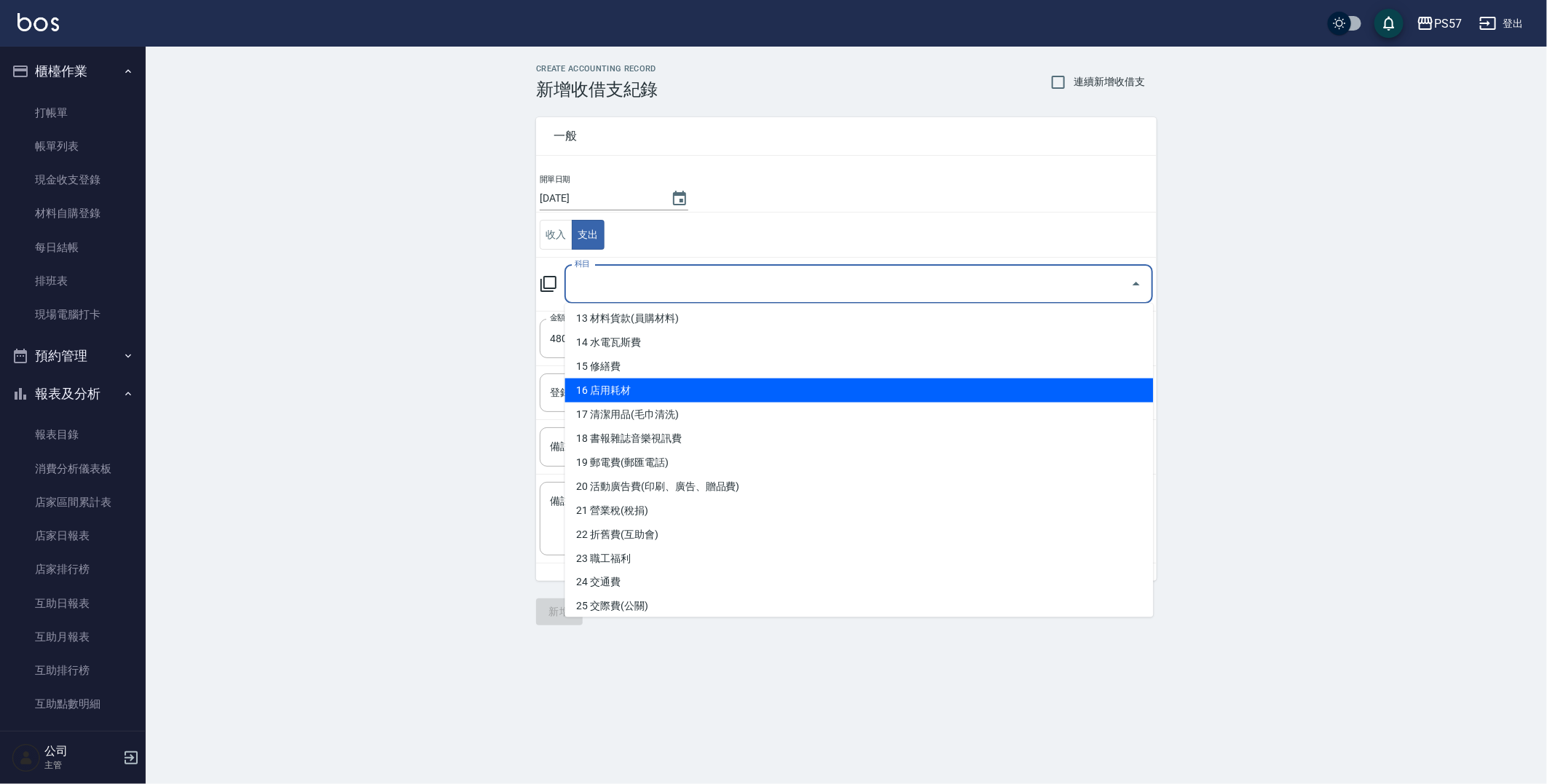 scroll, scrollTop: 287, scrollLeft: 0, axis: vertical 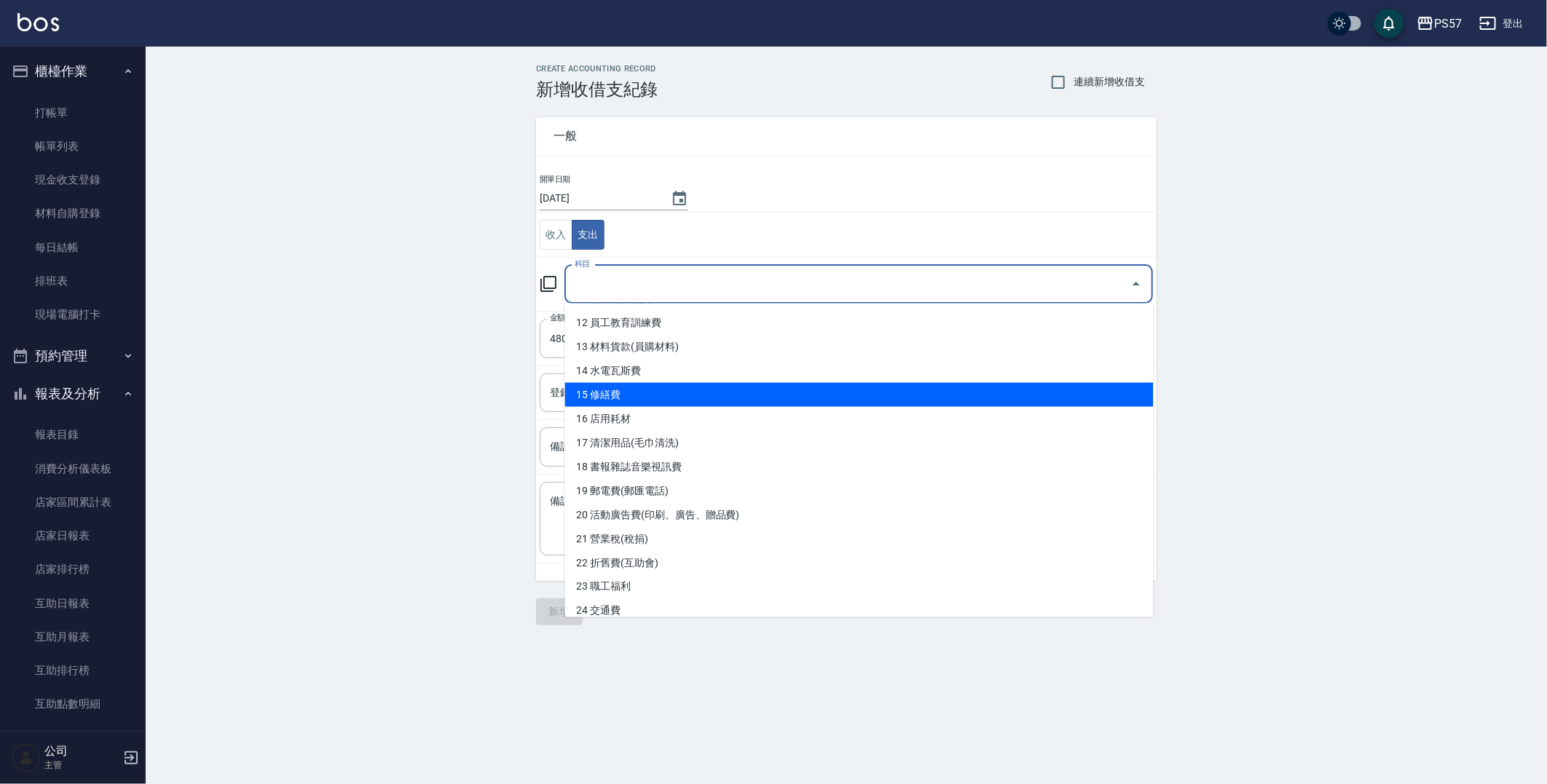 click on "15 修繕費" at bounding box center [859, 395] 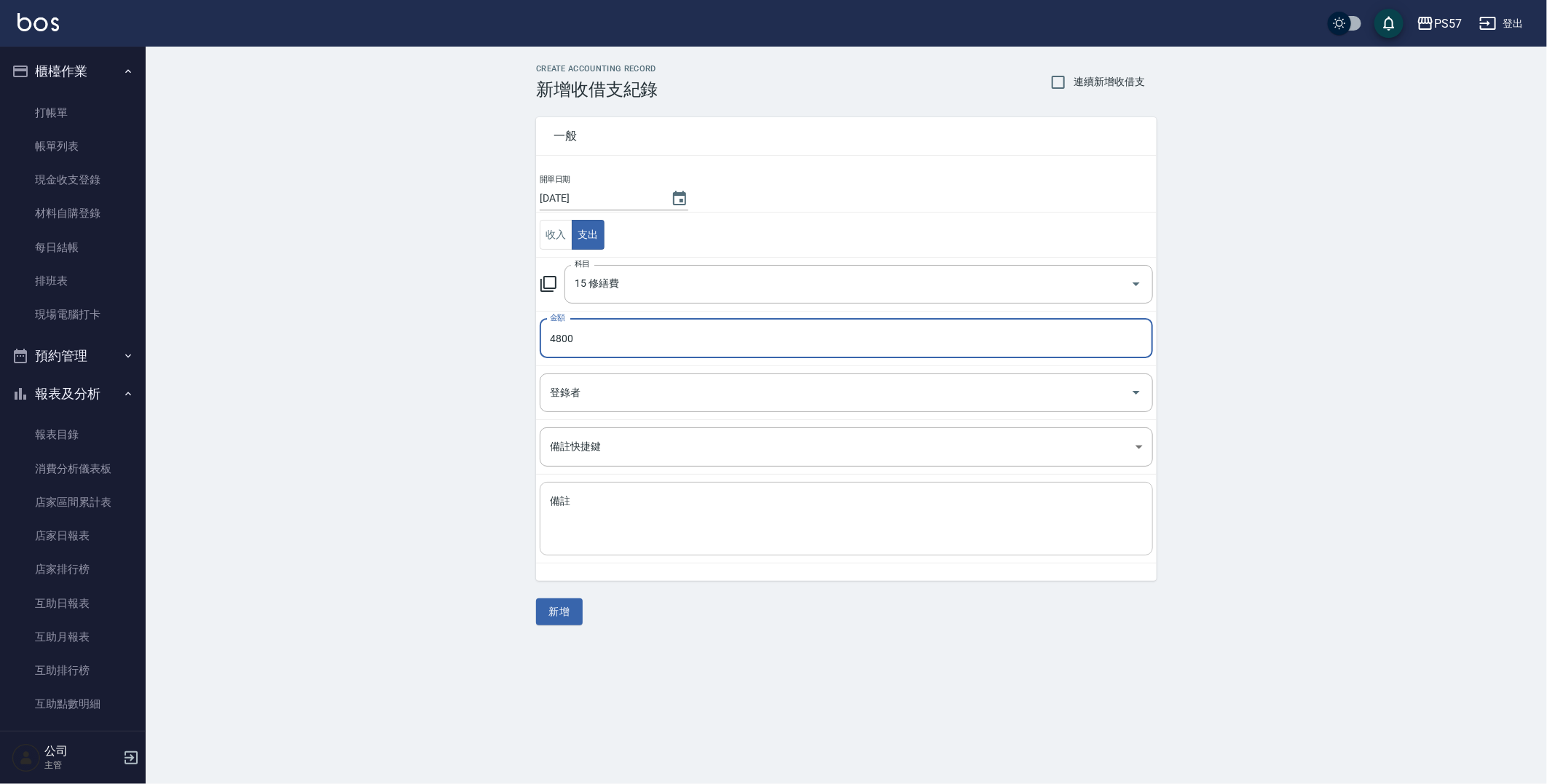 click on "備註" at bounding box center [846, 519] 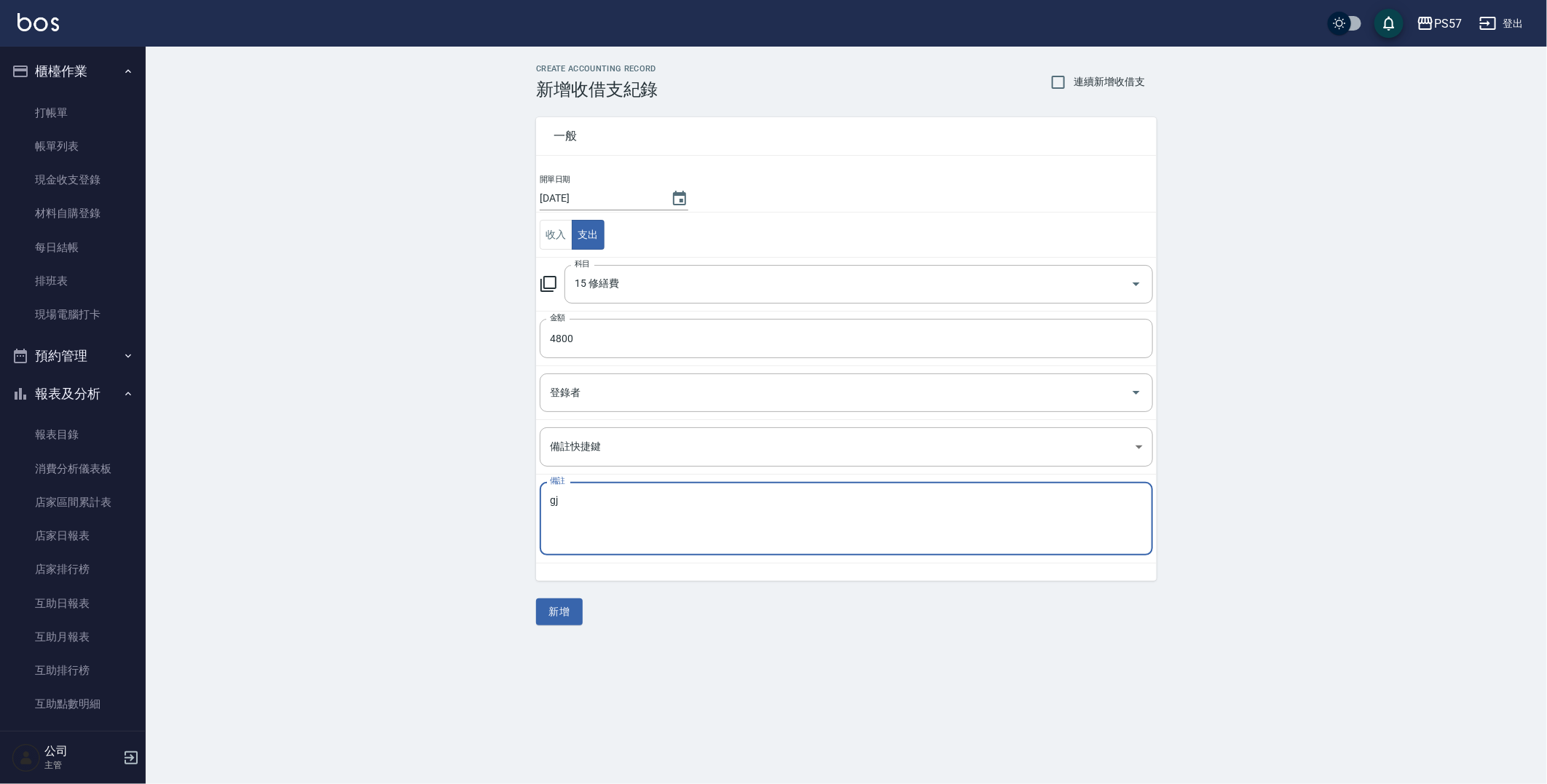 type on "g" 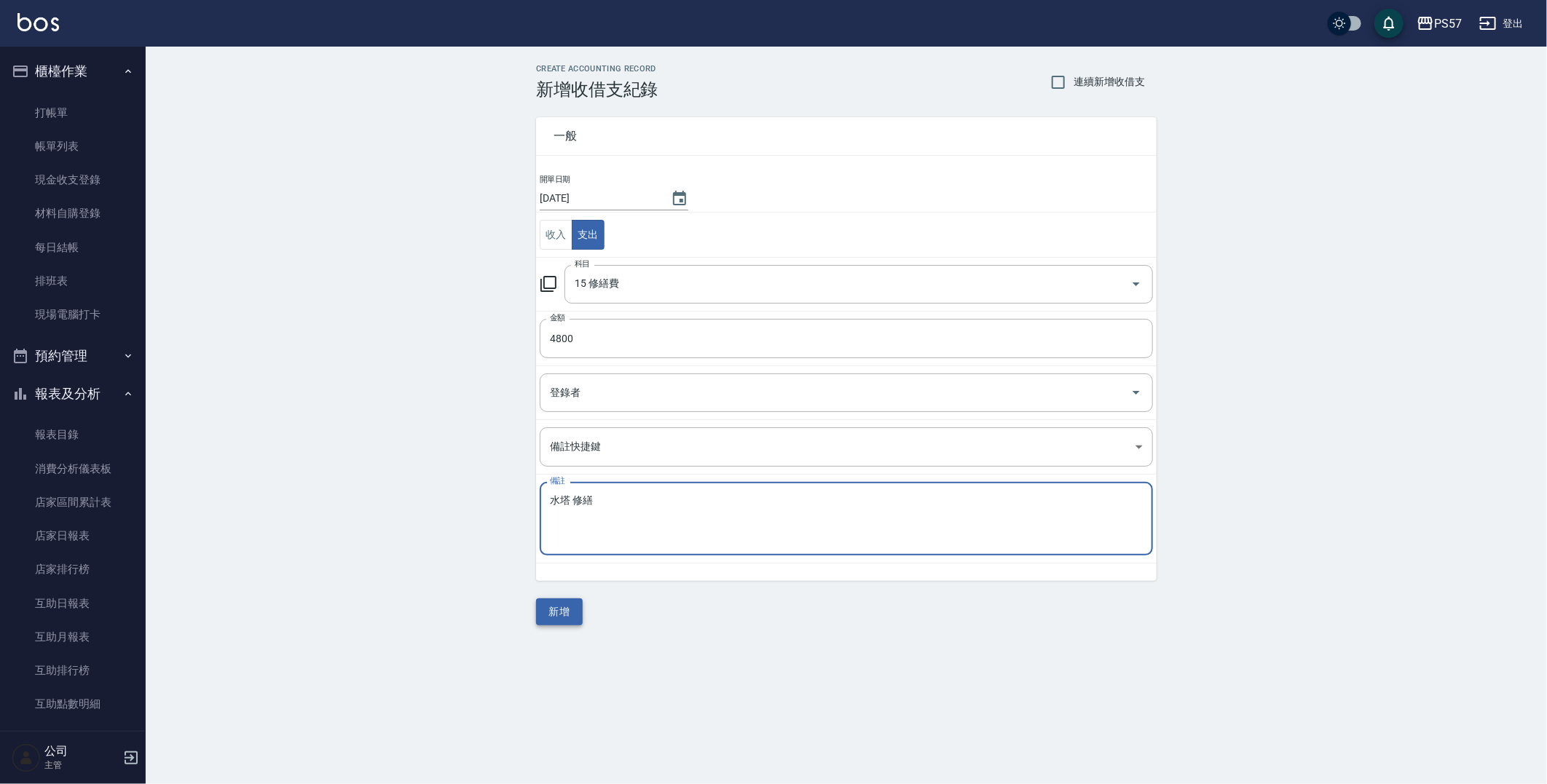 type on "水塔 修繕" 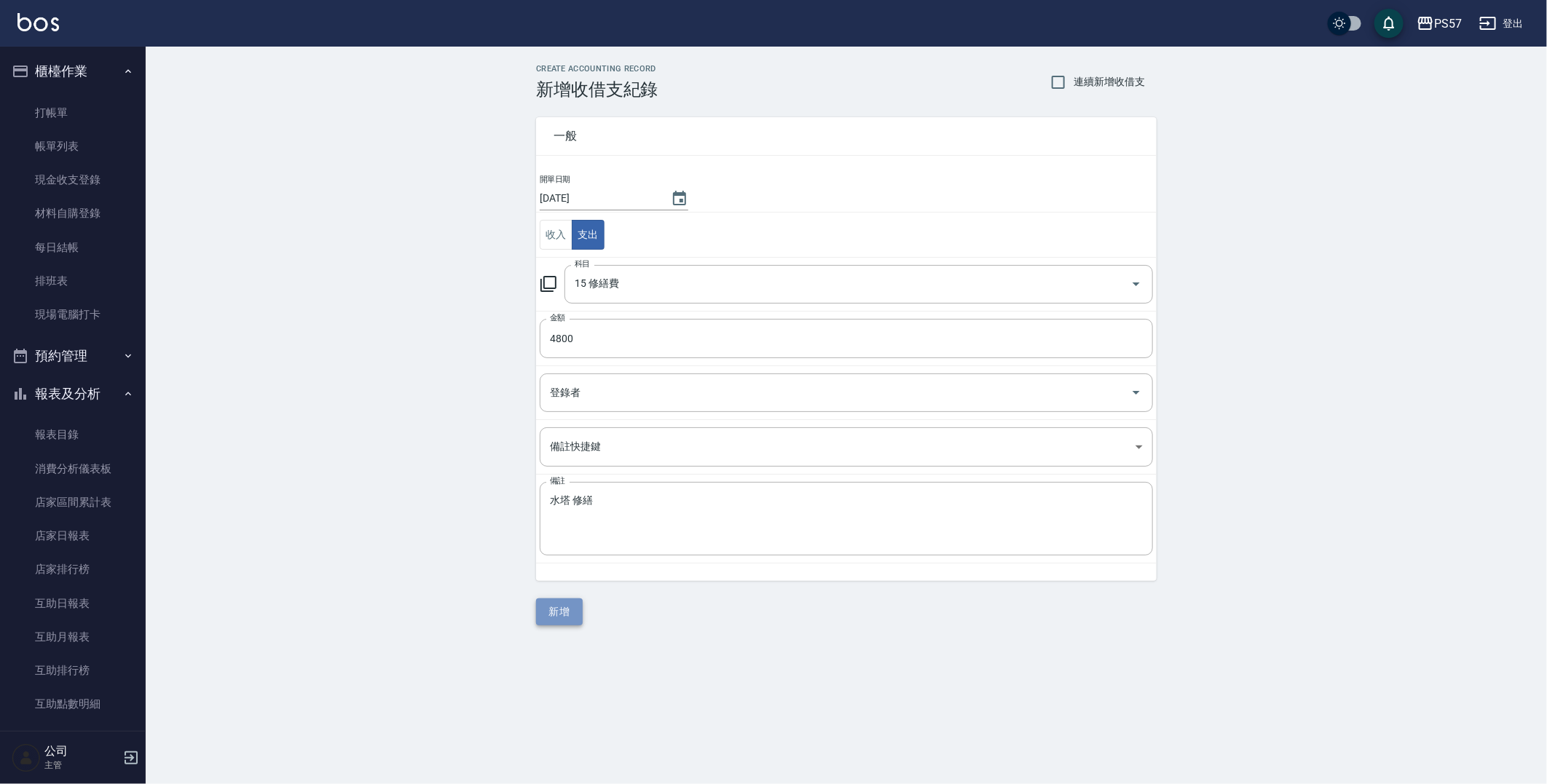 click on "新增" at bounding box center (559, 611) 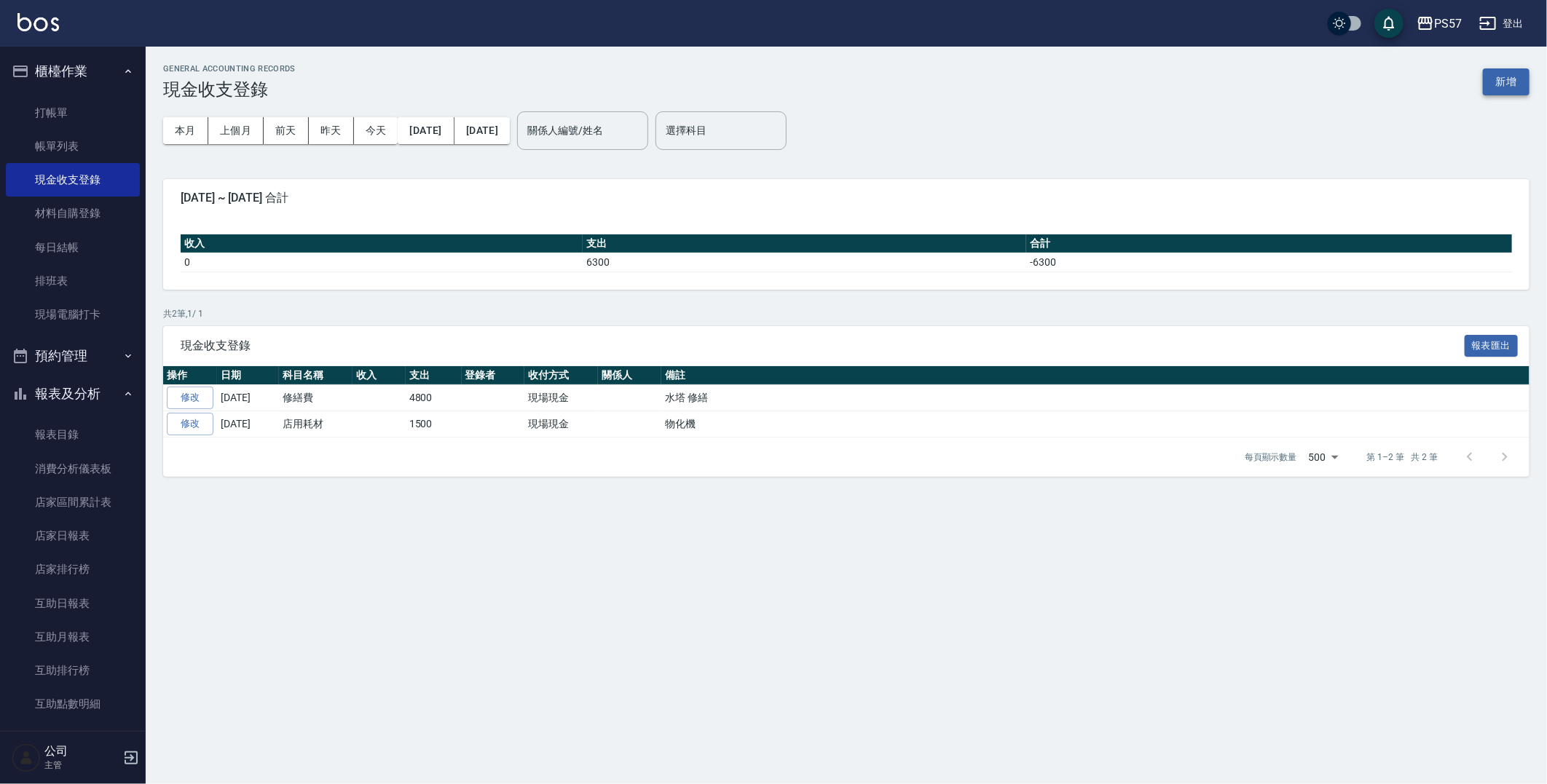 click on "新增" at bounding box center [1506, 82] 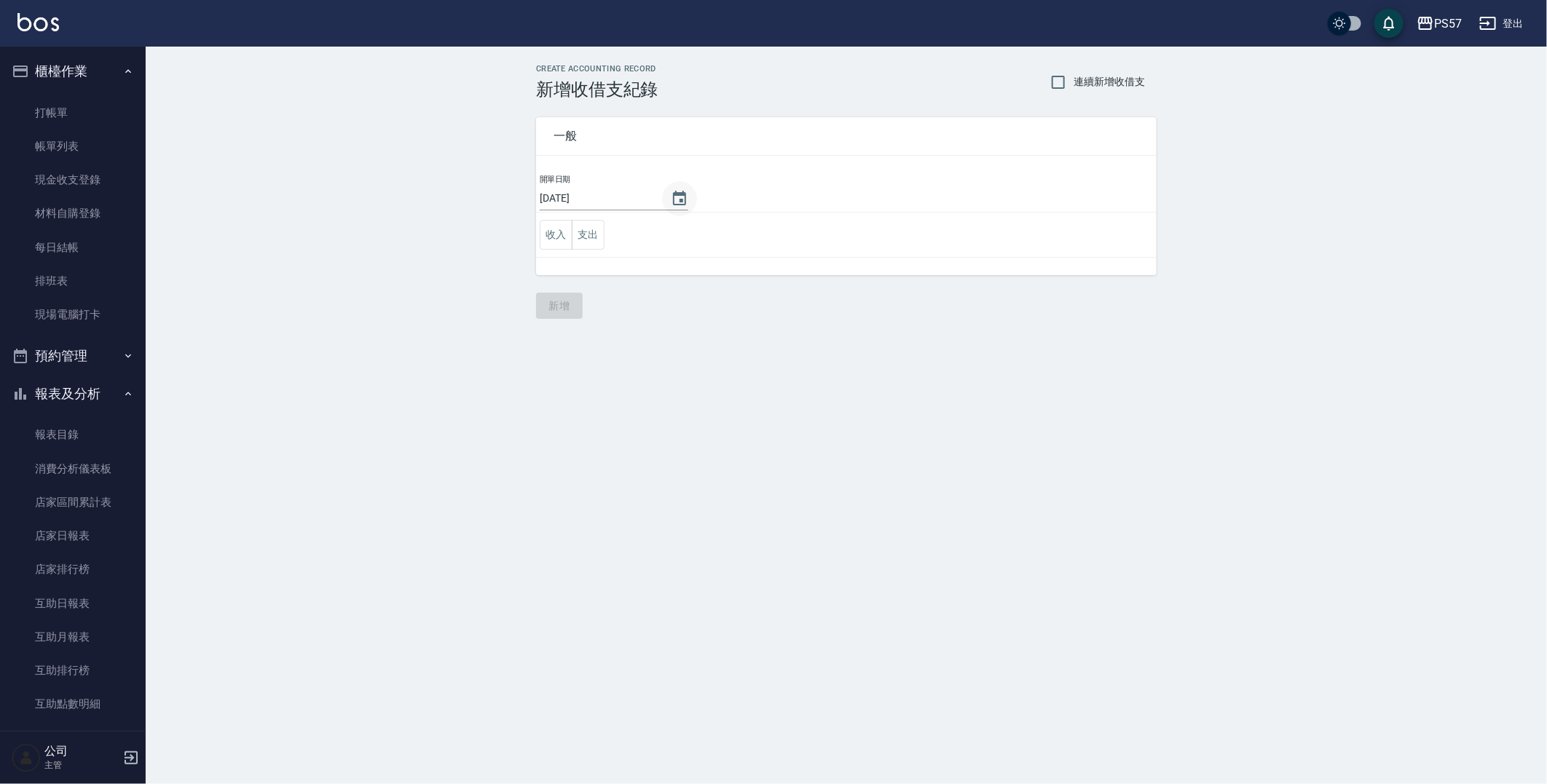 click 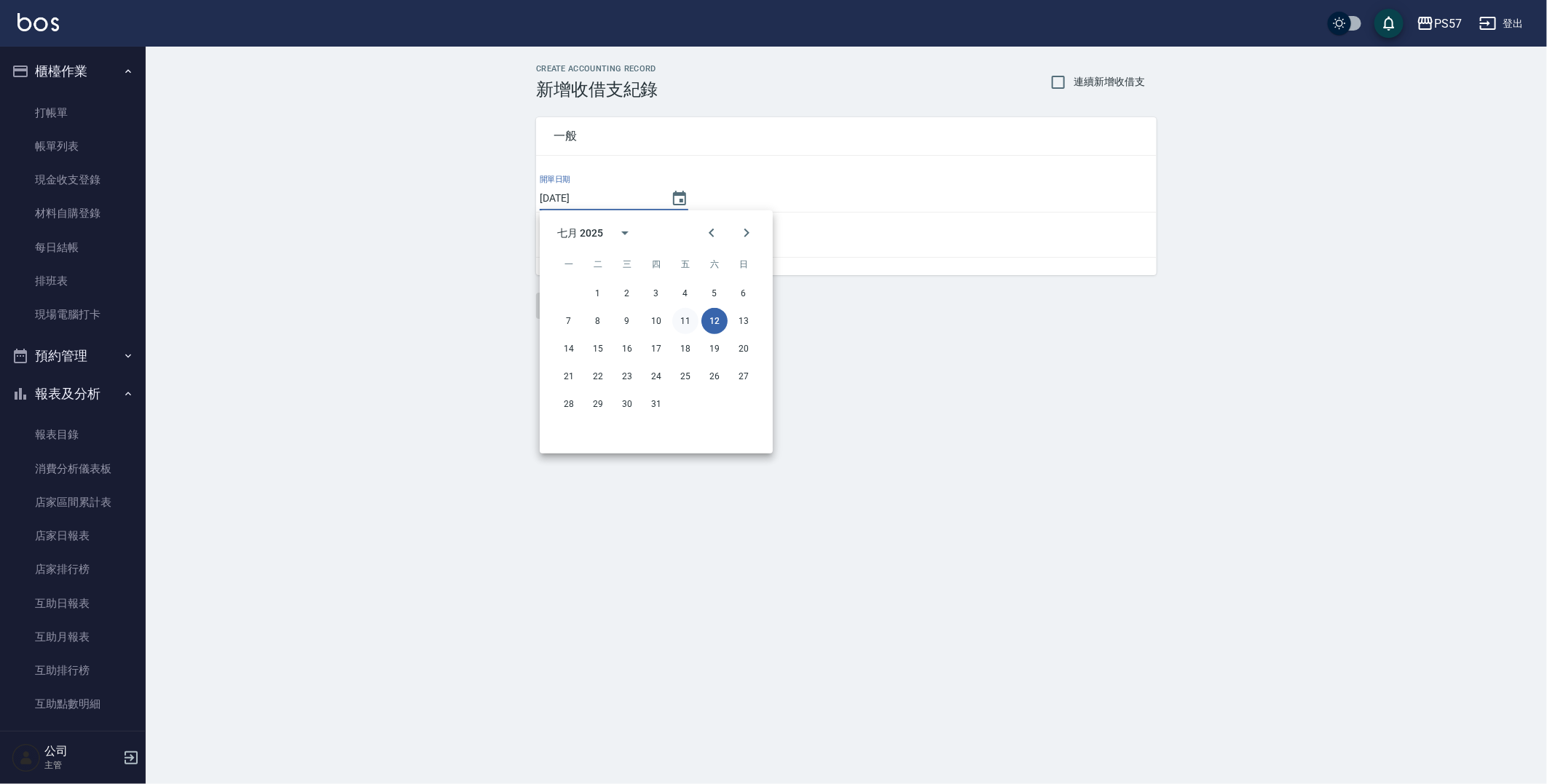 click on "11" at bounding box center (685, 321) 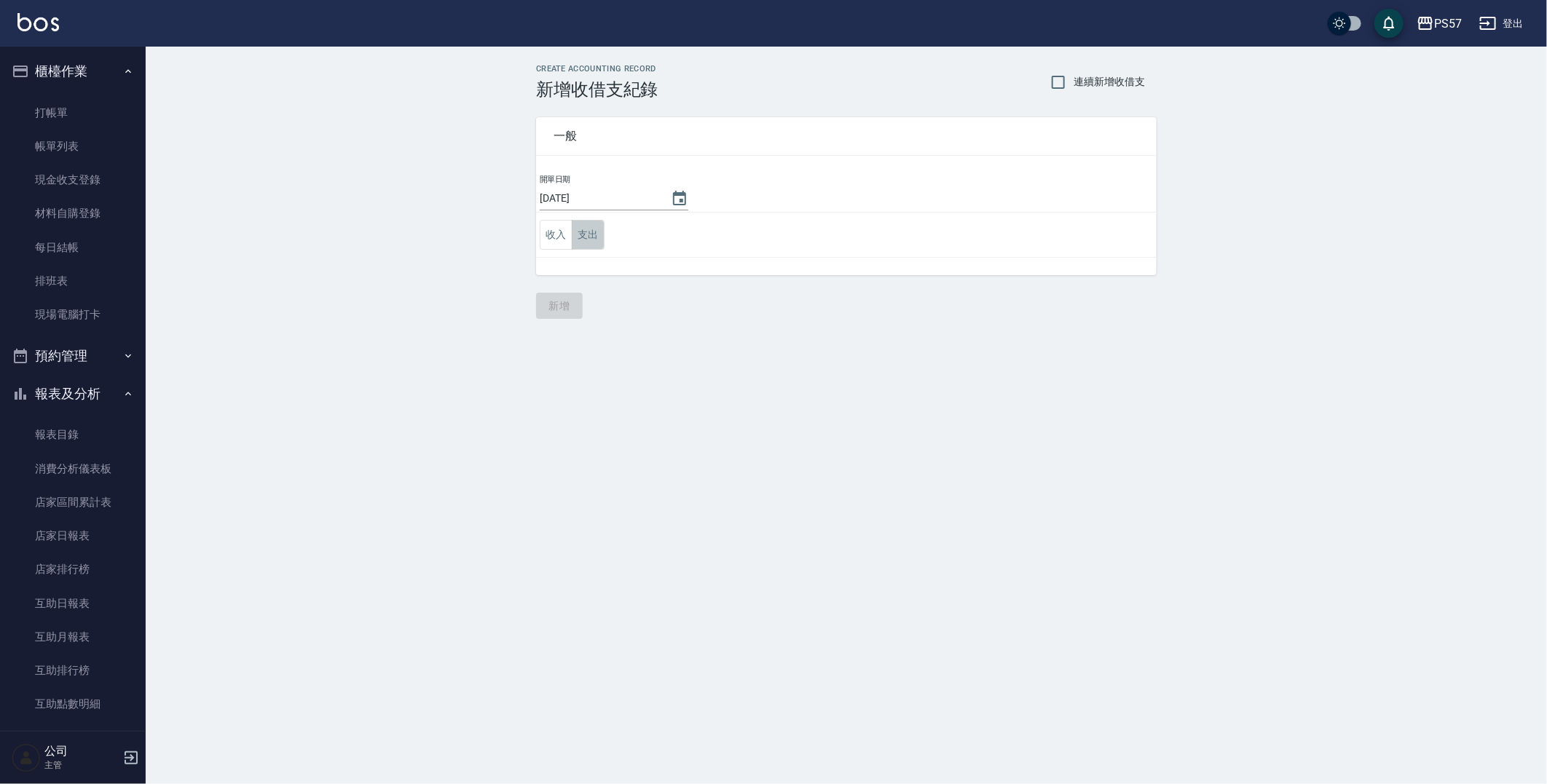 click on "支出" at bounding box center [588, 234] 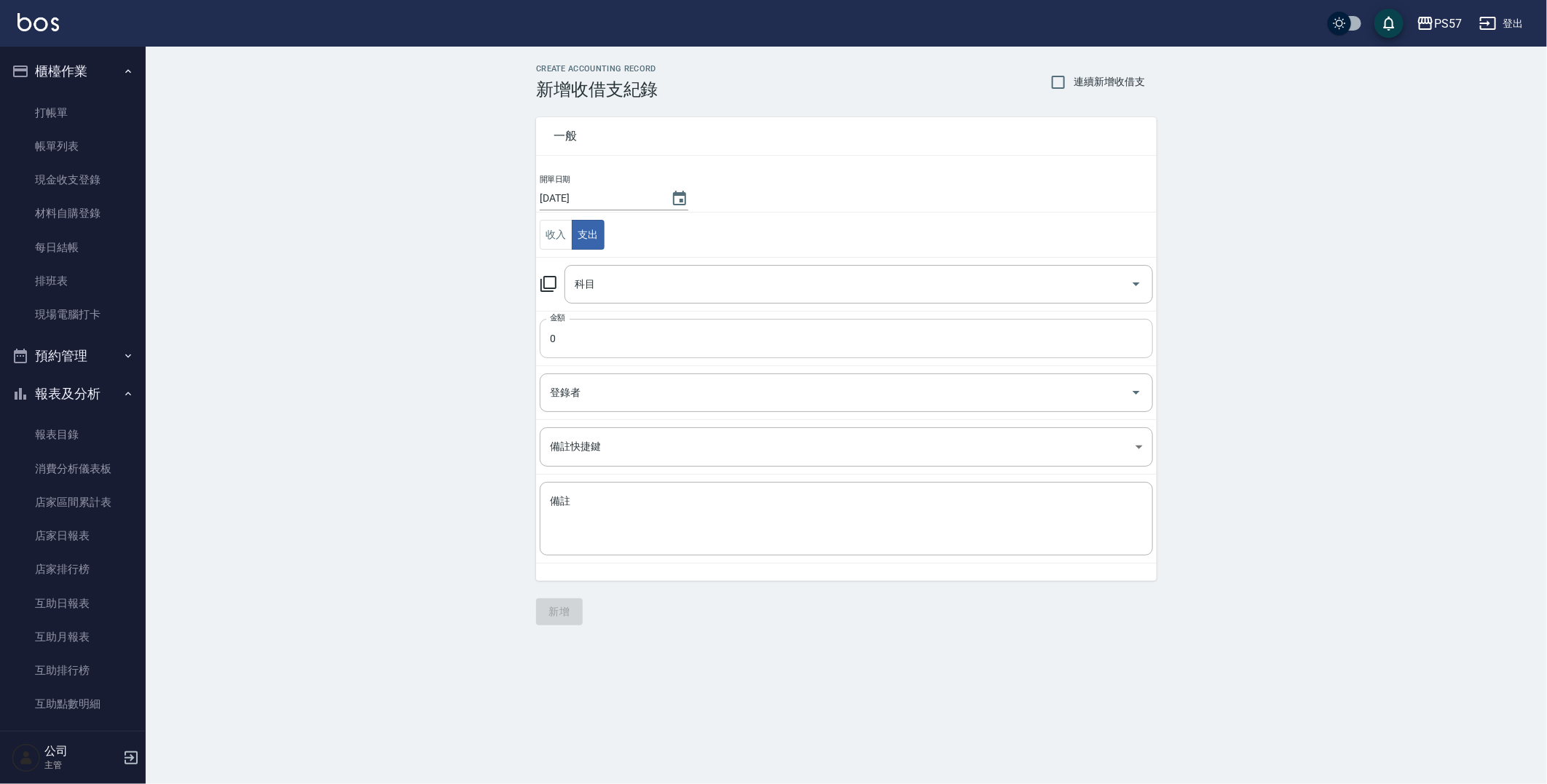 click on "0" at bounding box center [846, 338] 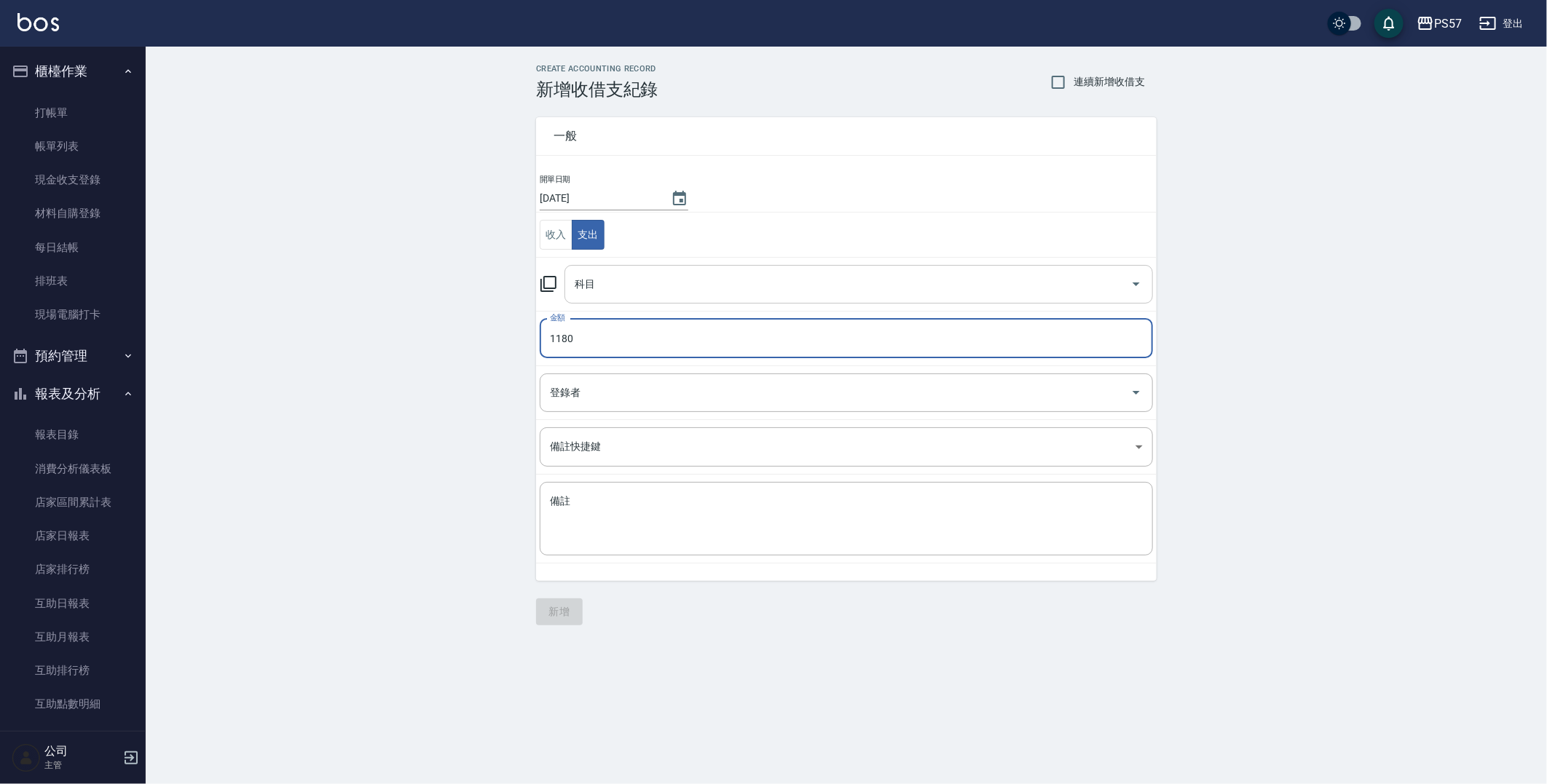 type on "1180" 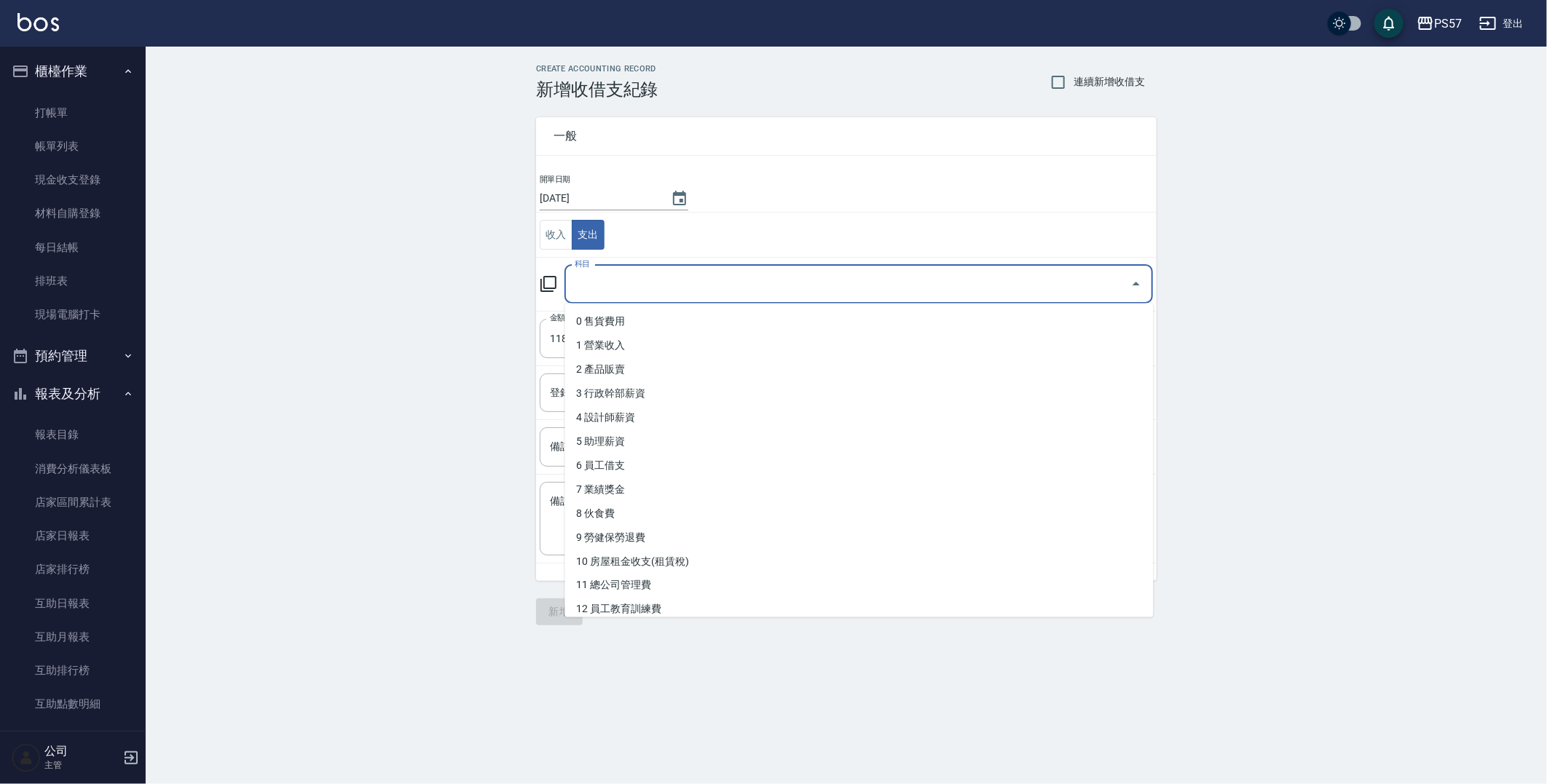 click on "科目" at bounding box center (848, 284) 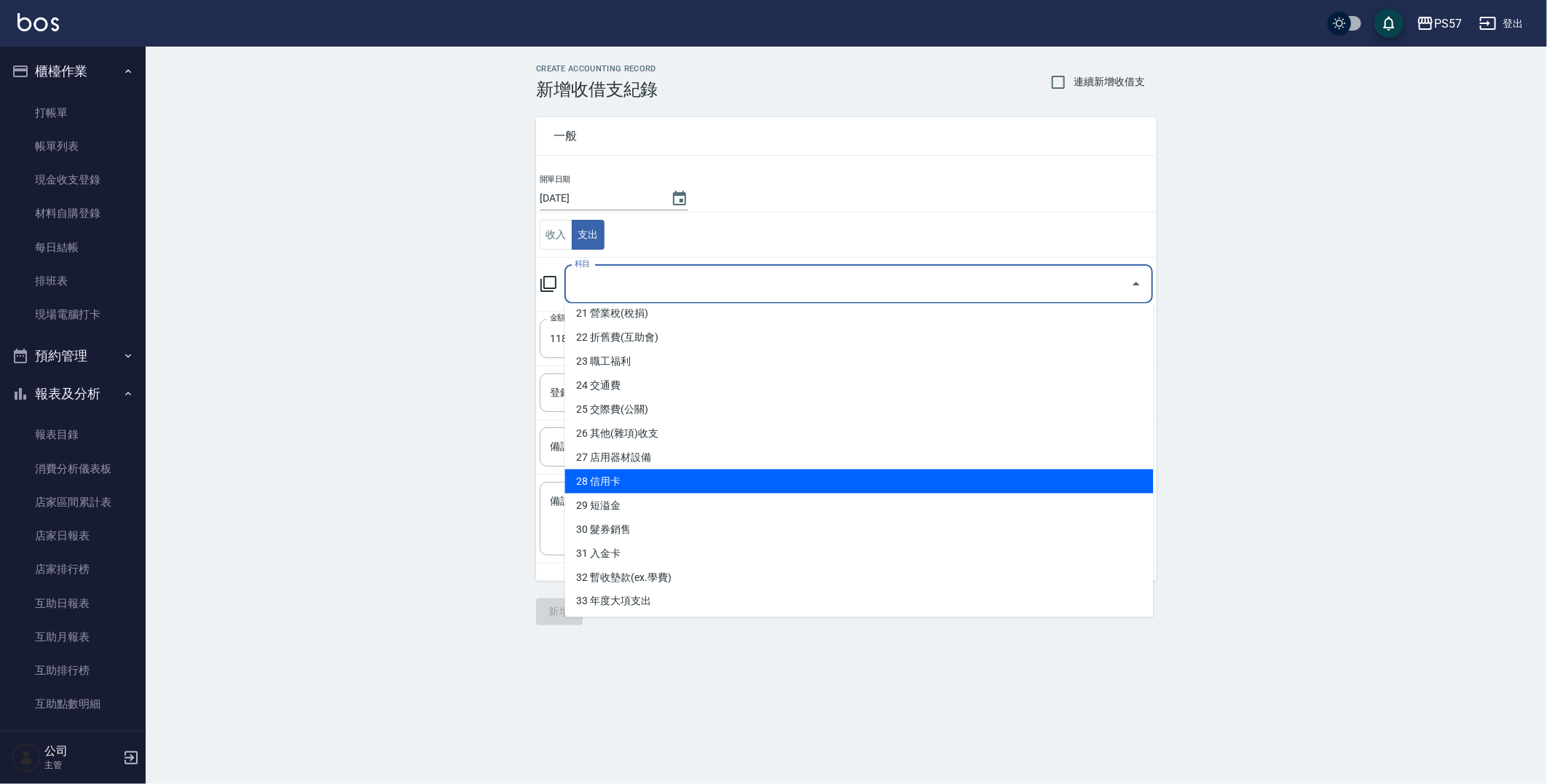 scroll, scrollTop: 448, scrollLeft: 0, axis: vertical 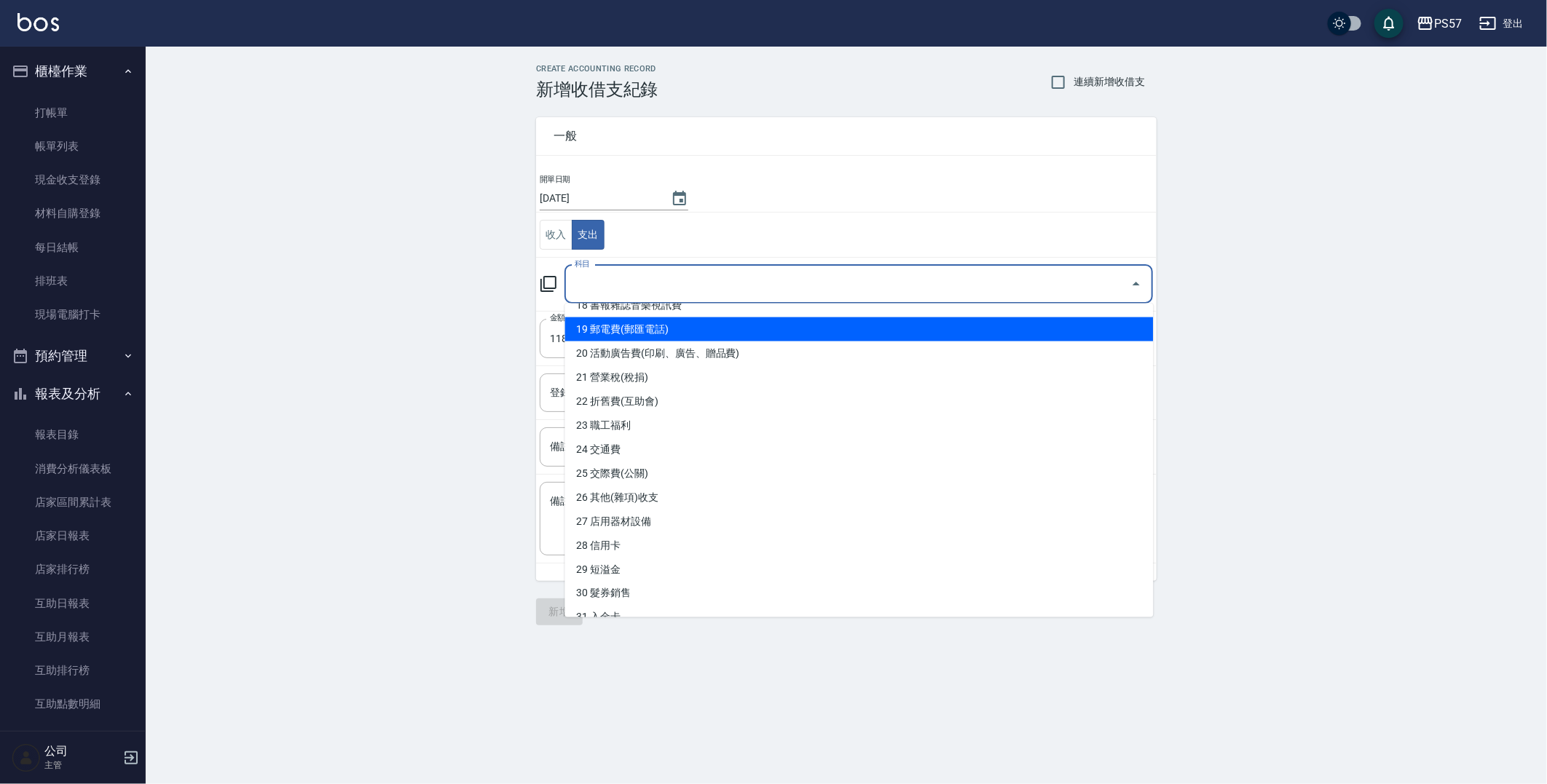 click on "19 郵電費(郵匯電話)" at bounding box center [859, 329] 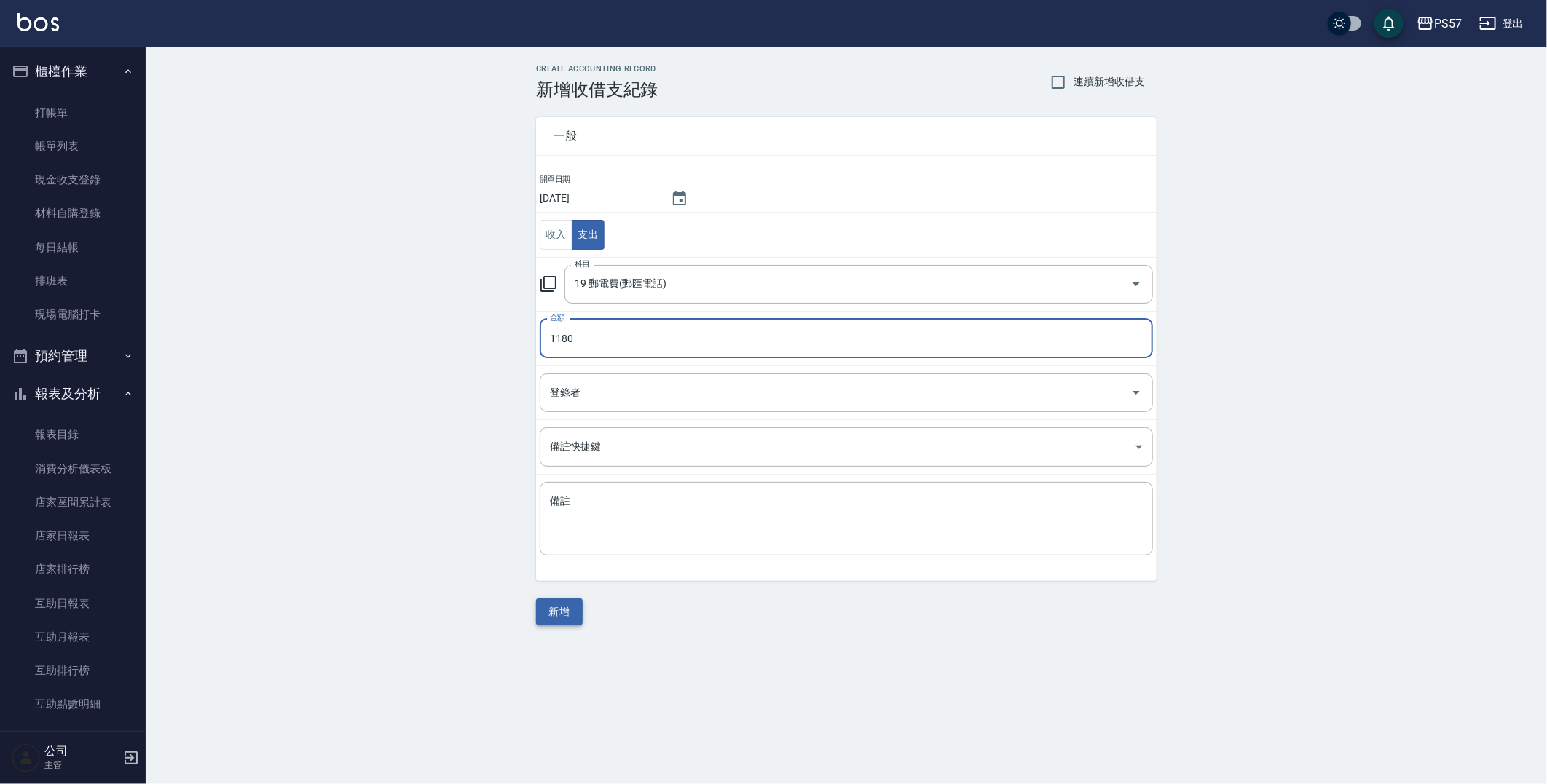 click on "新增" at bounding box center (559, 611) 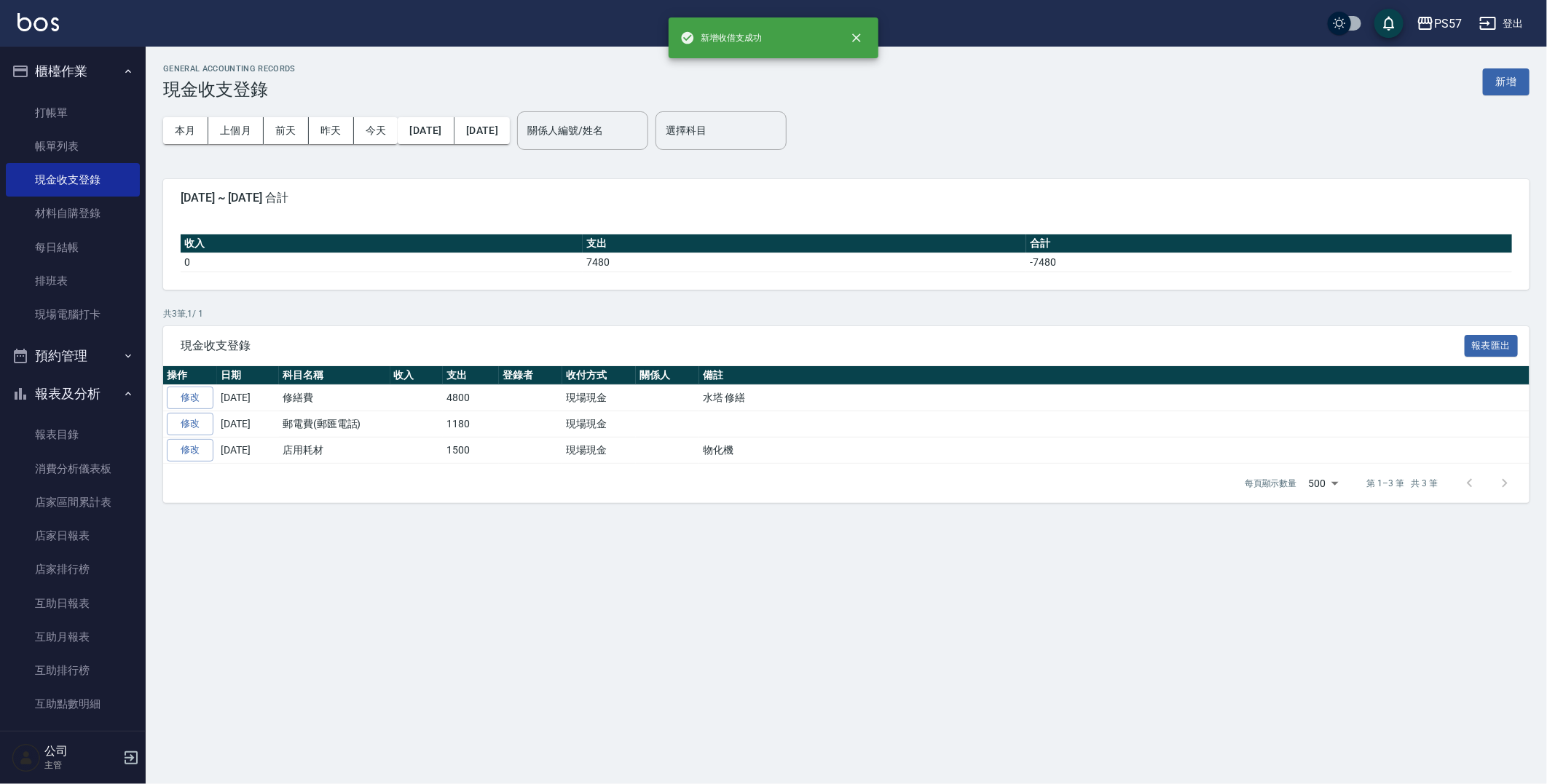 drag, startPoint x: 66, startPoint y: 421, endPoint x: 104, endPoint y: 384, distance: 53.037722 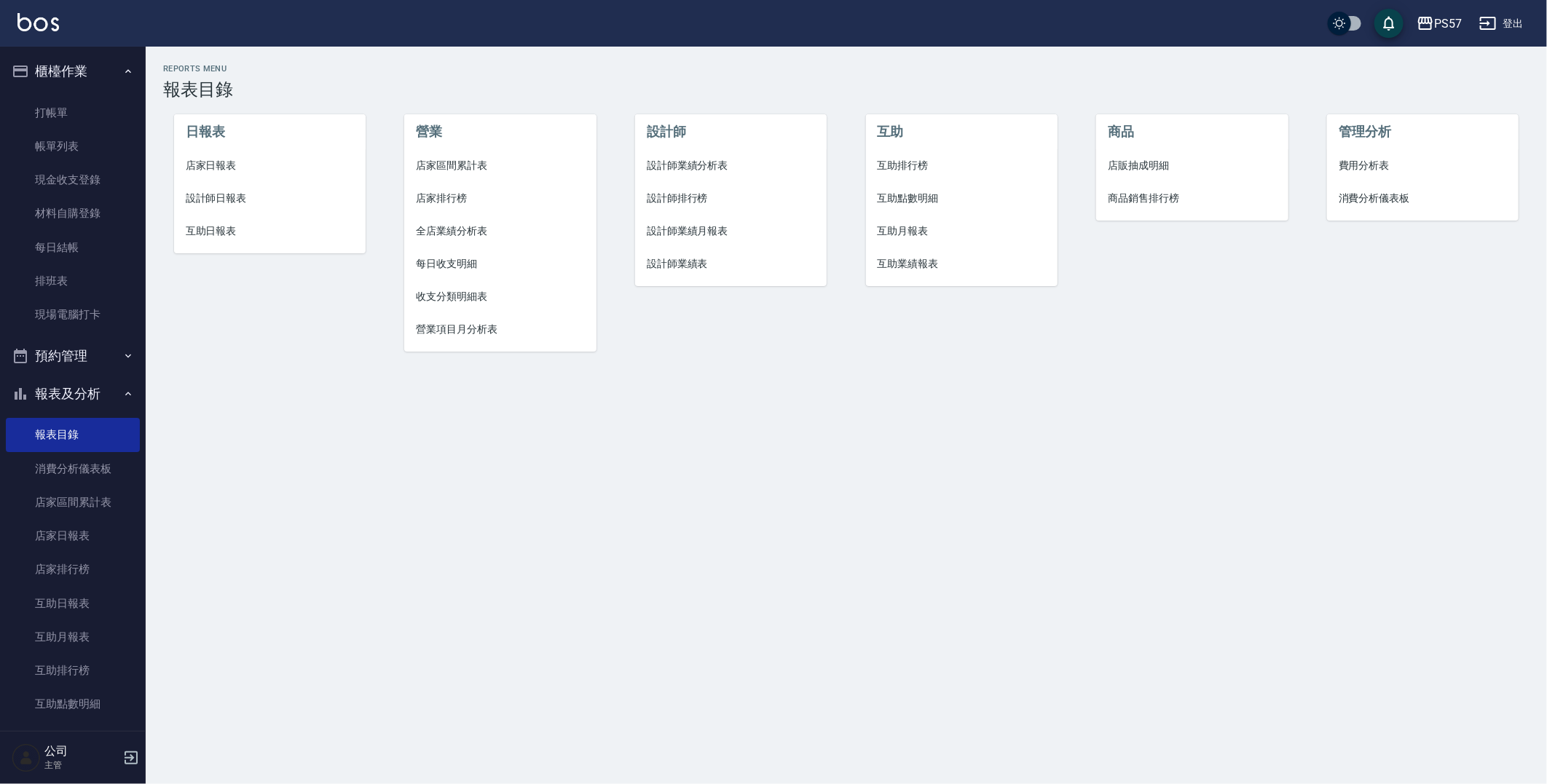 click on "店家日報表" at bounding box center (269, 165) 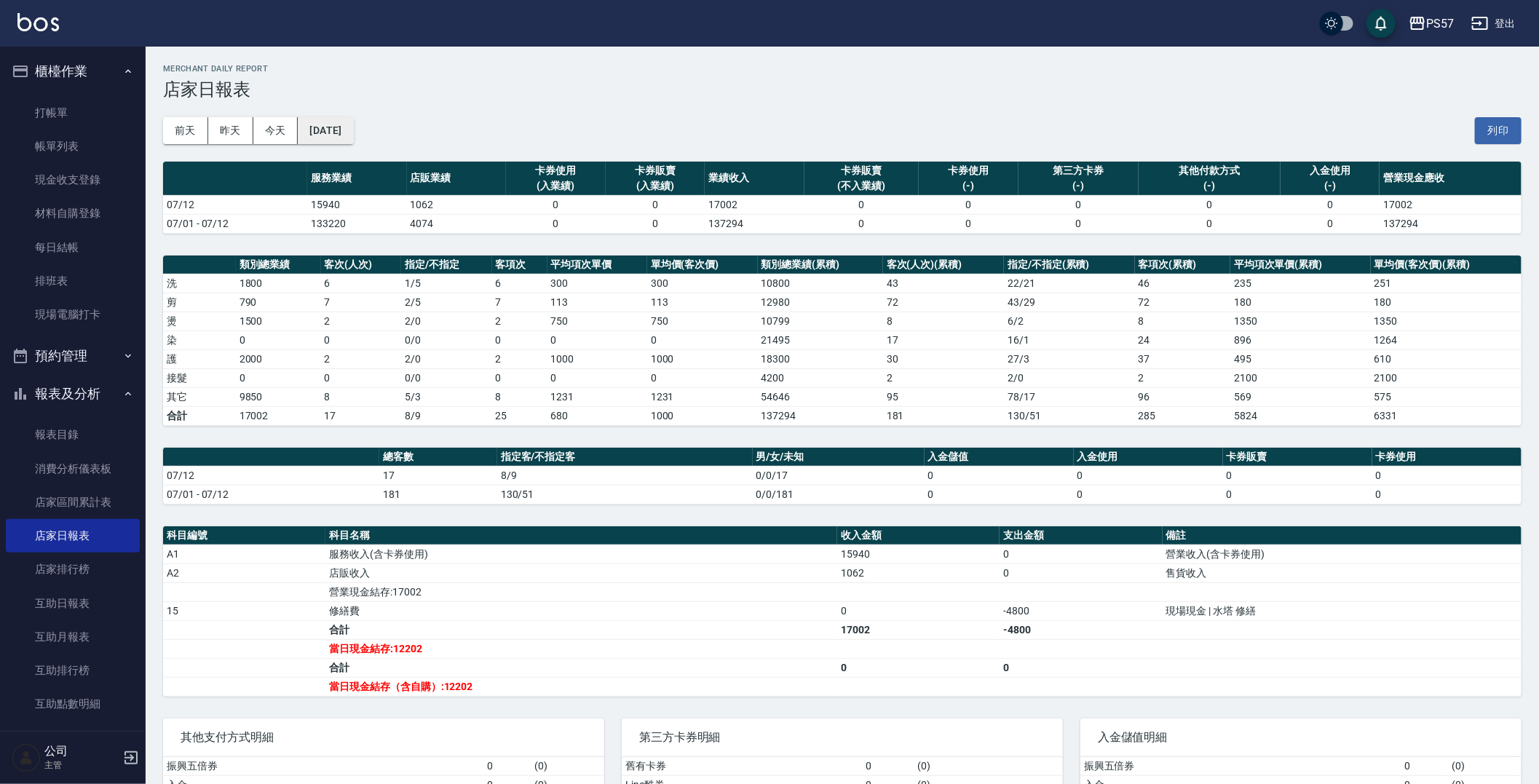 click on "[DATE]" at bounding box center [325, 130] 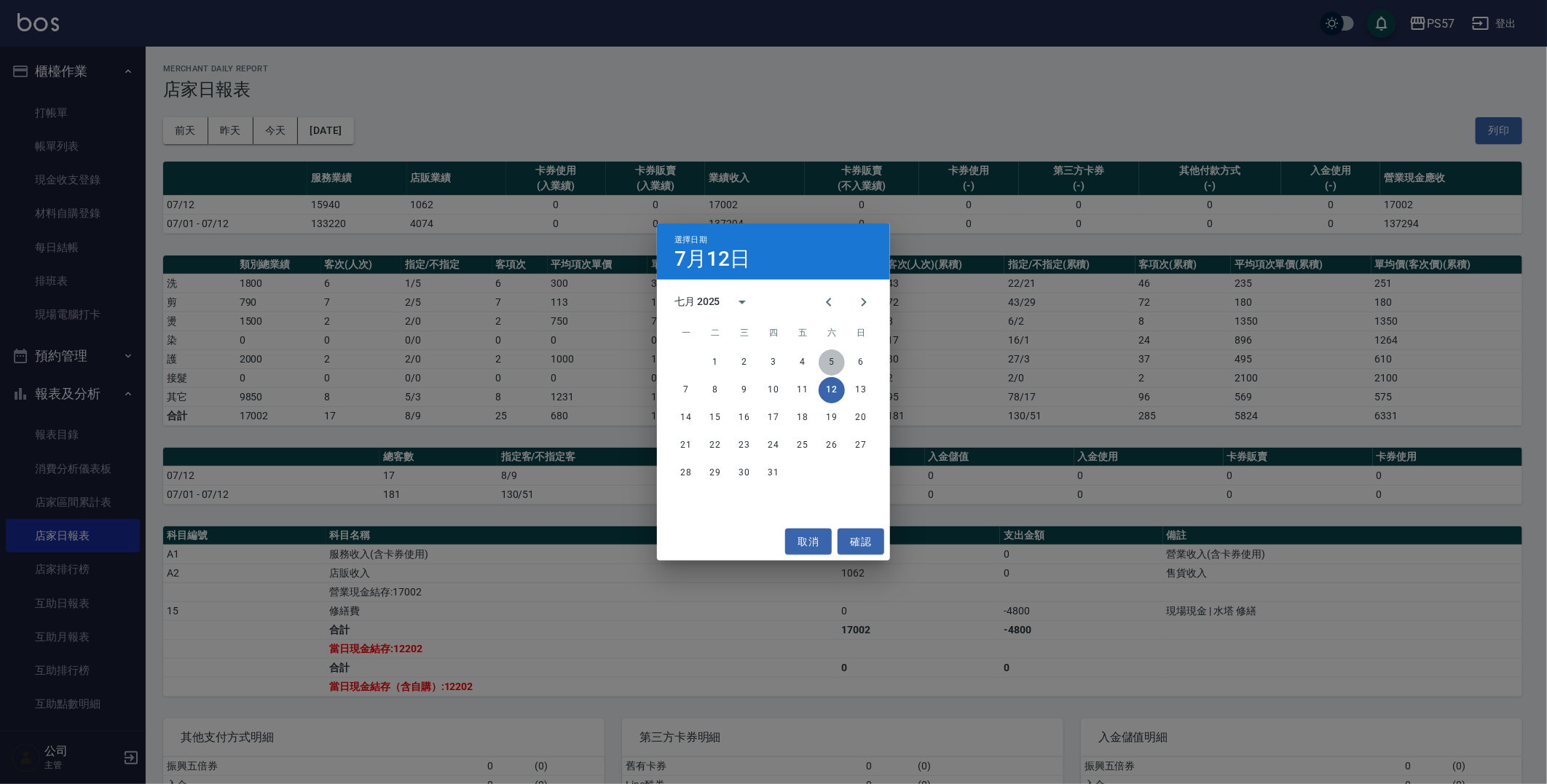 click on "5" at bounding box center (832, 363) 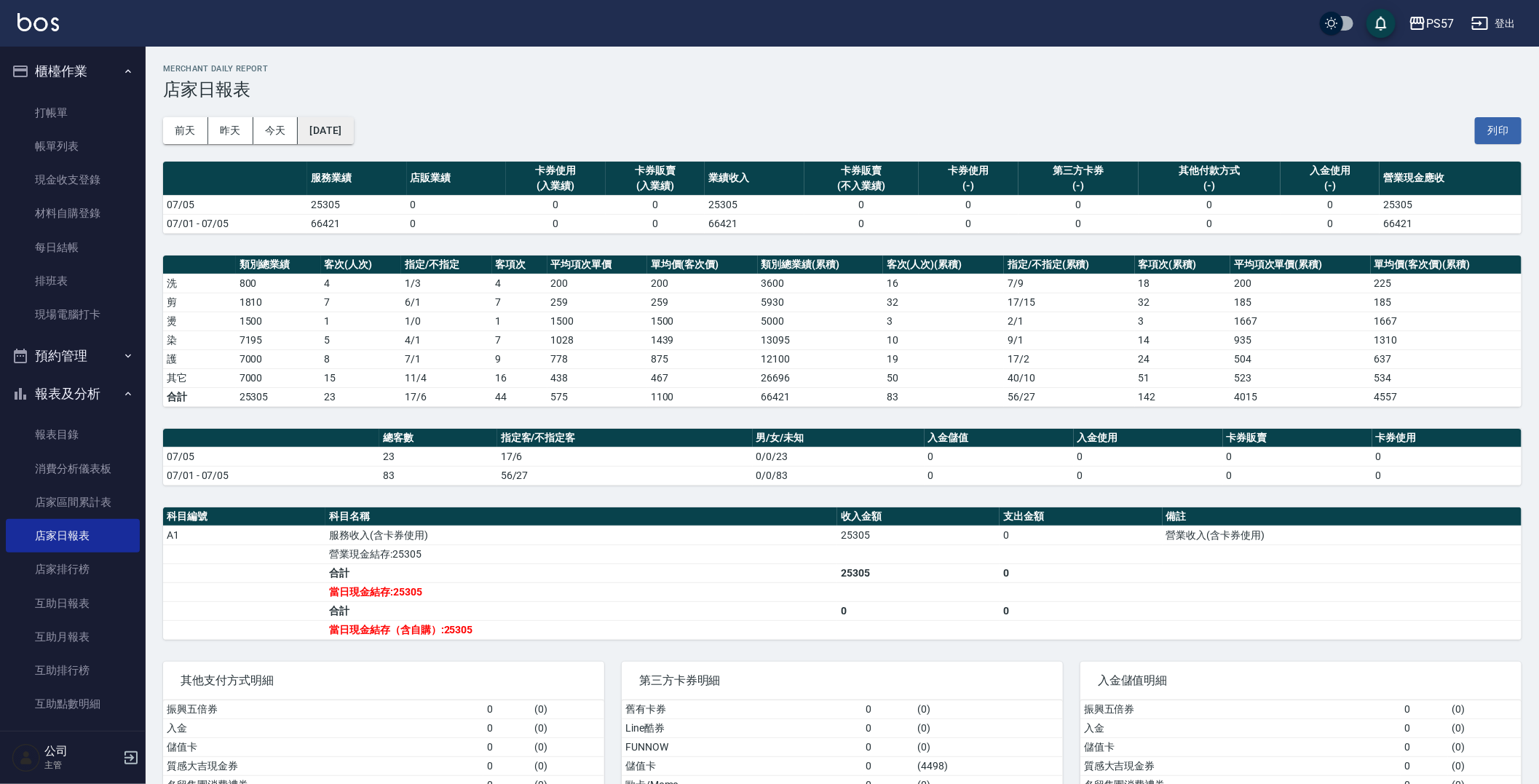 click on "[DATE]" at bounding box center (325, 130) 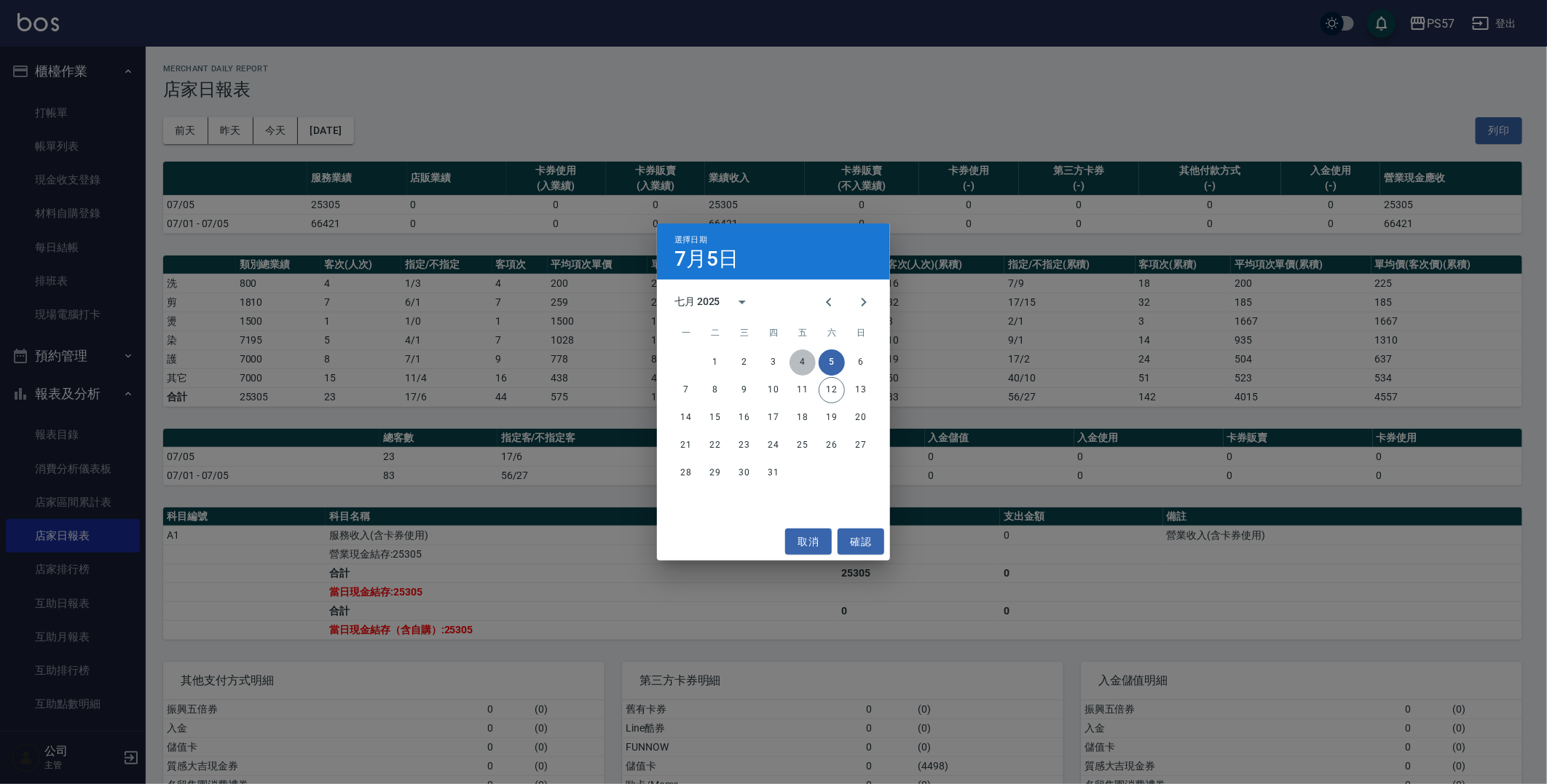 click on "4" at bounding box center [803, 363] 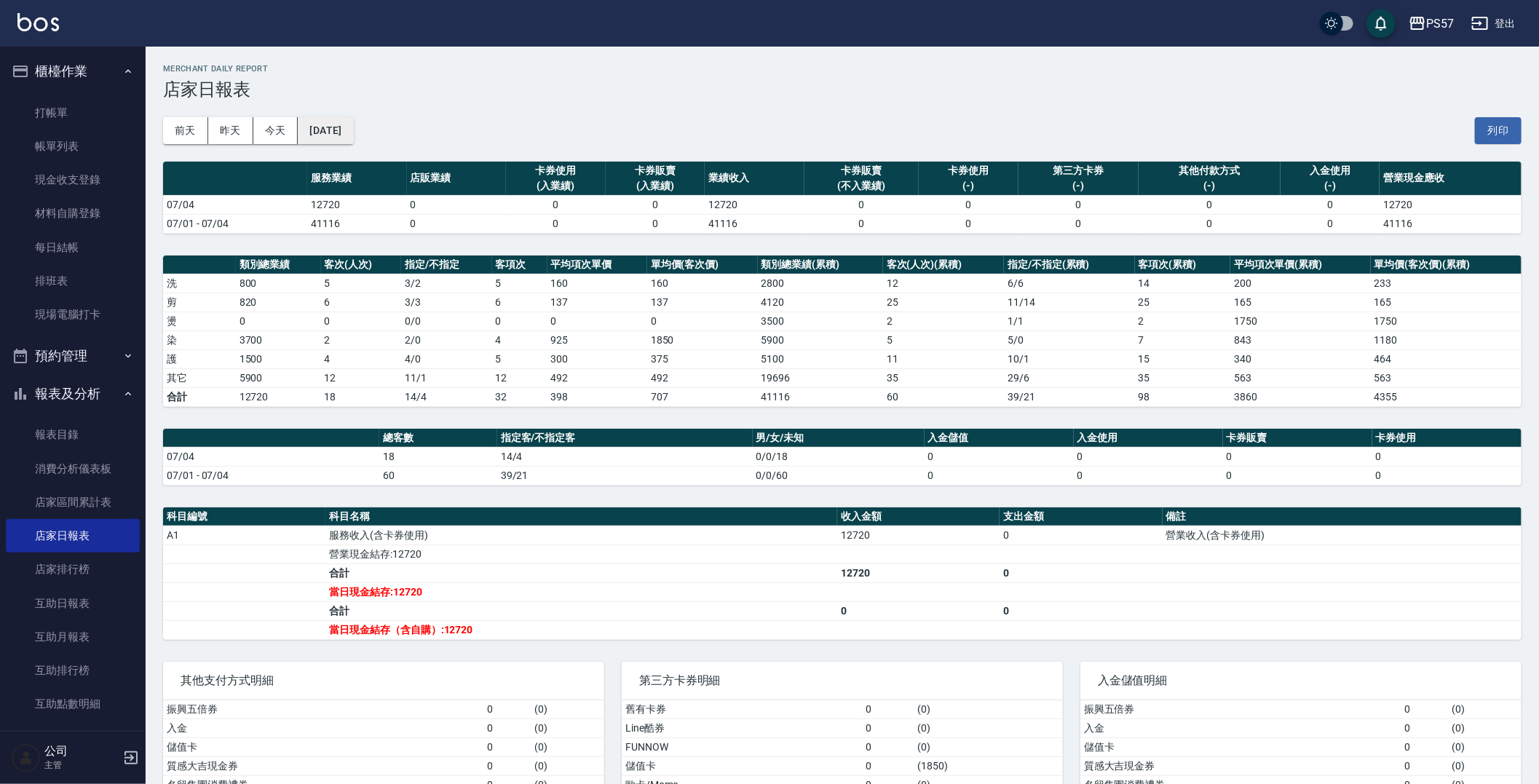click on "[DATE]" at bounding box center [325, 130] 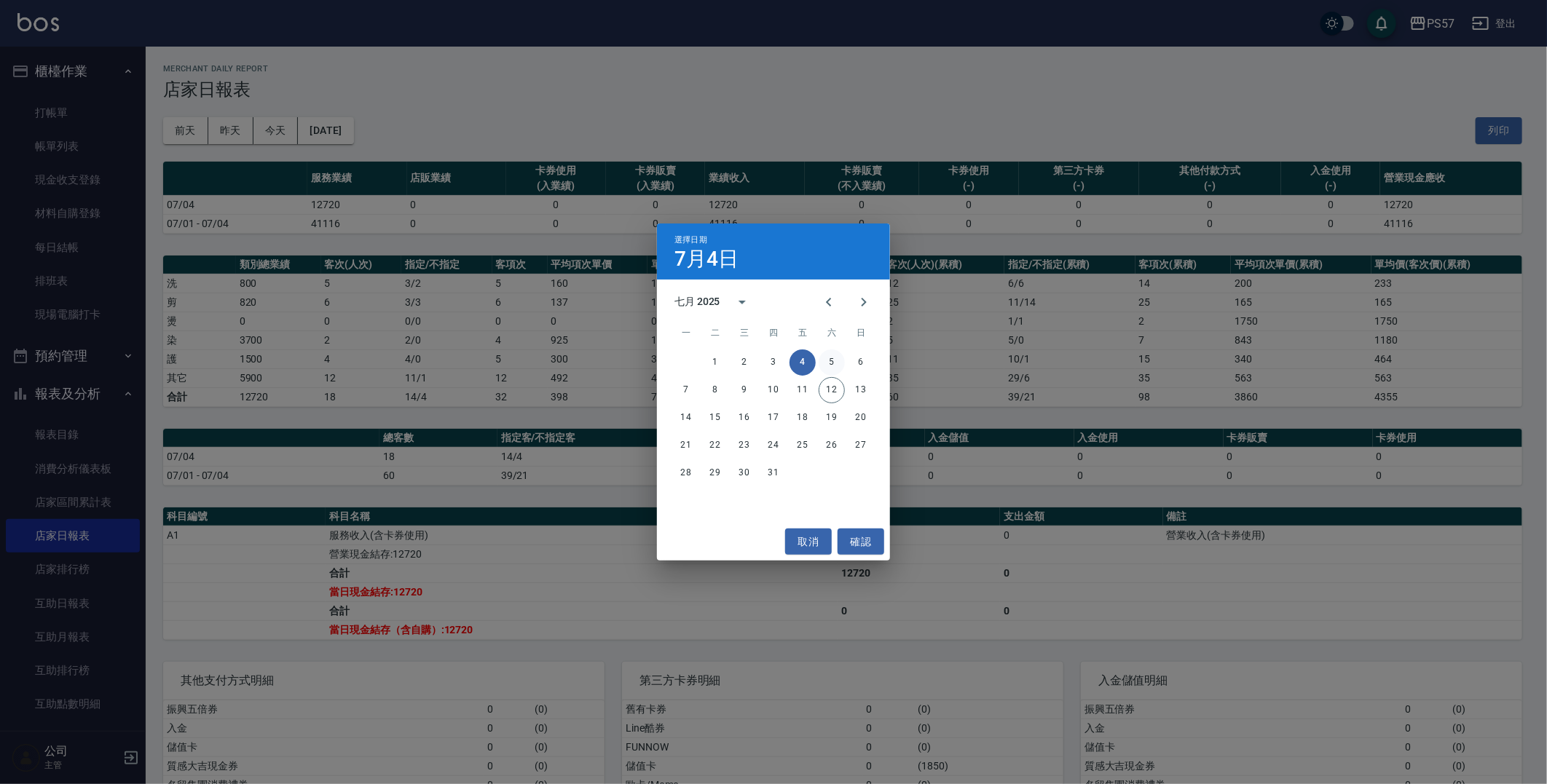 click on "5" at bounding box center (832, 363) 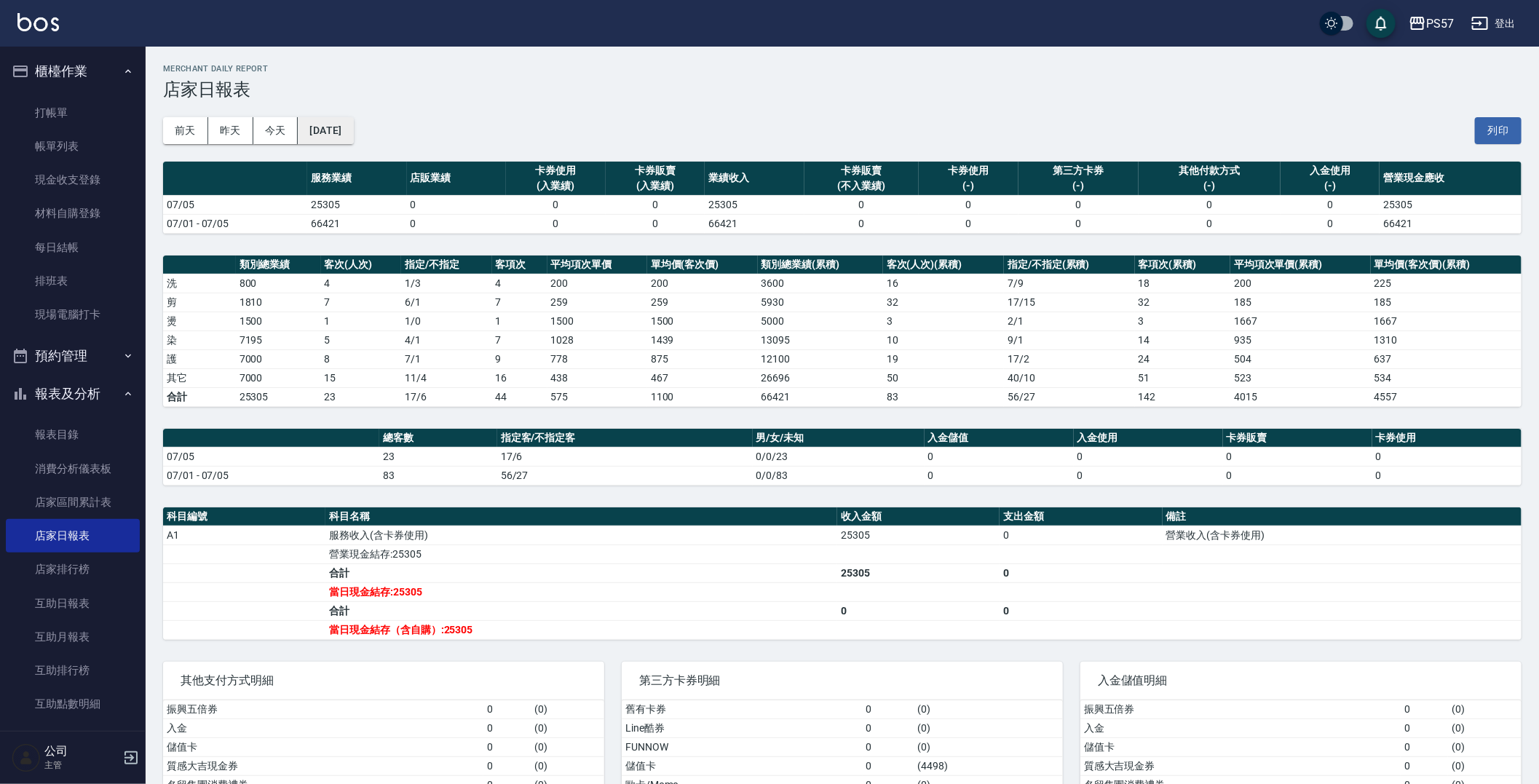 click on "[DATE]" at bounding box center [325, 130] 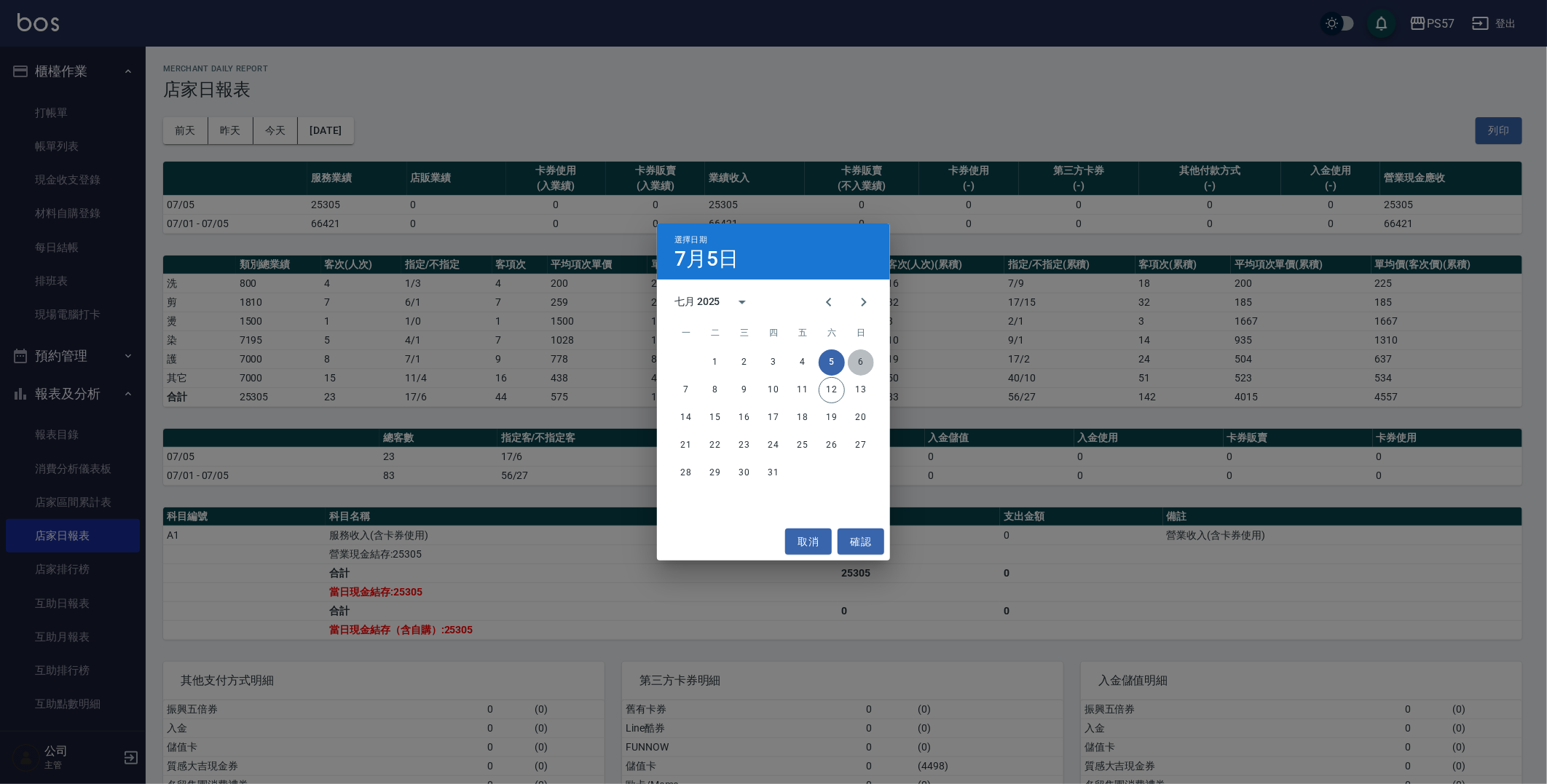 click on "6" at bounding box center [861, 363] 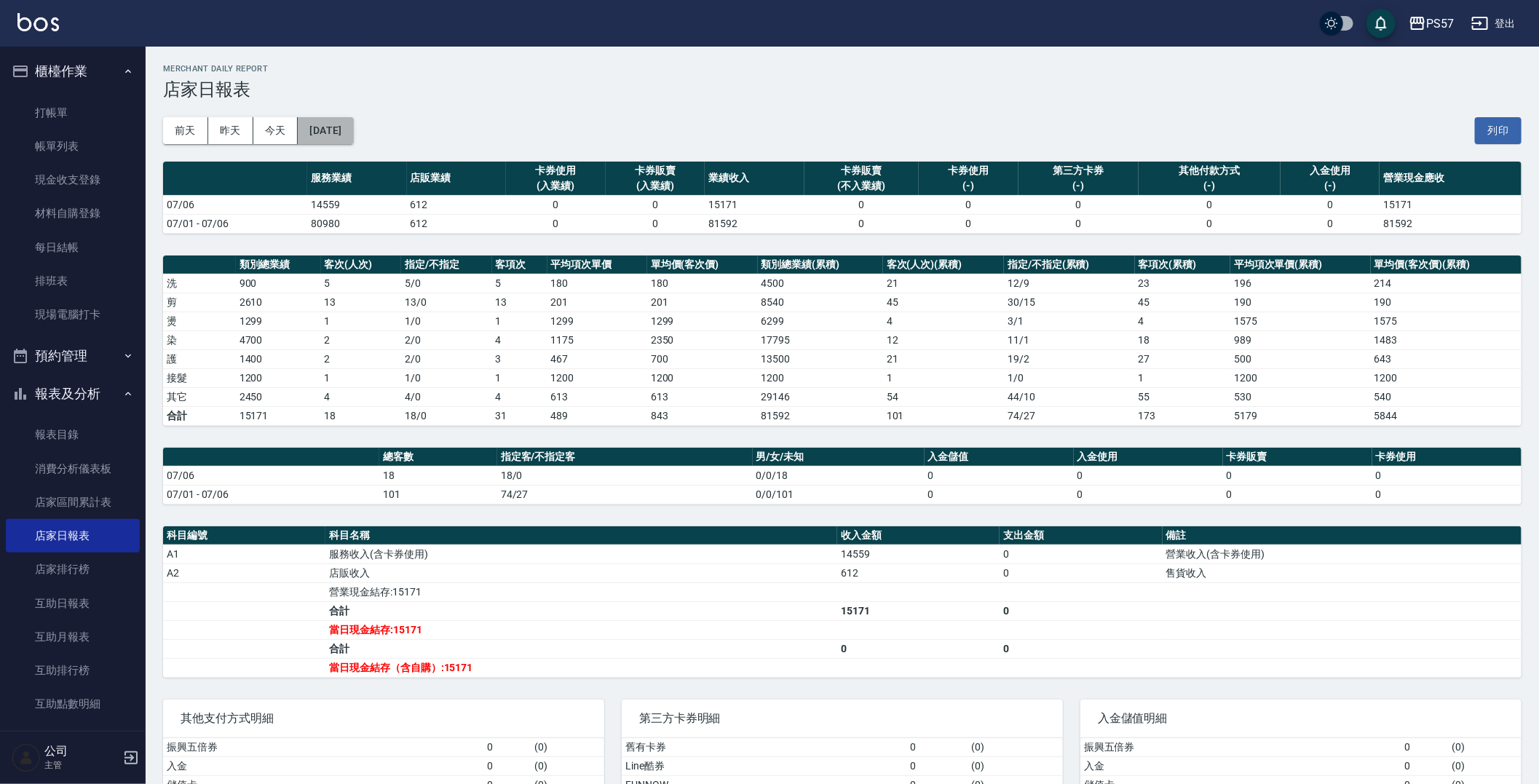 click on "[DATE]" at bounding box center (325, 130) 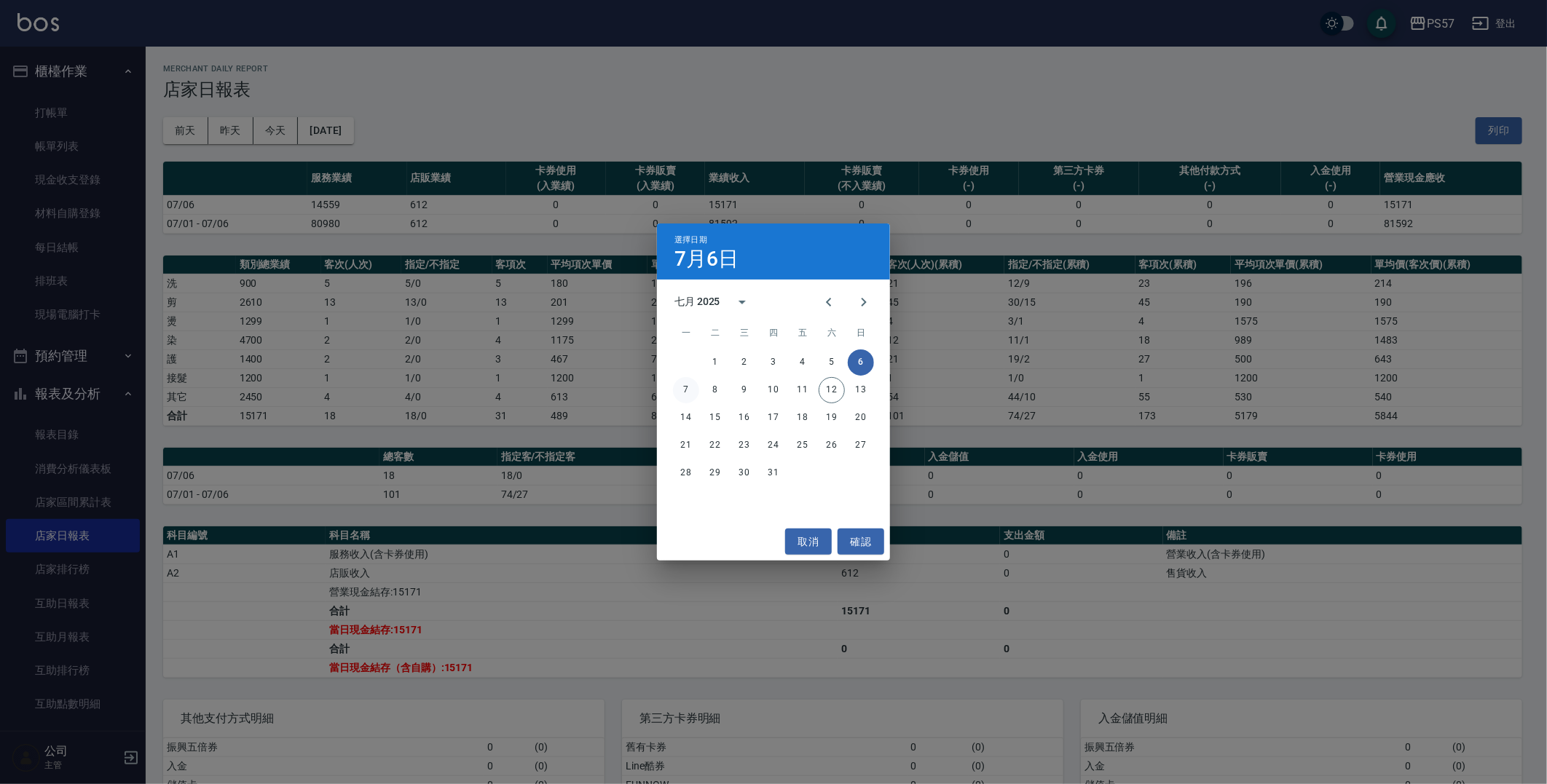 click on "7" at bounding box center [686, 390] 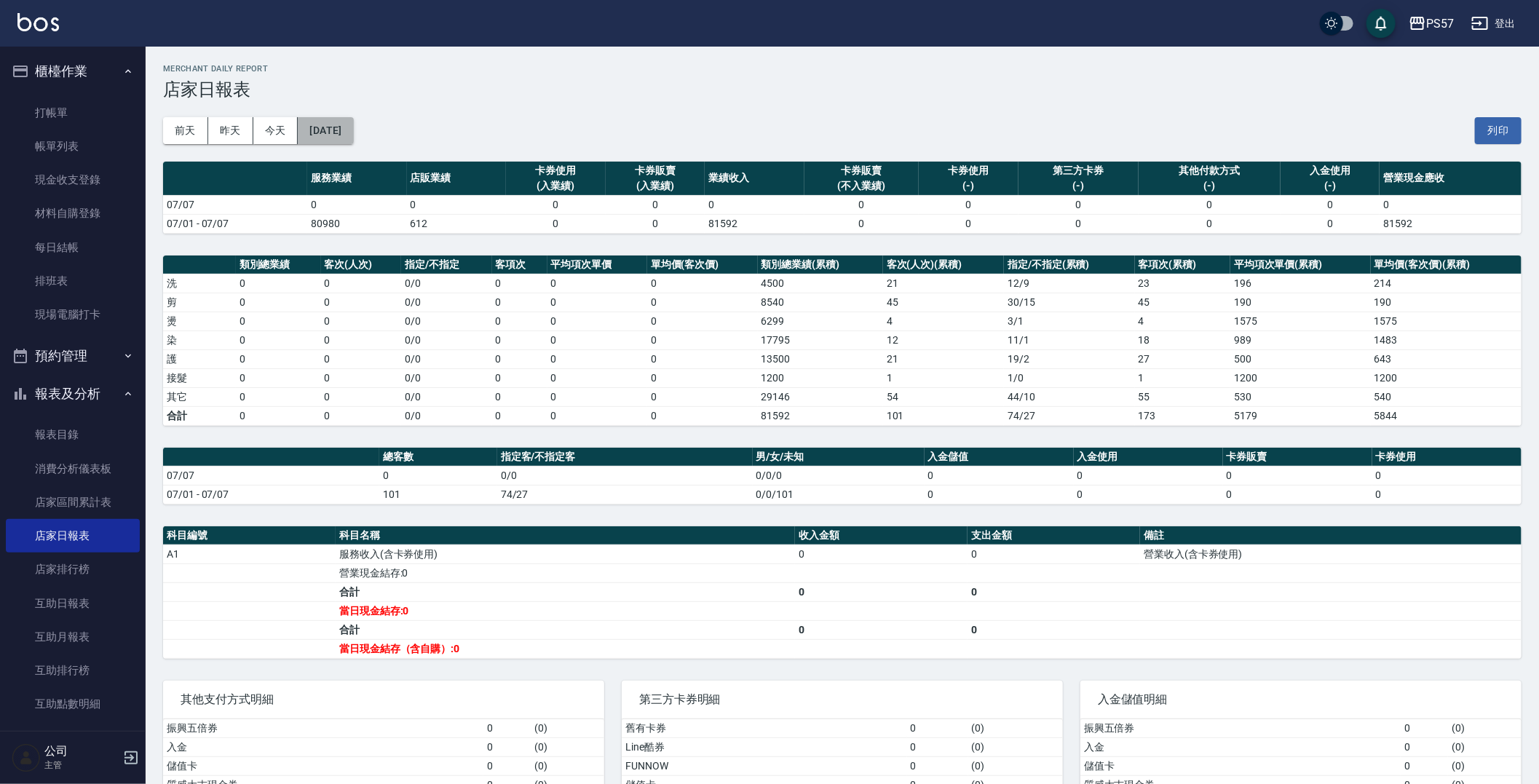 click on "[DATE]" at bounding box center (325, 130) 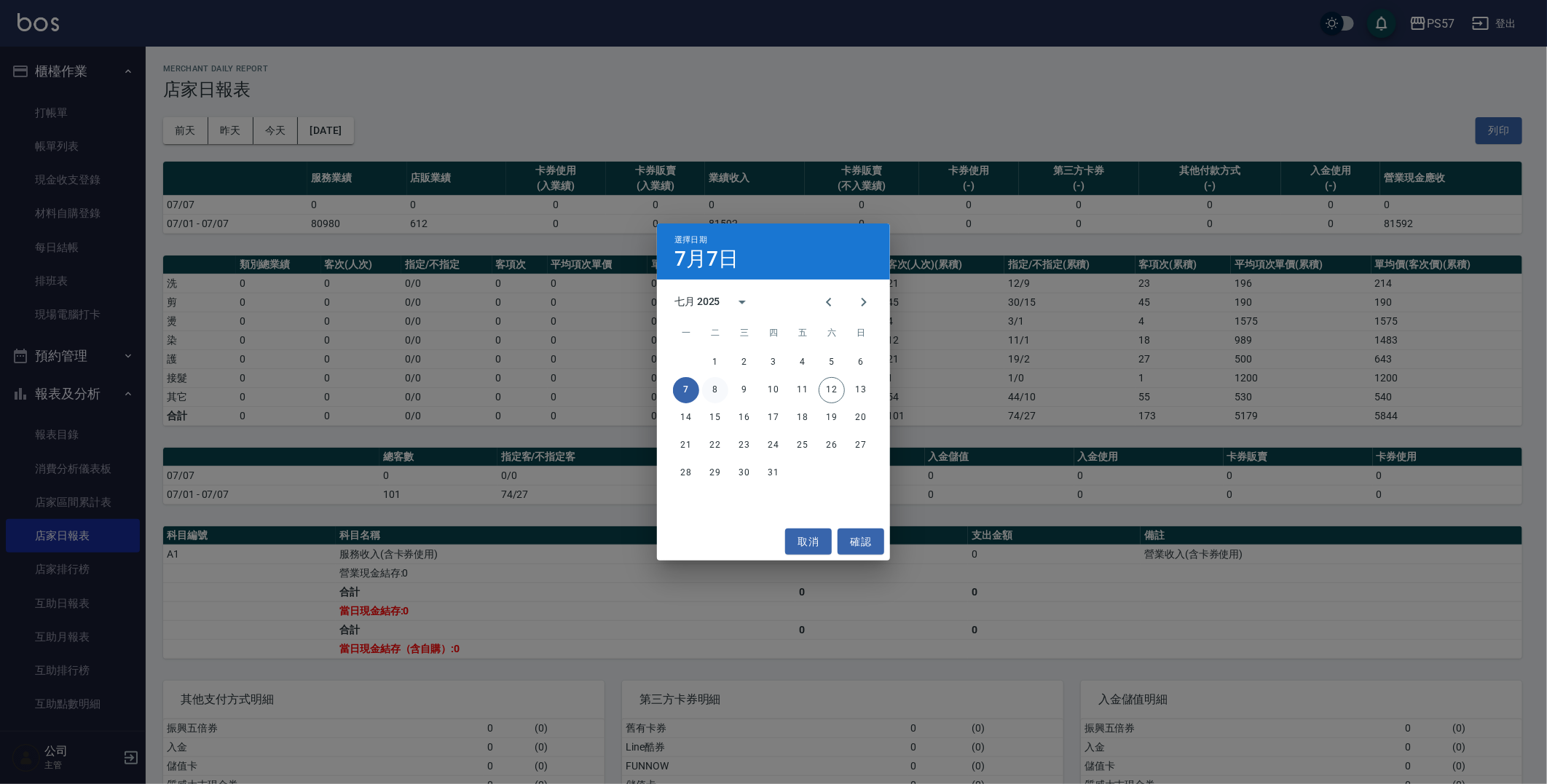 click on "8" at bounding box center (715, 390) 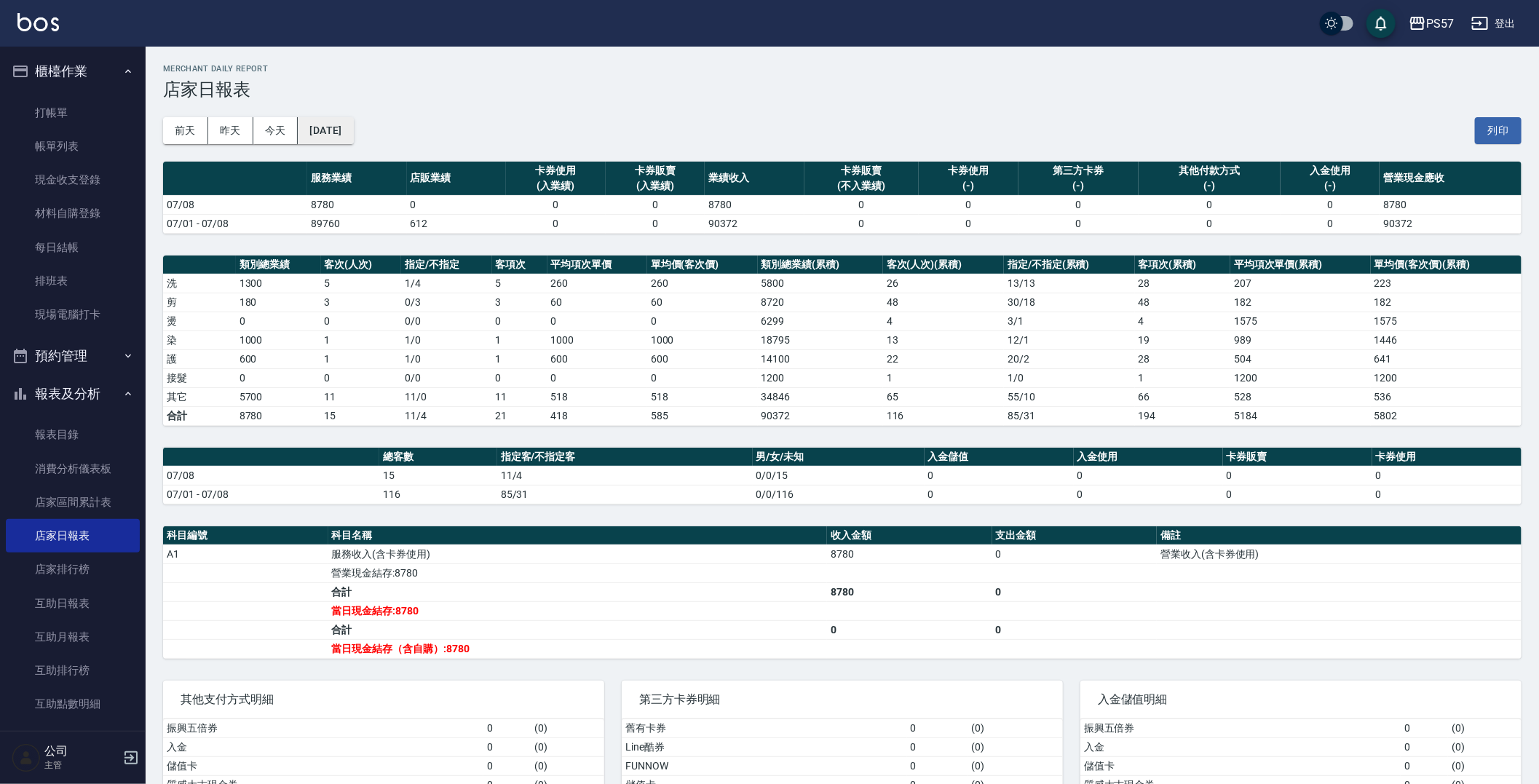 click on "[DATE]" at bounding box center (325, 130) 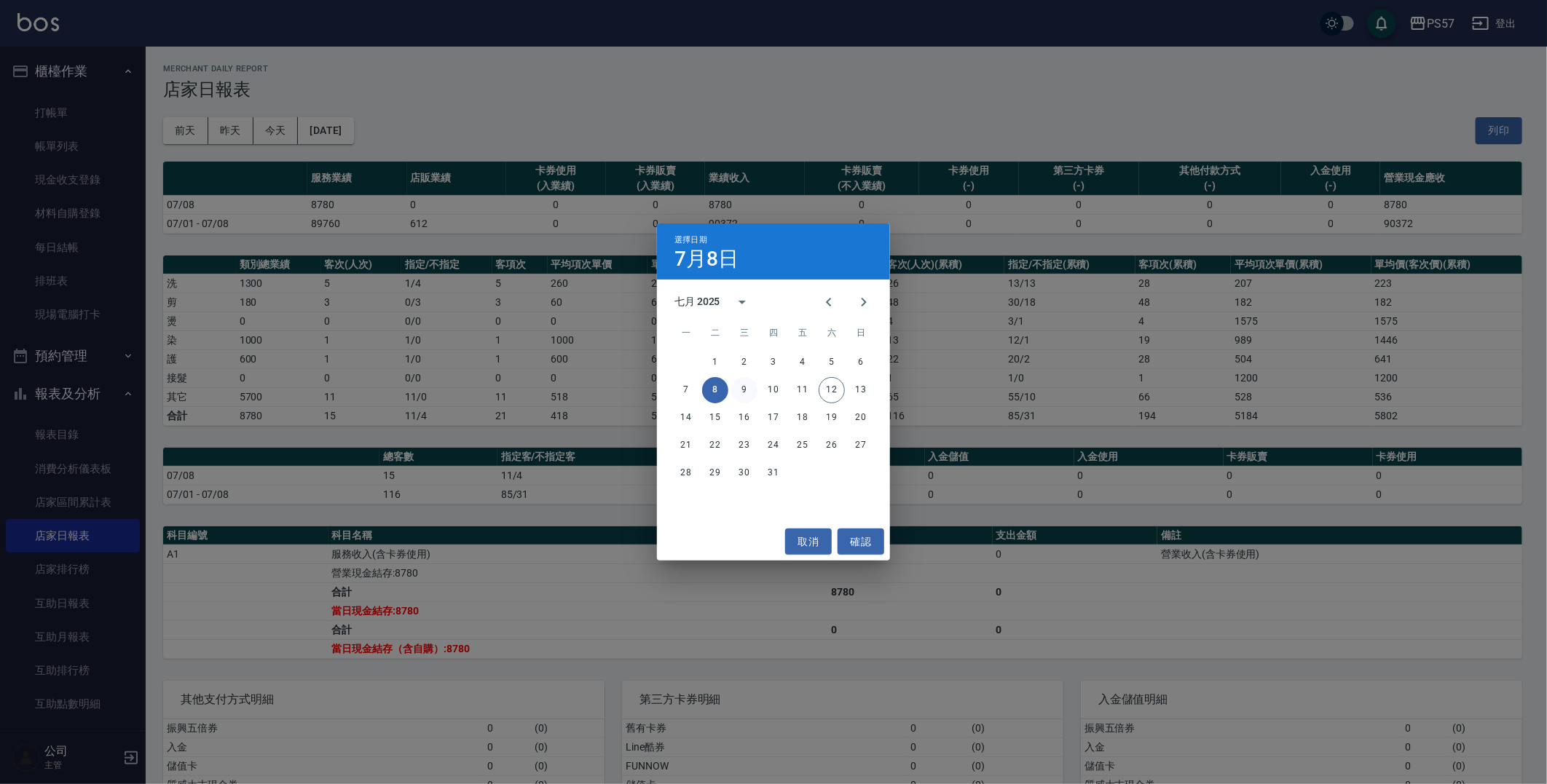 click on "9" at bounding box center [744, 390] 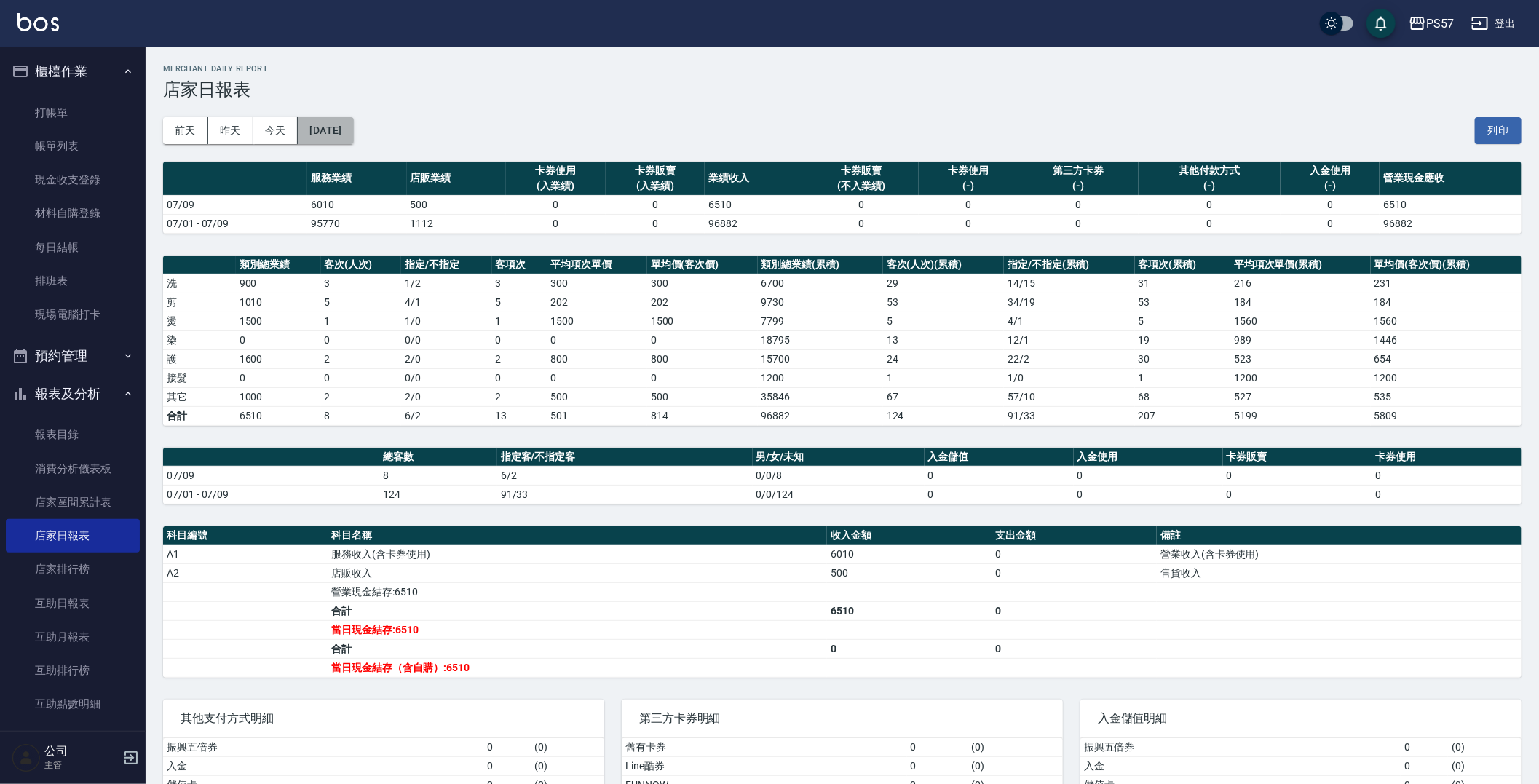 click on "[DATE]" at bounding box center [325, 130] 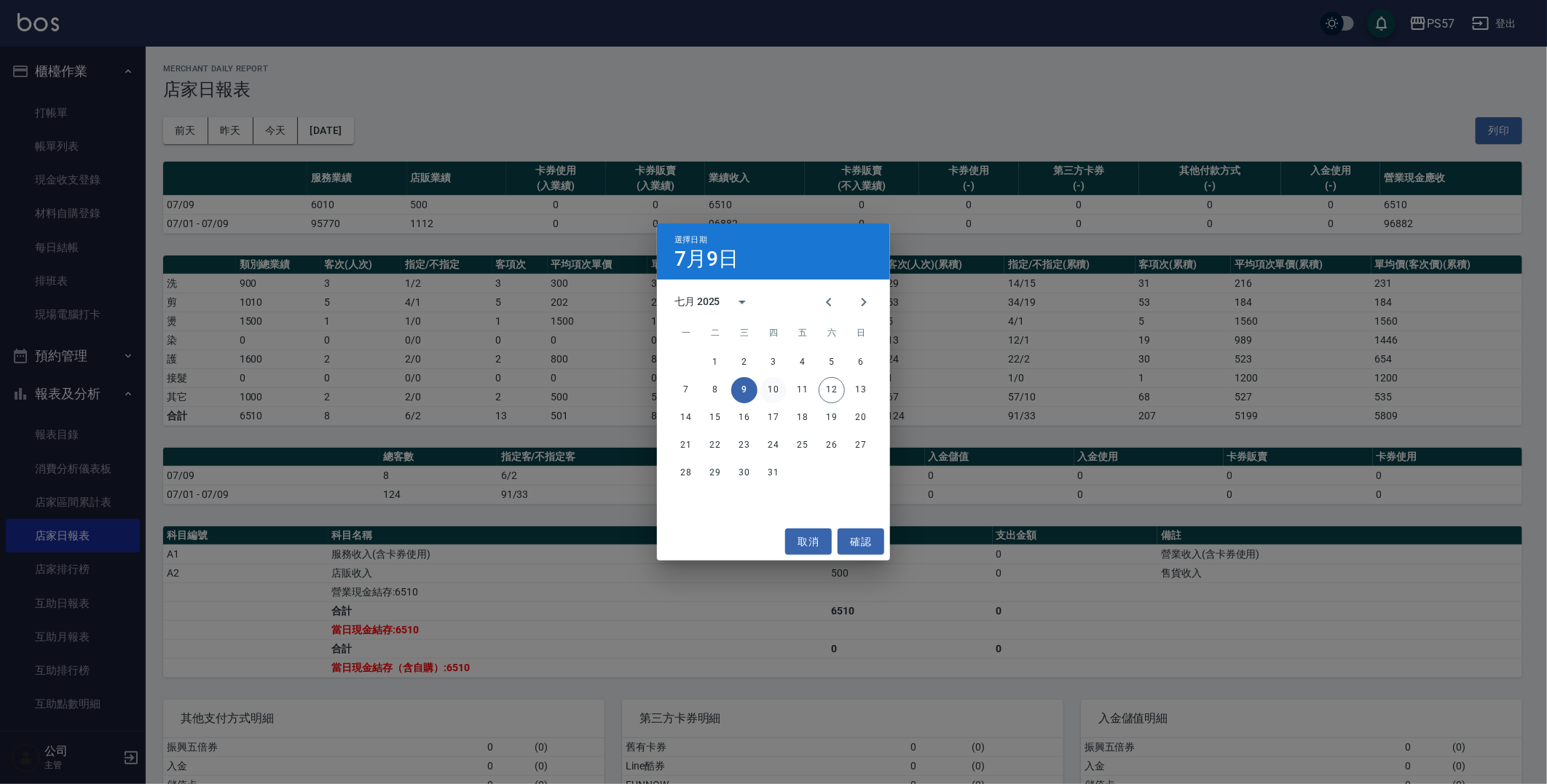 click on "10" at bounding box center (774, 390) 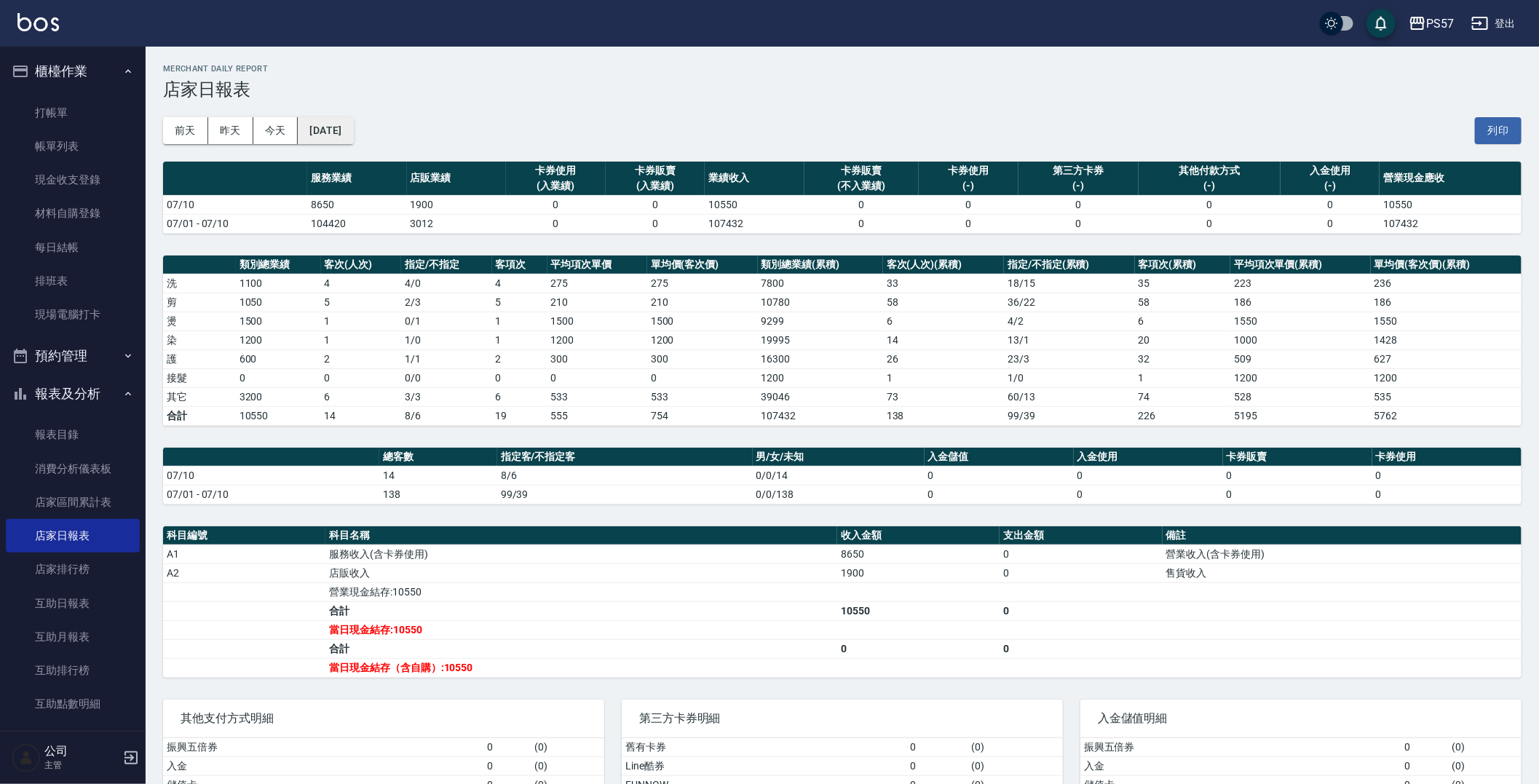 click on "[DATE]" at bounding box center [325, 130] 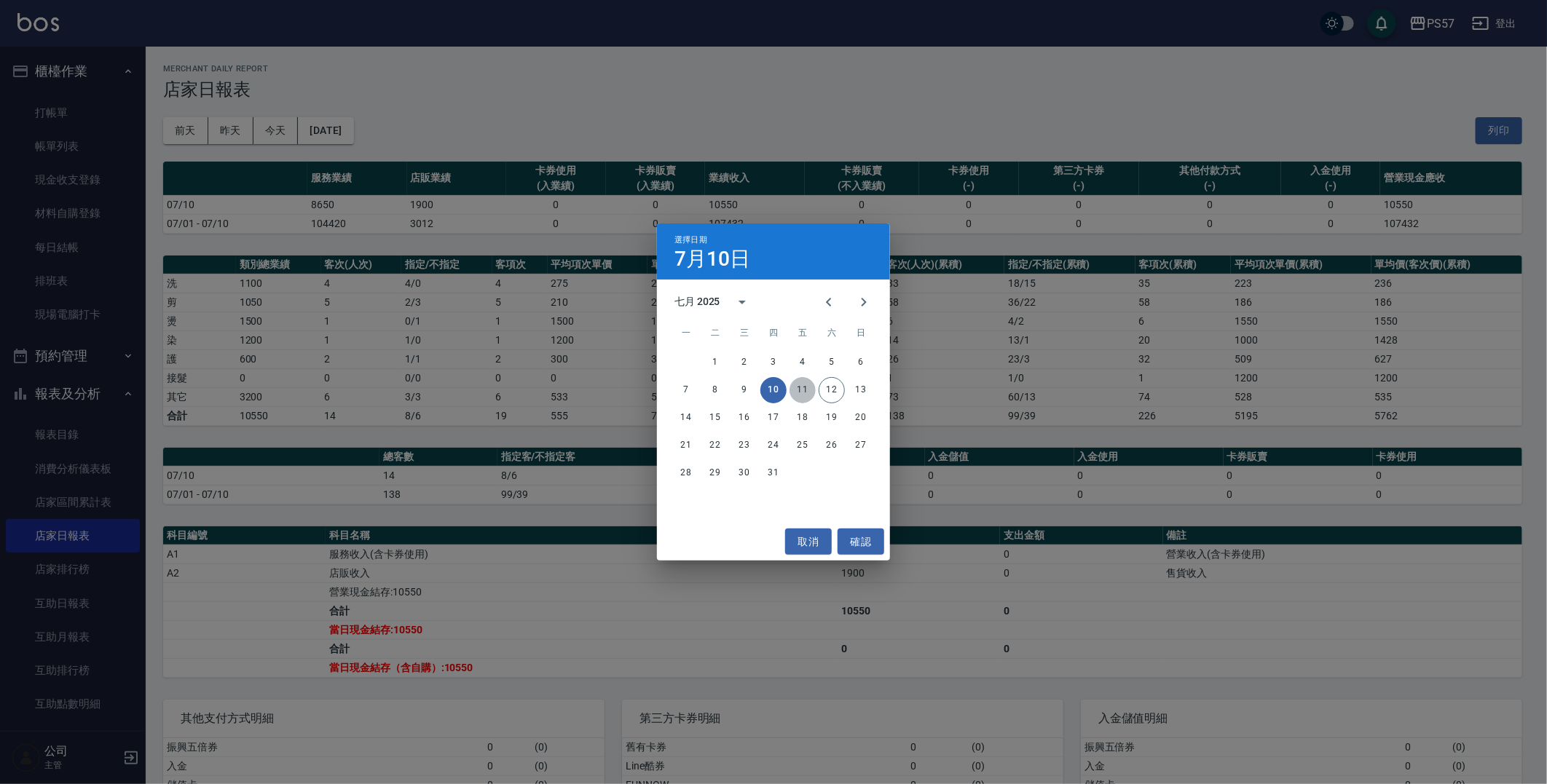 click on "11" at bounding box center [803, 390] 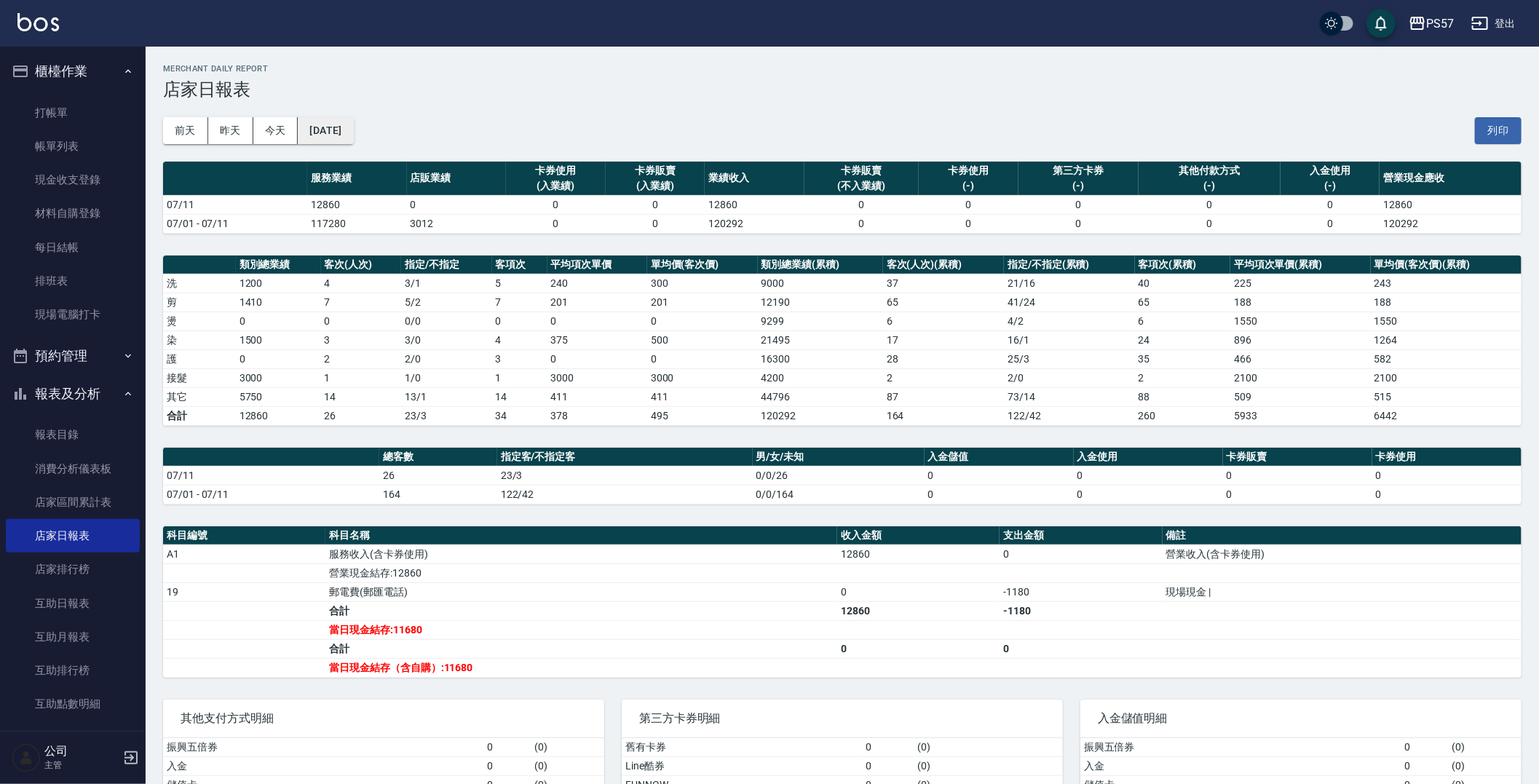 click on "[DATE]" at bounding box center [325, 130] 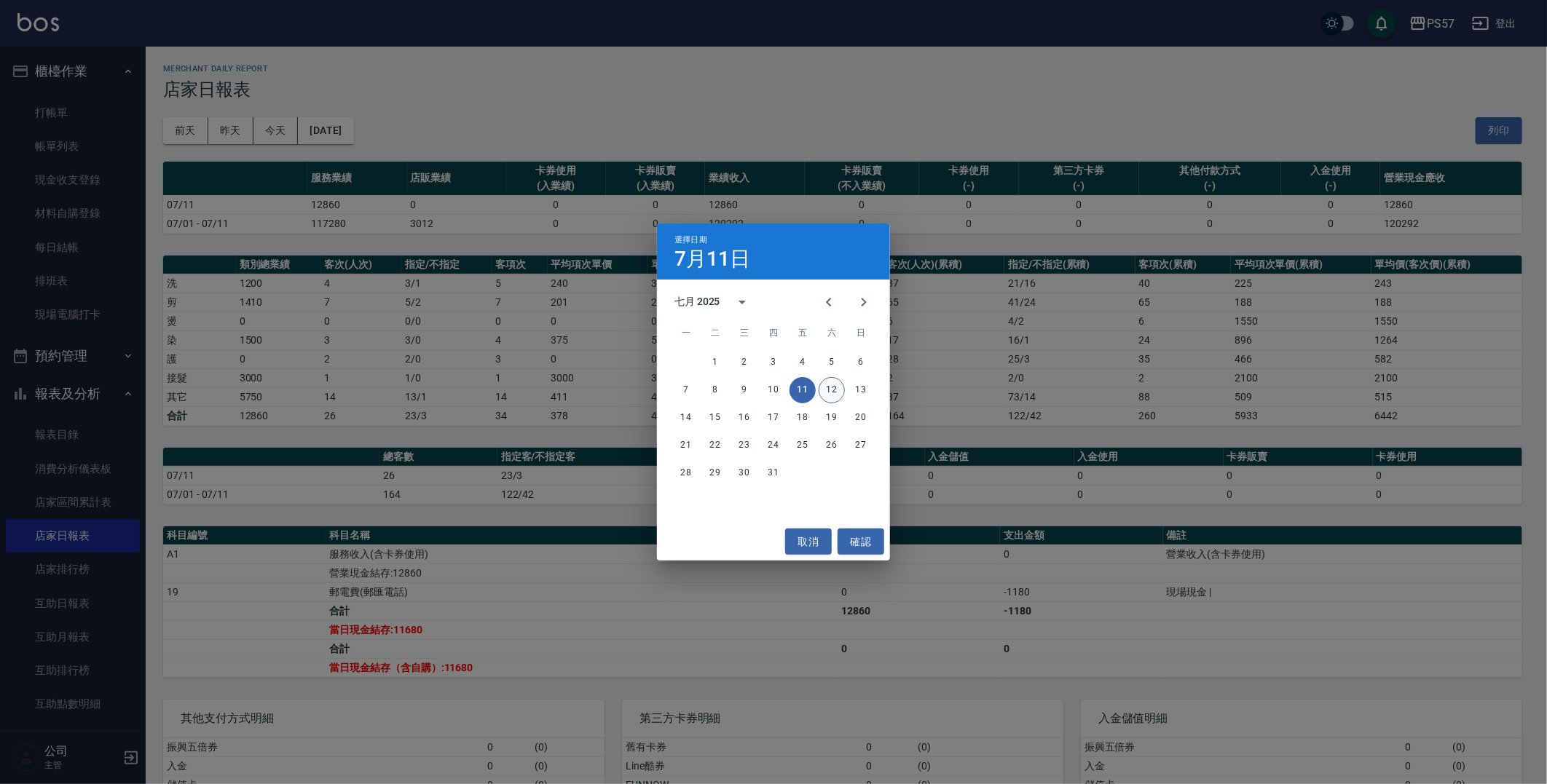 click on "12" at bounding box center (832, 390) 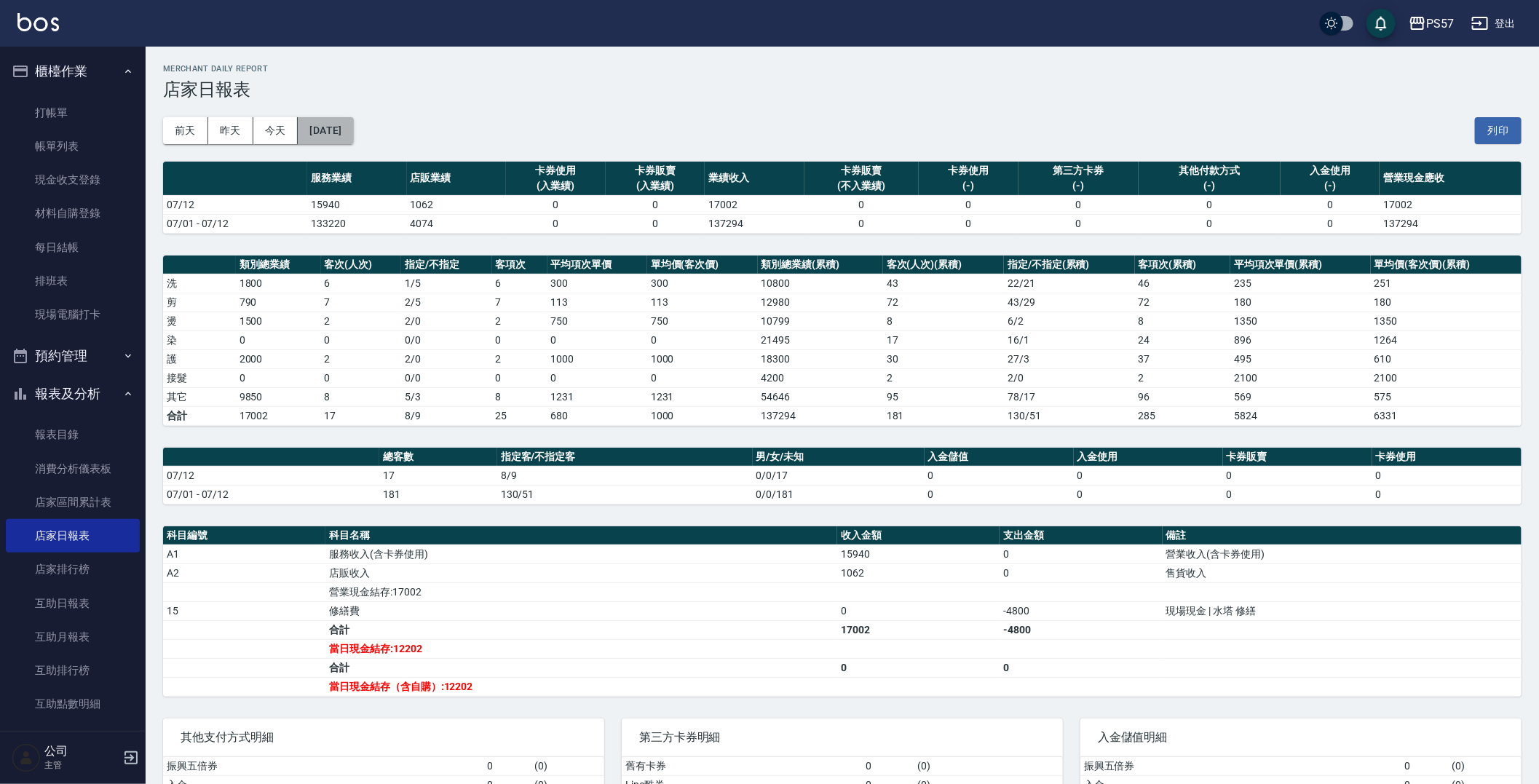 click on "[DATE]" at bounding box center (325, 130) 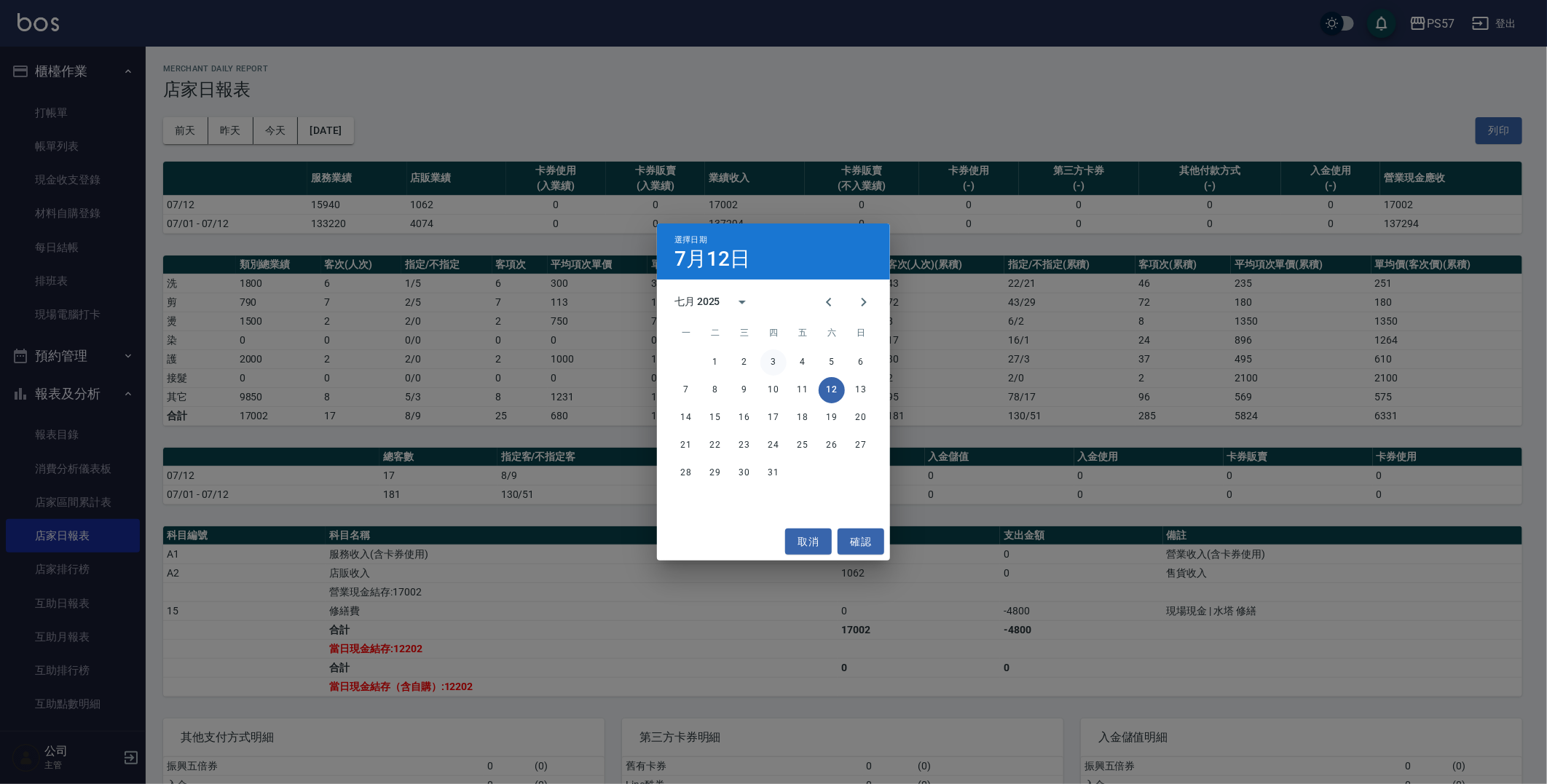 click on "3" at bounding box center (774, 363) 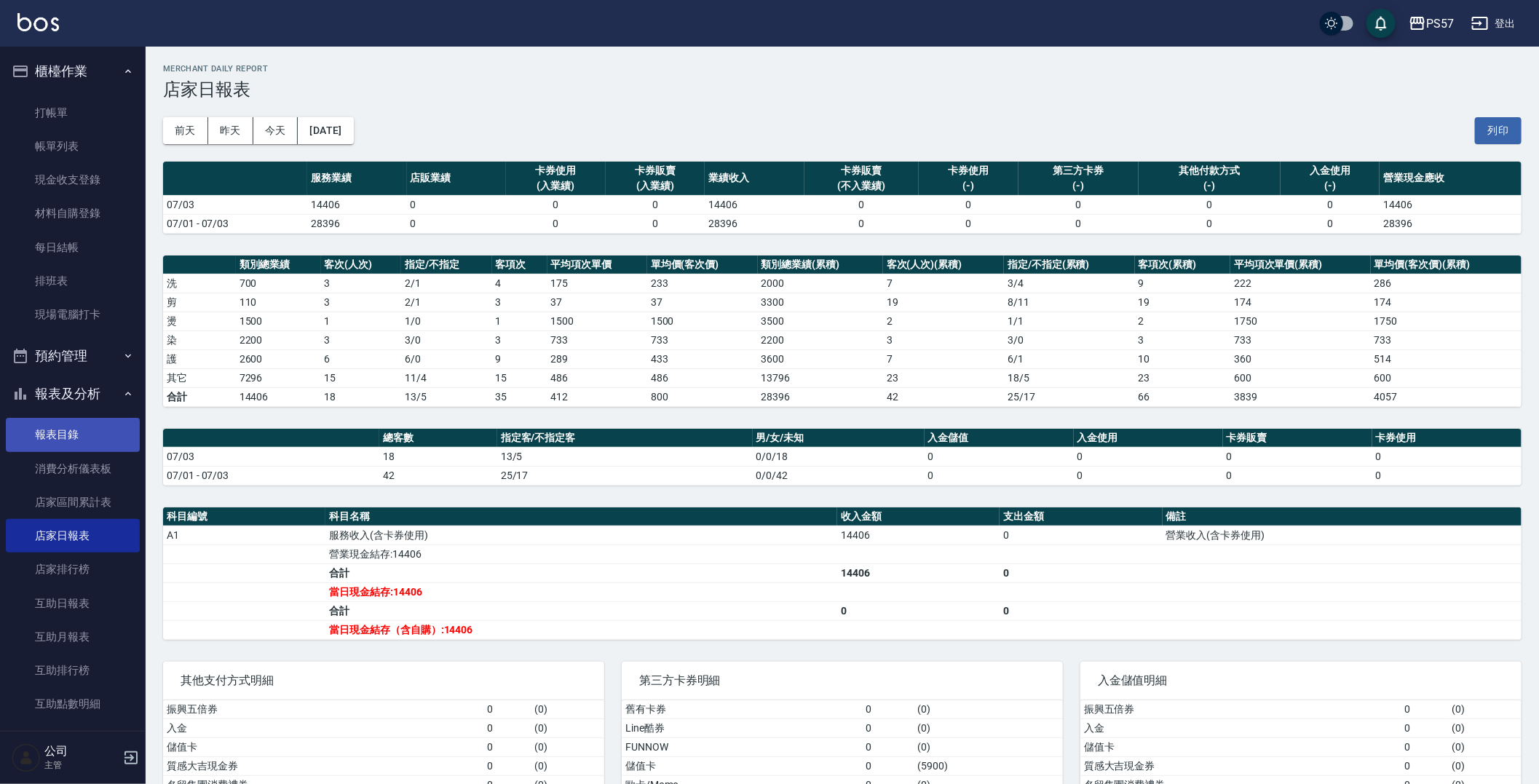 drag, startPoint x: 48, startPoint y: 435, endPoint x: 74, endPoint y: 423, distance: 28.635642 